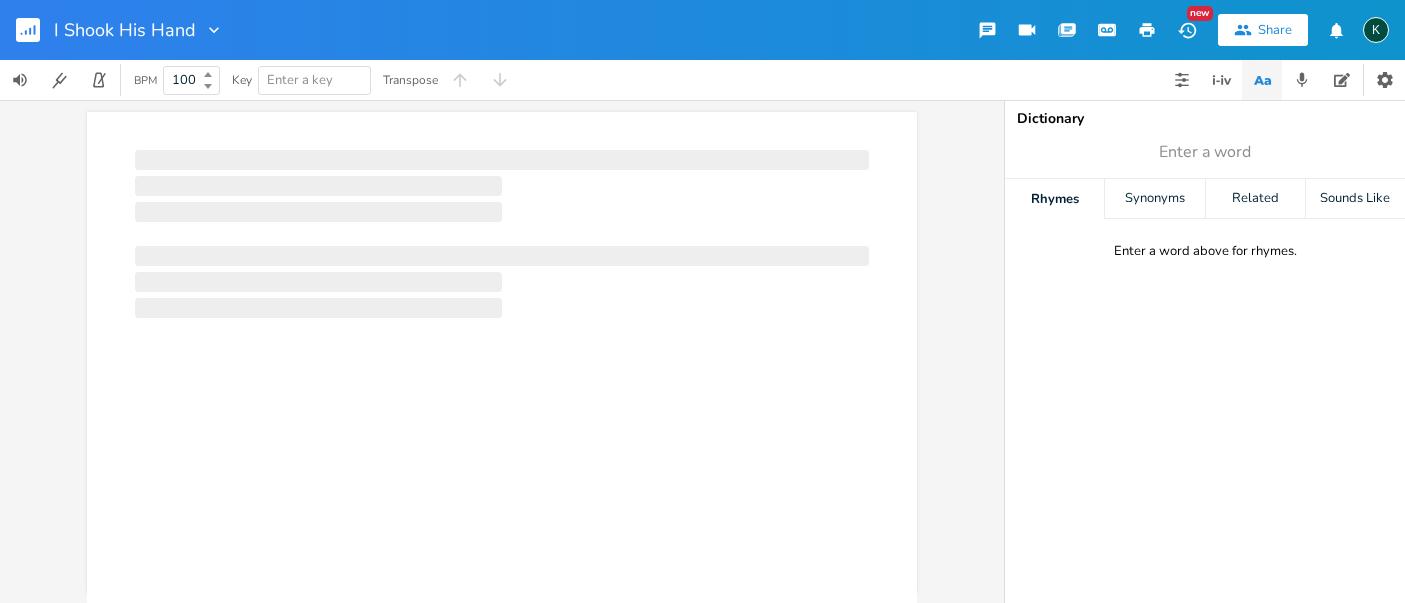 scroll, scrollTop: 0, scrollLeft: 0, axis: both 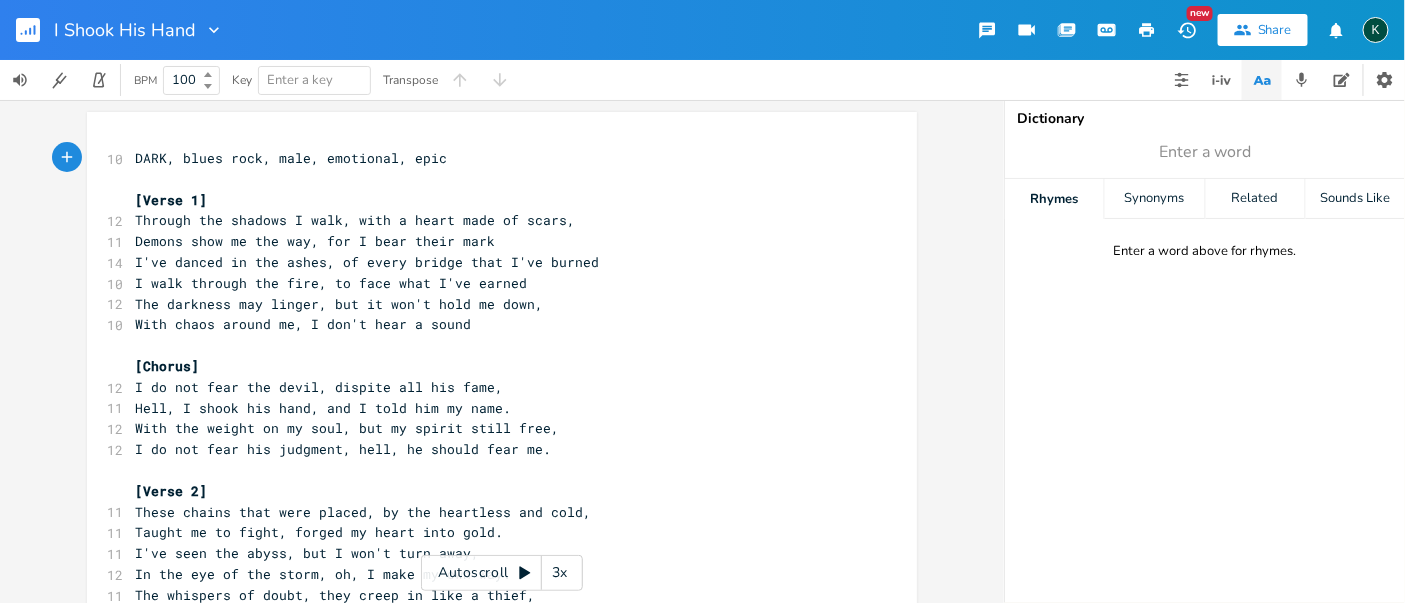 type on "DARK, blues rock, male, emotional, epic" 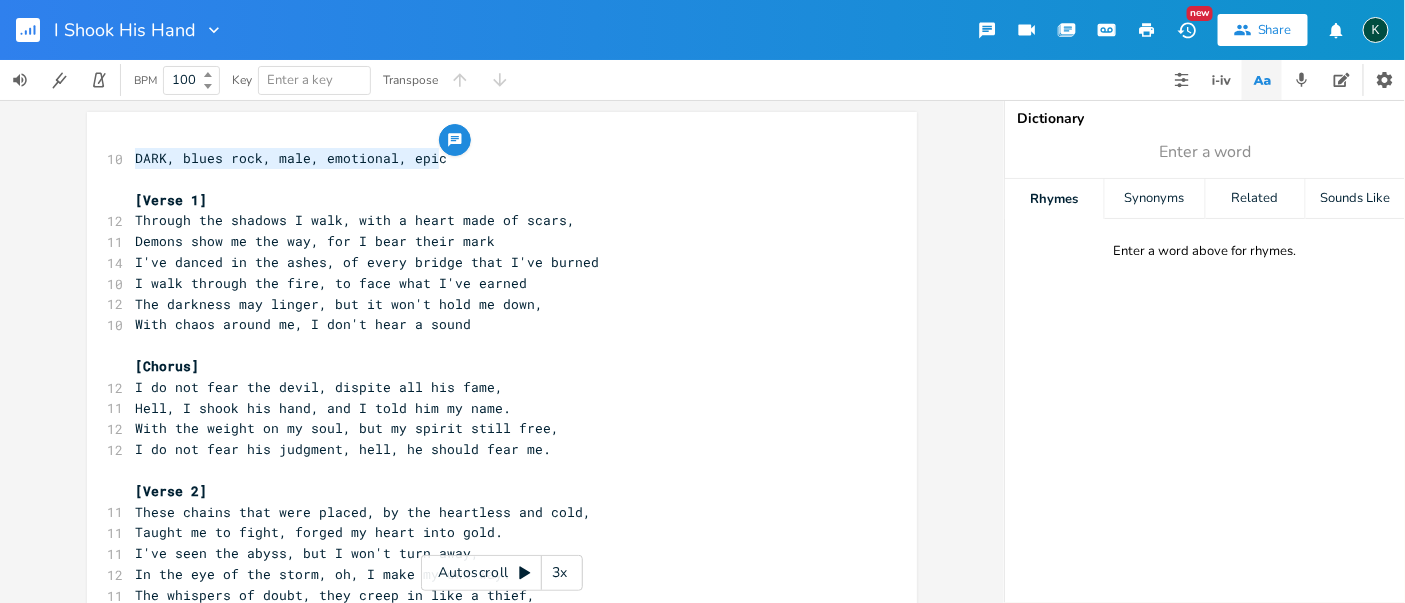 drag, startPoint x: 471, startPoint y: 158, endPoint x: 62, endPoint y: 143, distance: 409.27496 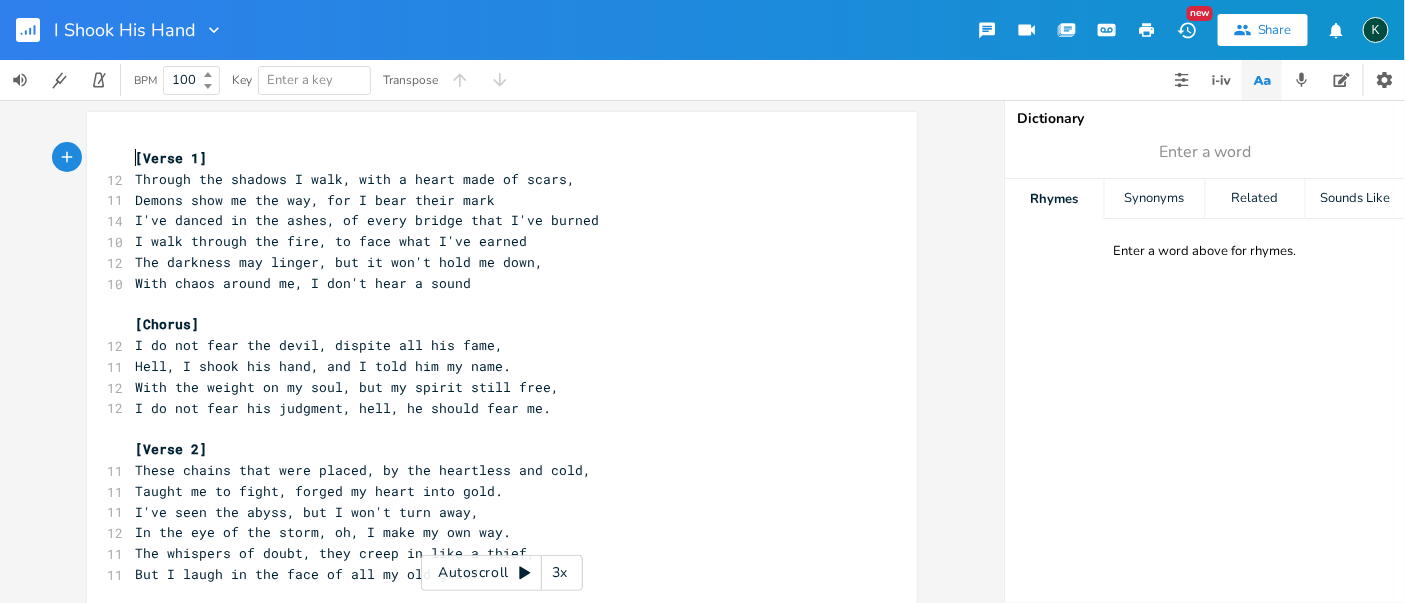 click on "Through the shadows I walk, with a heart made of scars," at bounding box center (492, 179) 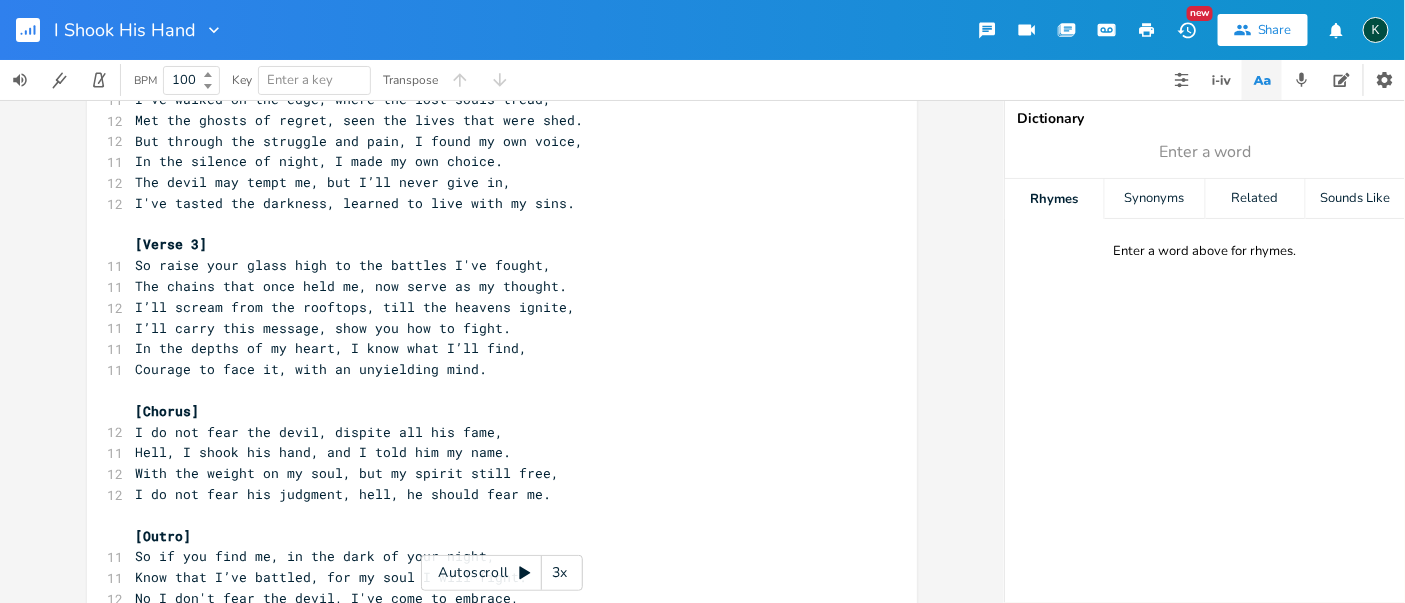 scroll, scrollTop: 812, scrollLeft: 0, axis: vertical 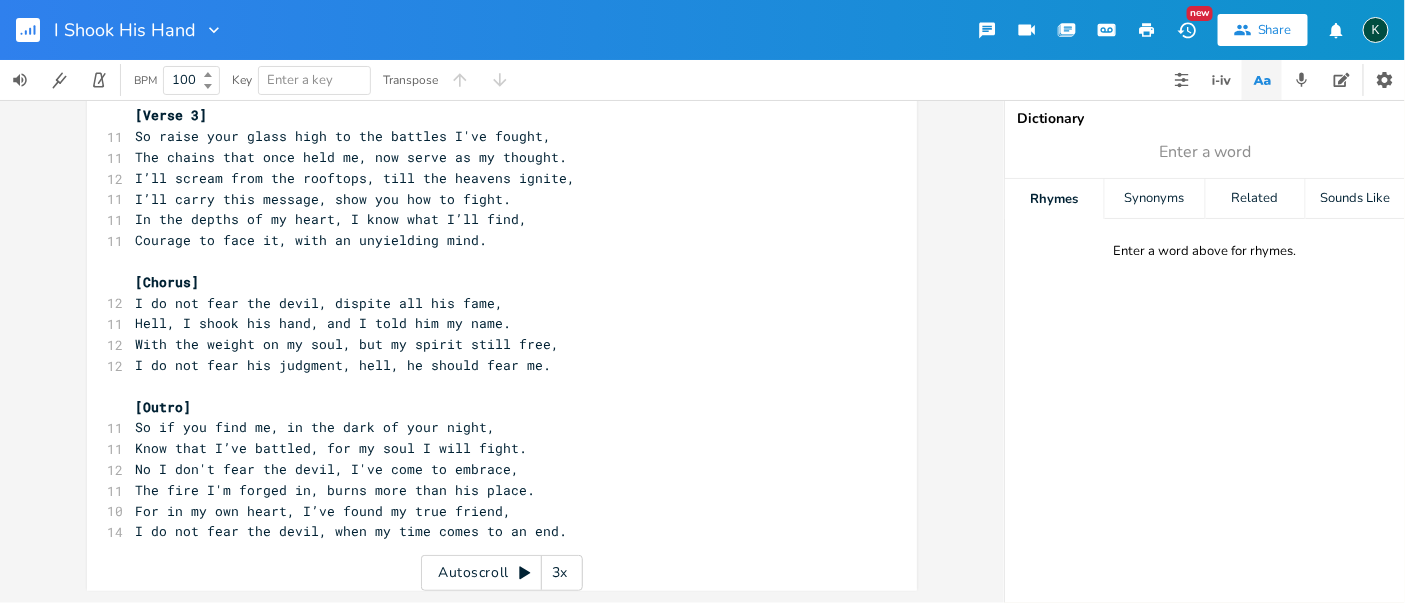 click on "The whispers of doubt, they creep in like a thief," at bounding box center [335, -238] 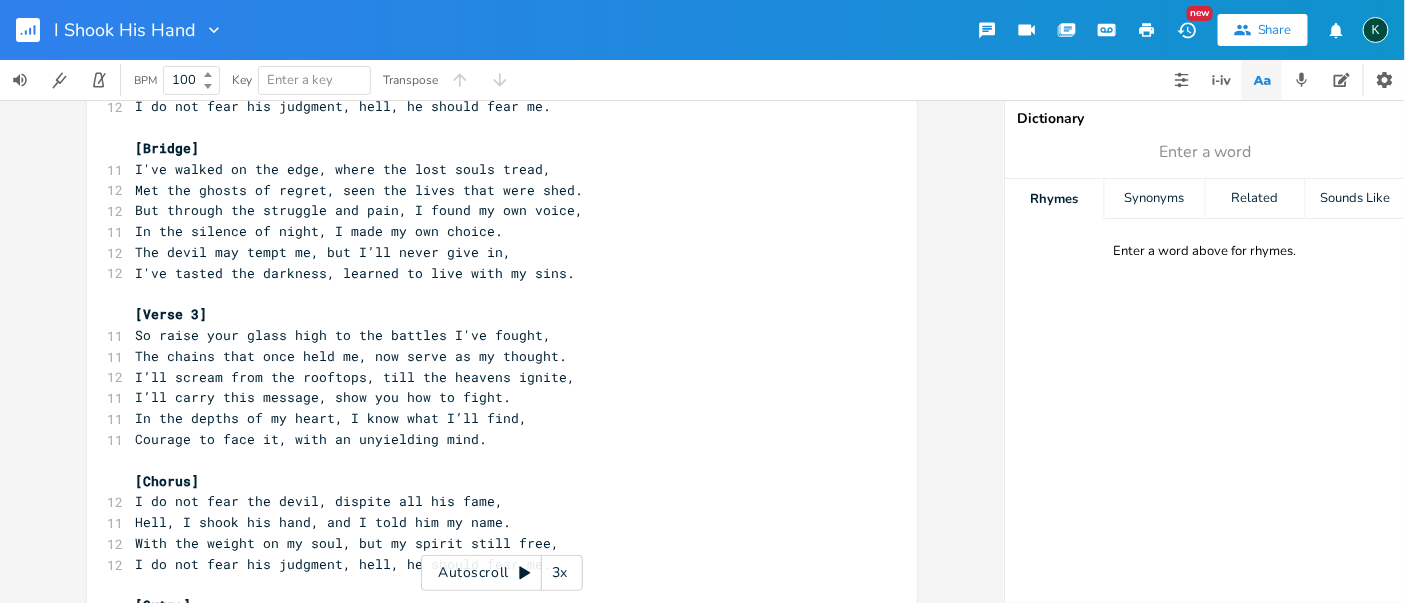 scroll, scrollTop: 832, scrollLeft: 0, axis: vertical 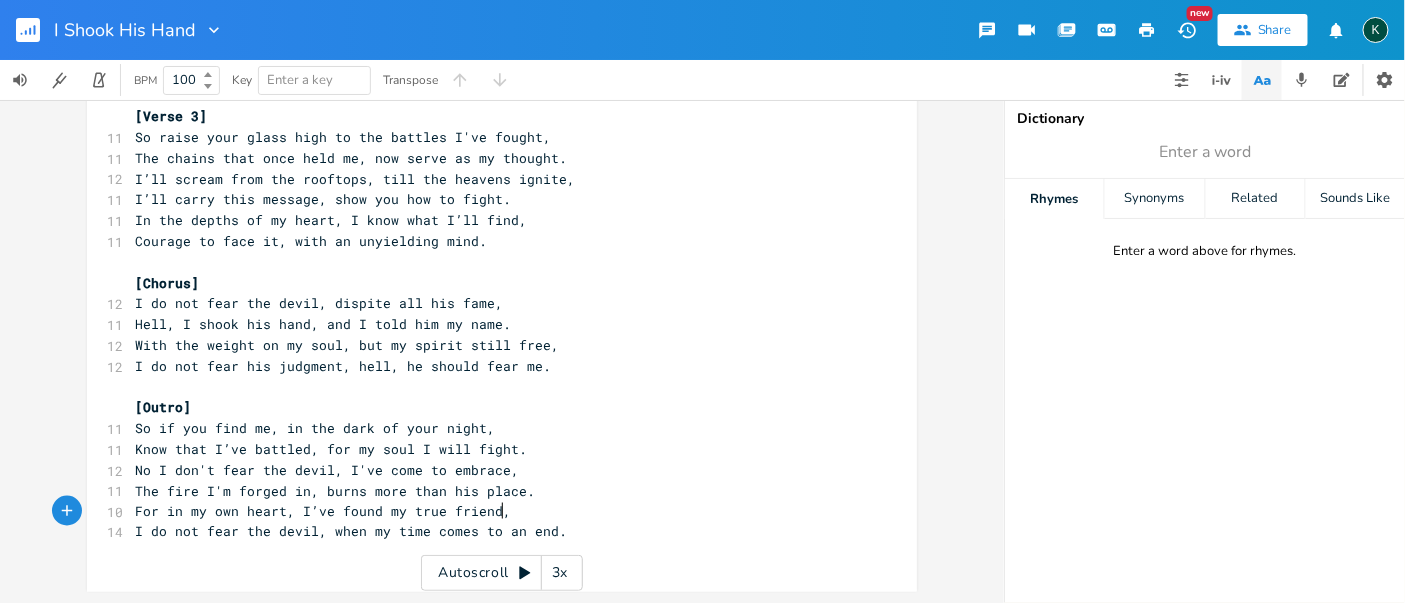 click on "For in my own heart, I’ve found my true friend," at bounding box center (492, 511) 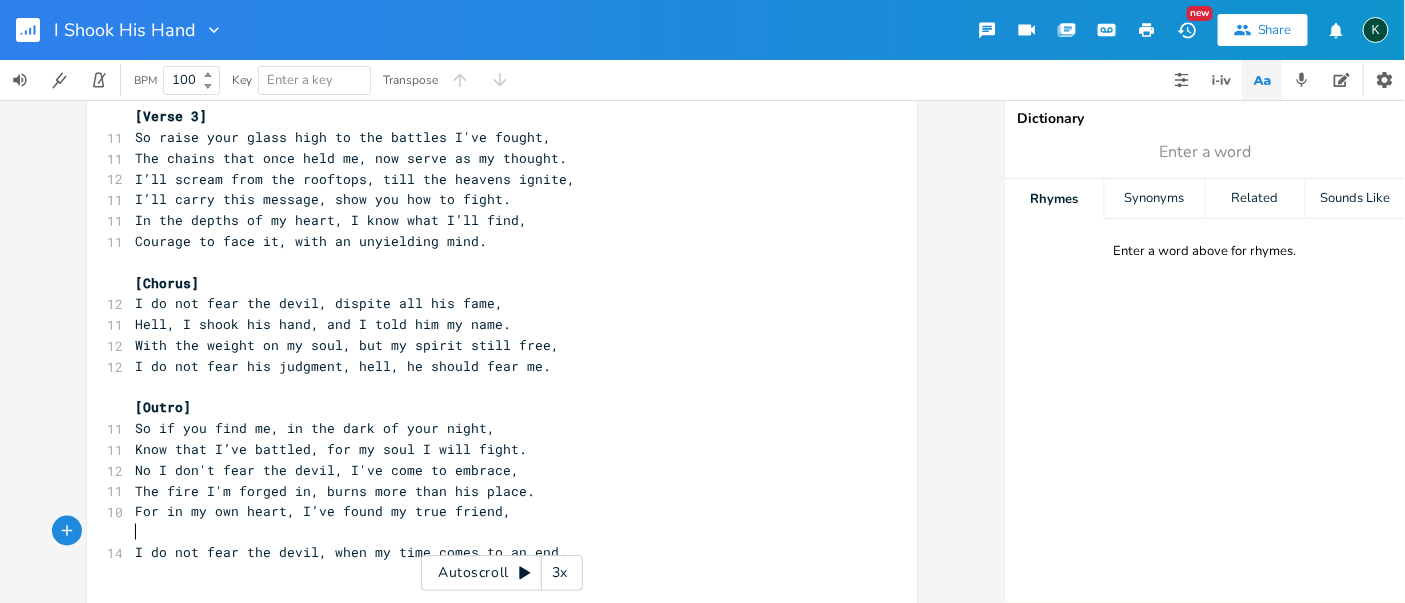 click on "The fire I'm forged in, burns more than his place." at bounding box center (492, 491) 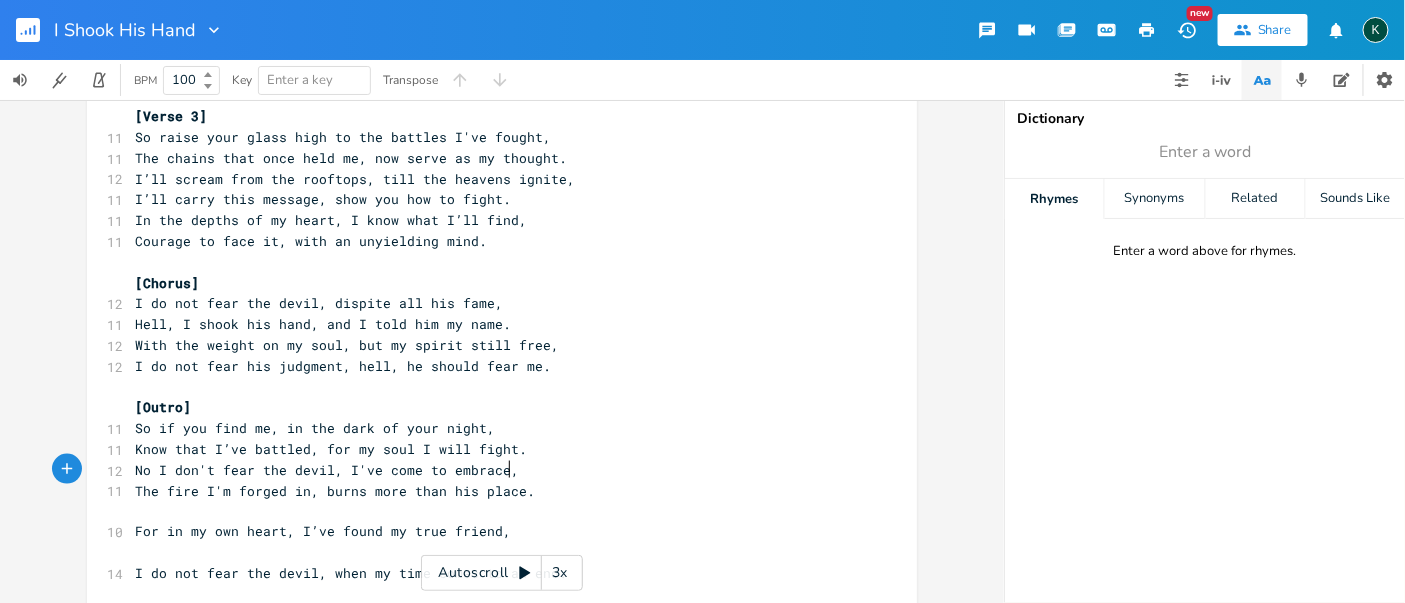 click on "No I don't fear the devil, I've come to embrace," at bounding box center [492, 470] 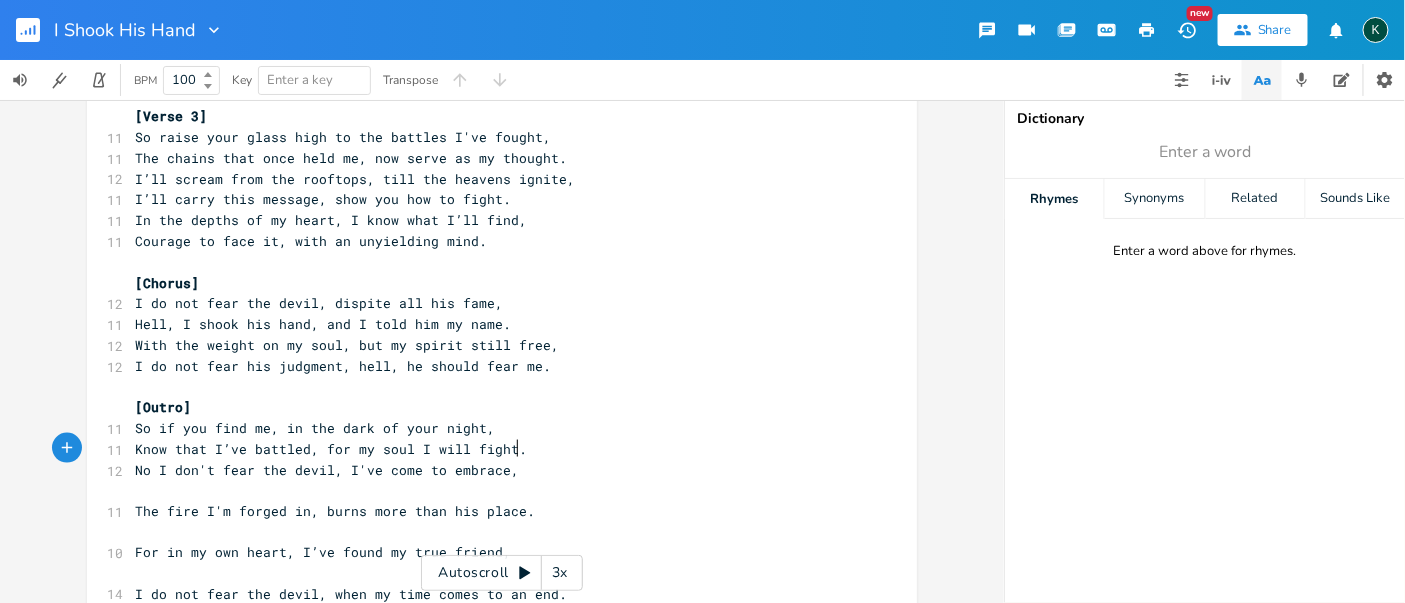 click on "Know that I’ve battled, for my soul I will fight." at bounding box center [492, 449] 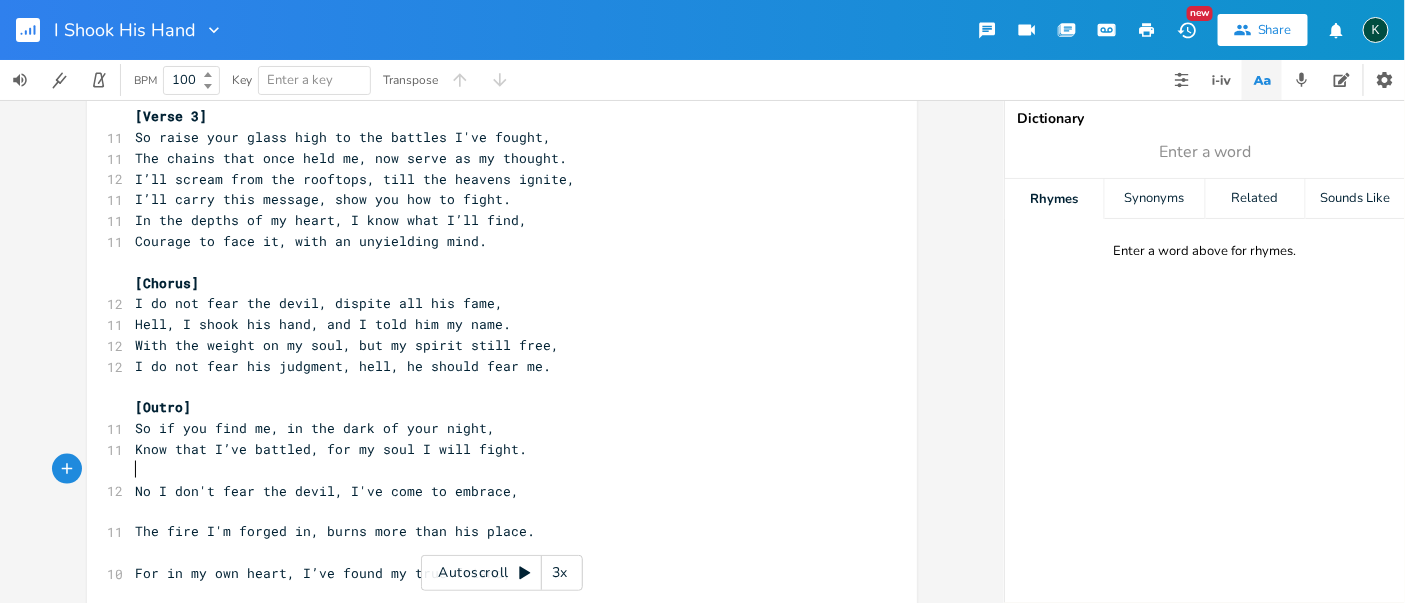 click on "So if you find me, in the dark of your night," at bounding box center [492, 428] 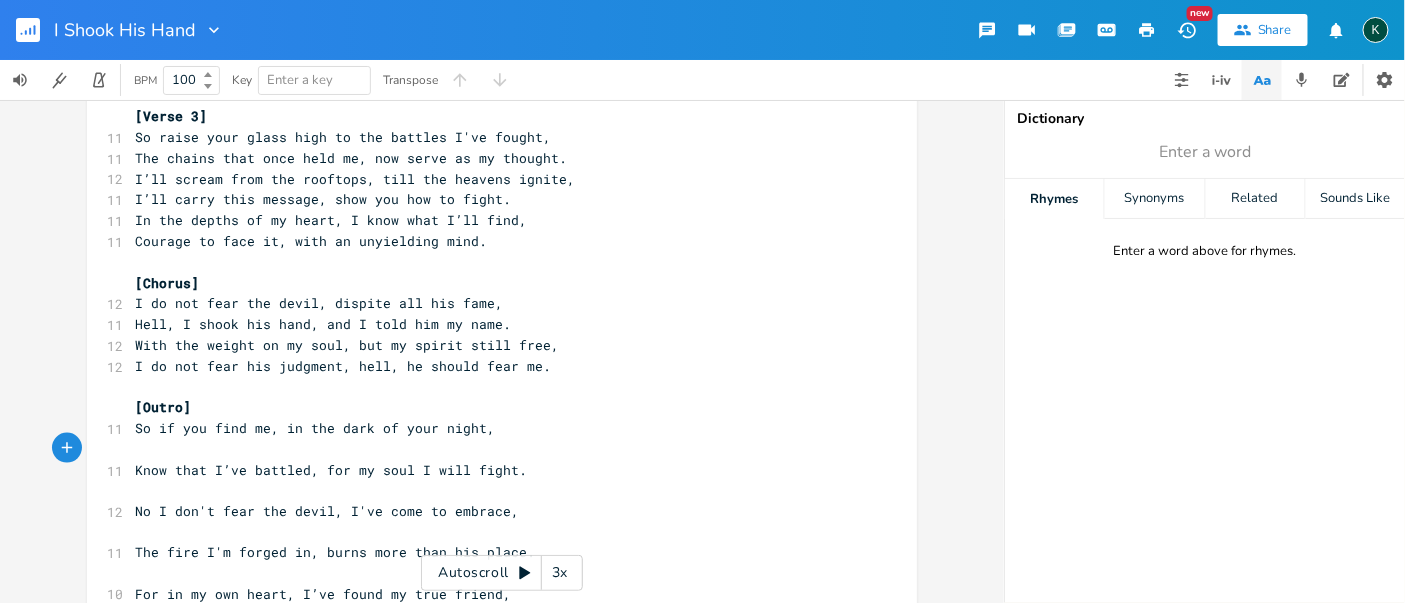 click on "[Outro]" at bounding box center (492, 407) 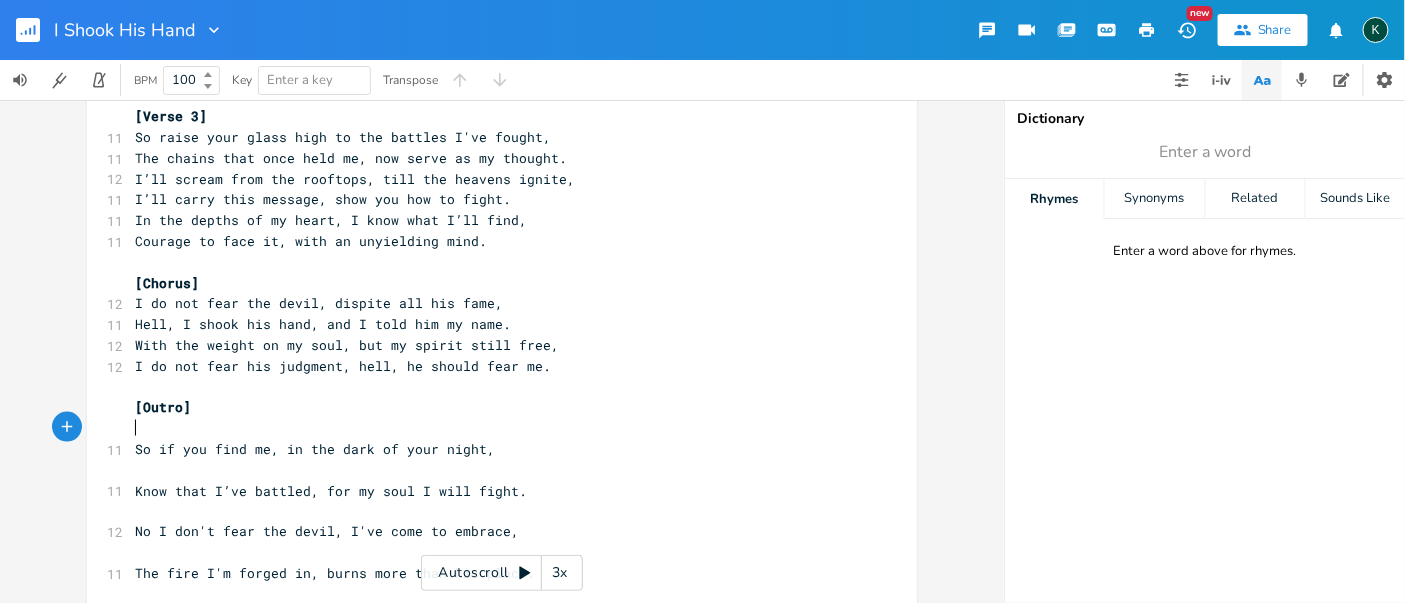 click on "With the weight on my soul, but my spirit still free," at bounding box center (492, 345) 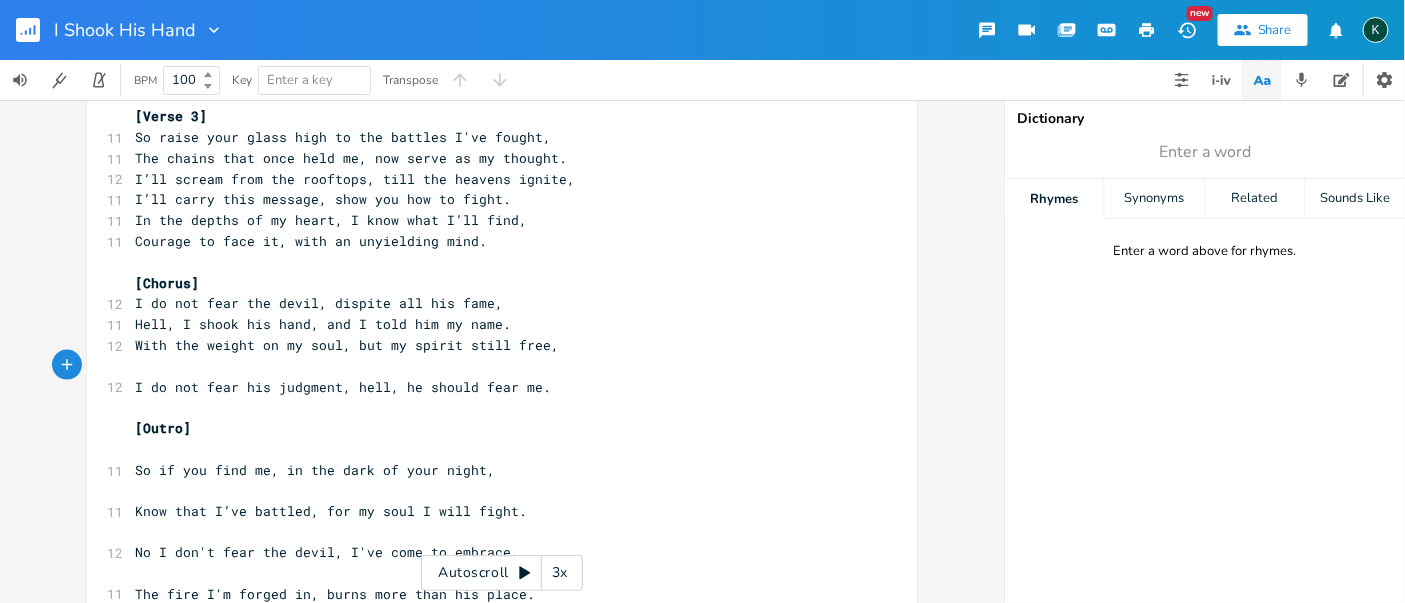 click on "Hell, I shook his hand, and I told him my name." at bounding box center [492, 324] 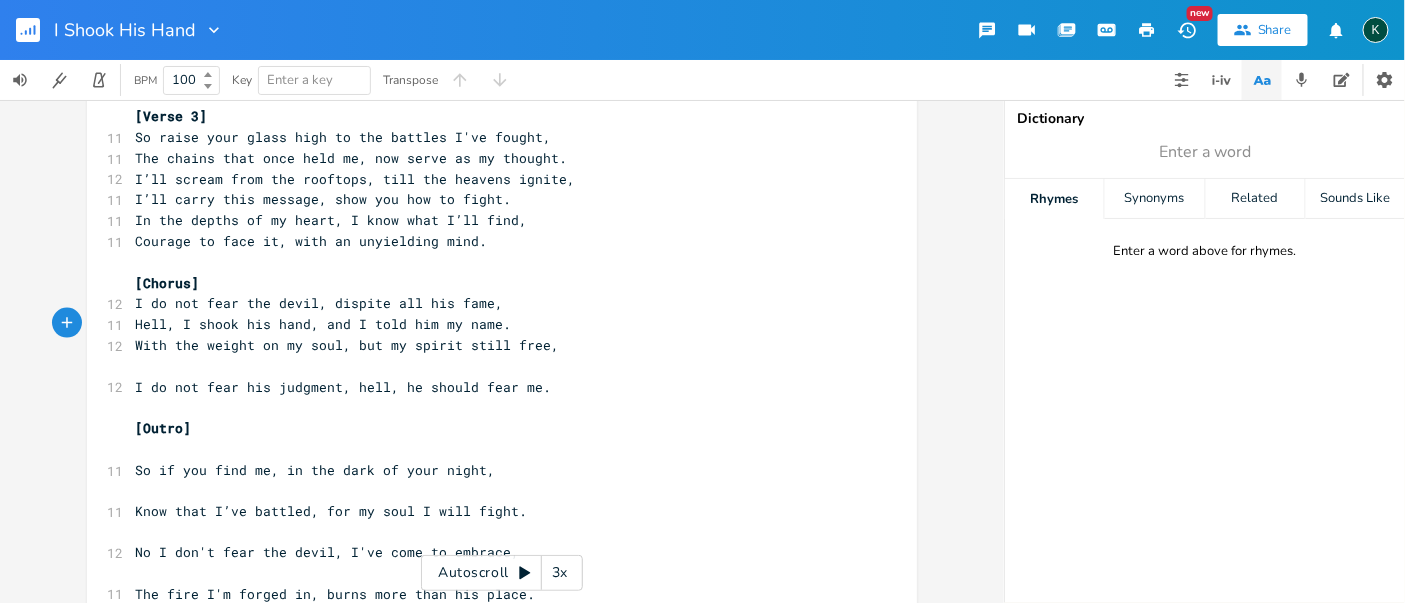 click on "​" at bounding box center (492, 366) 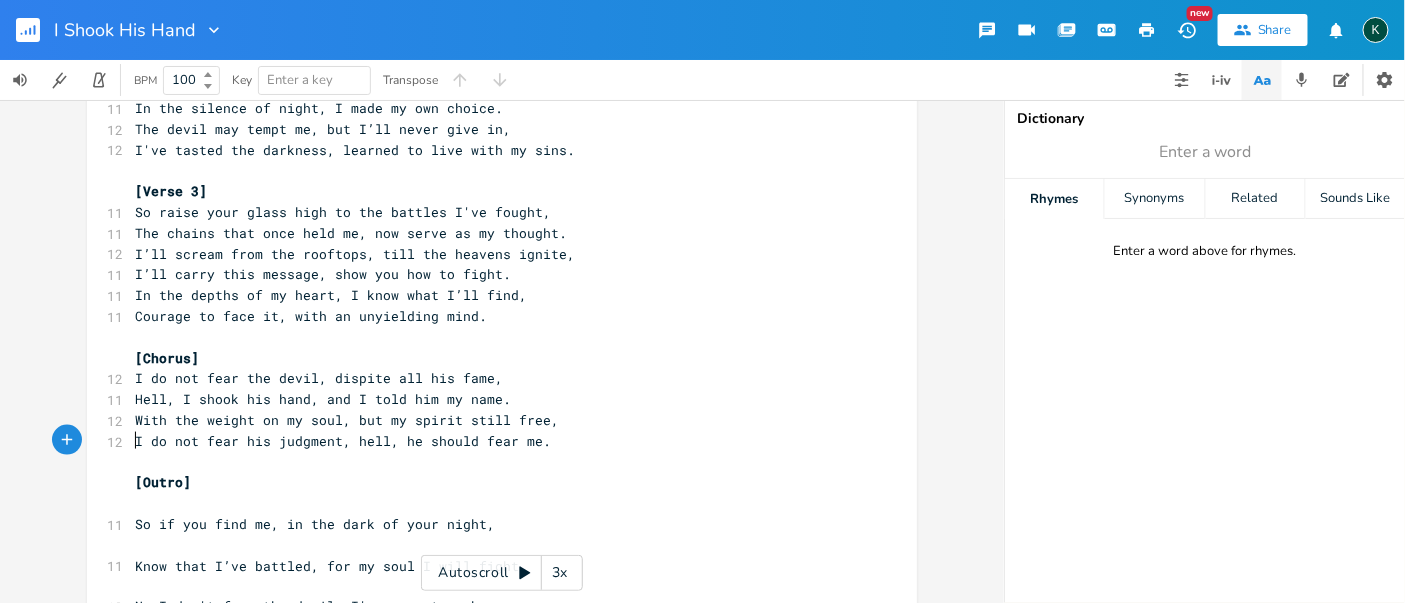 scroll, scrollTop: 721, scrollLeft: 0, axis: vertical 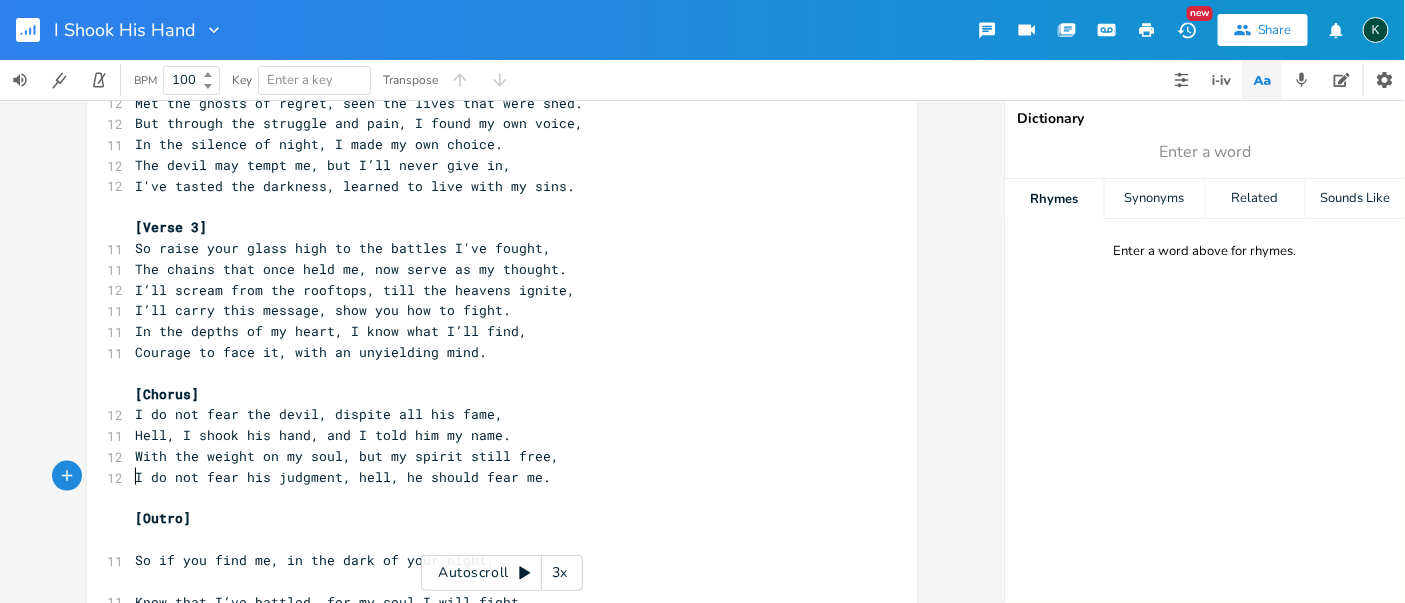 click on "In the depths of my heart, I know what I’ll find," at bounding box center (492, 331) 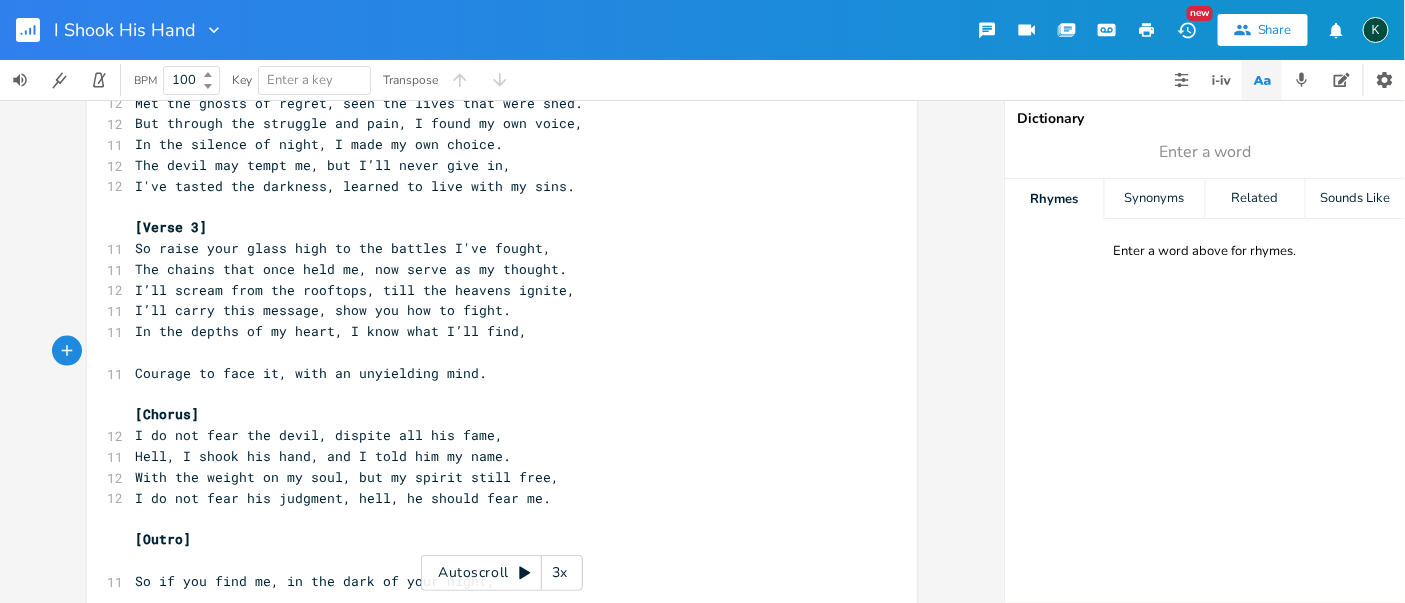 click on "I’ll carry this message, show you how to fight." at bounding box center [492, 310] 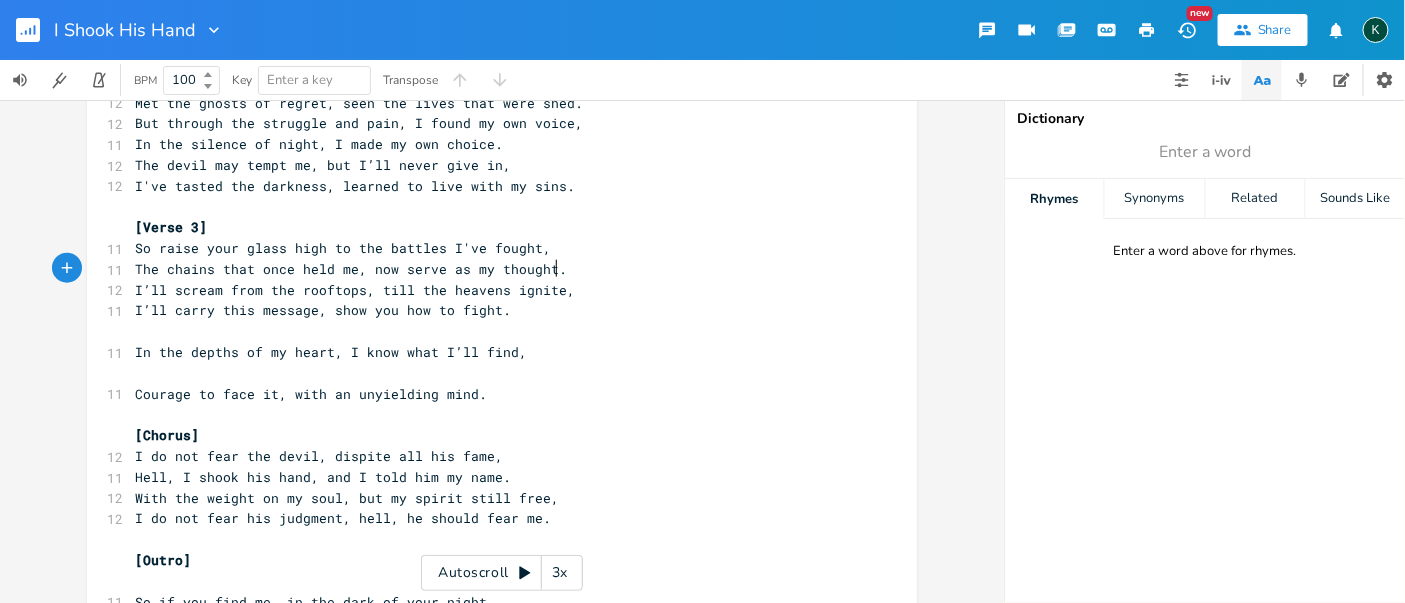 click on "The chains that once held me, now serve as my thought." at bounding box center (492, 269) 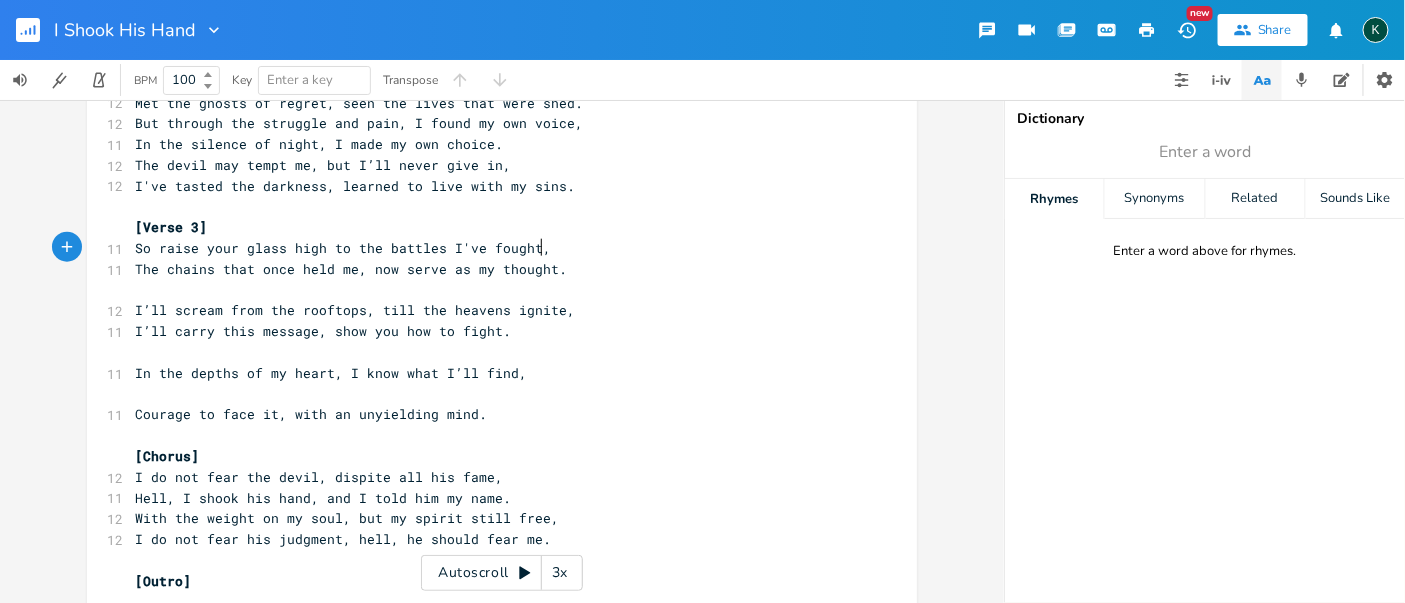click on "So raise your glass high to the battles I've fought," at bounding box center (492, 248) 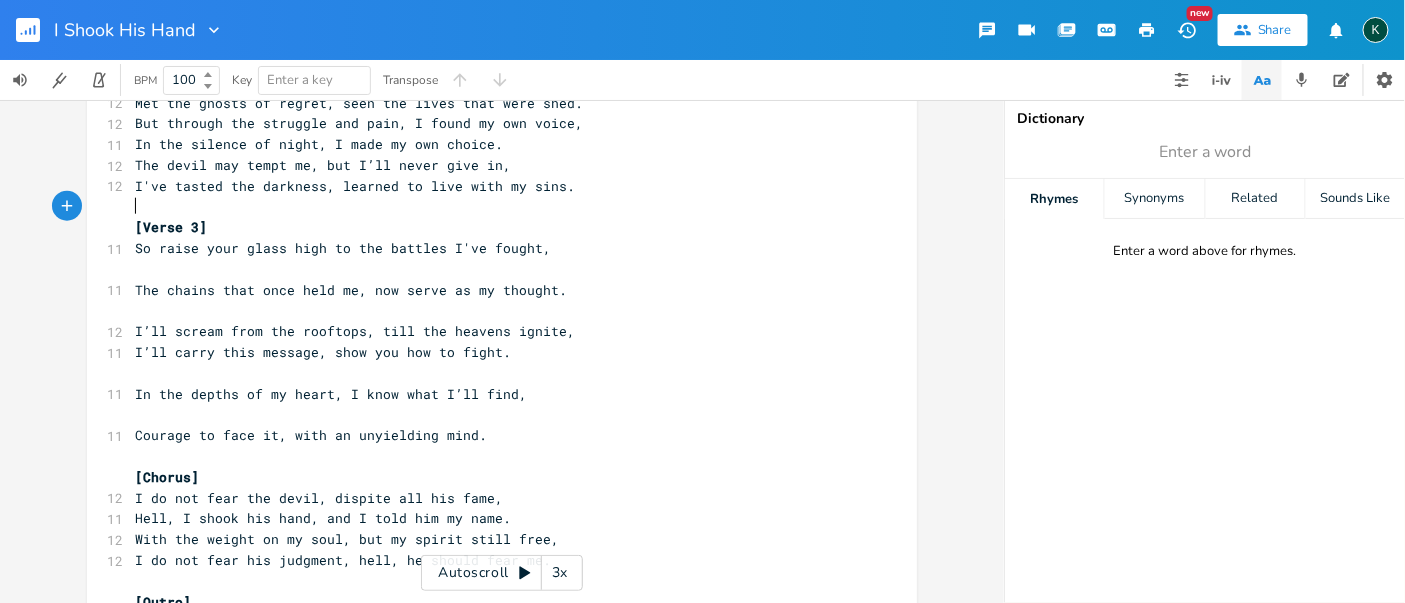 click on "[Verse 3]" at bounding box center [492, 227] 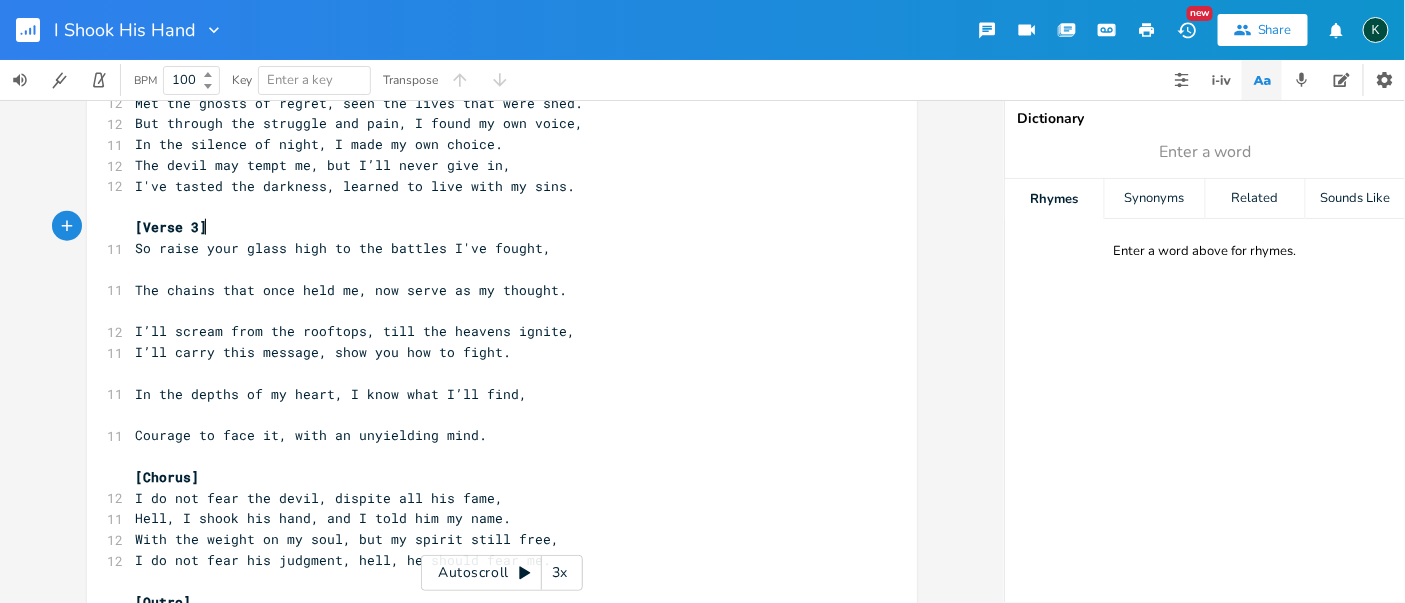 click on "[Verse 3]" at bounding box center (492, 227) 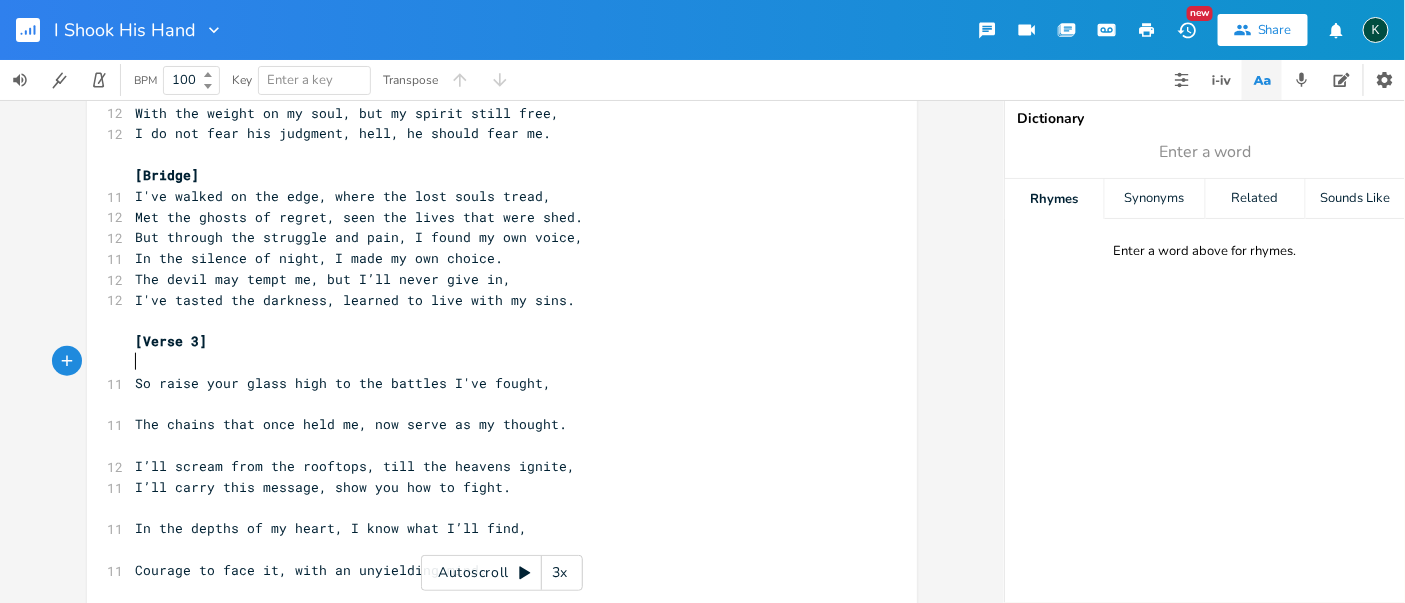 scroll, scrollTop: 610, scrollLeft: 0, axis: vertical 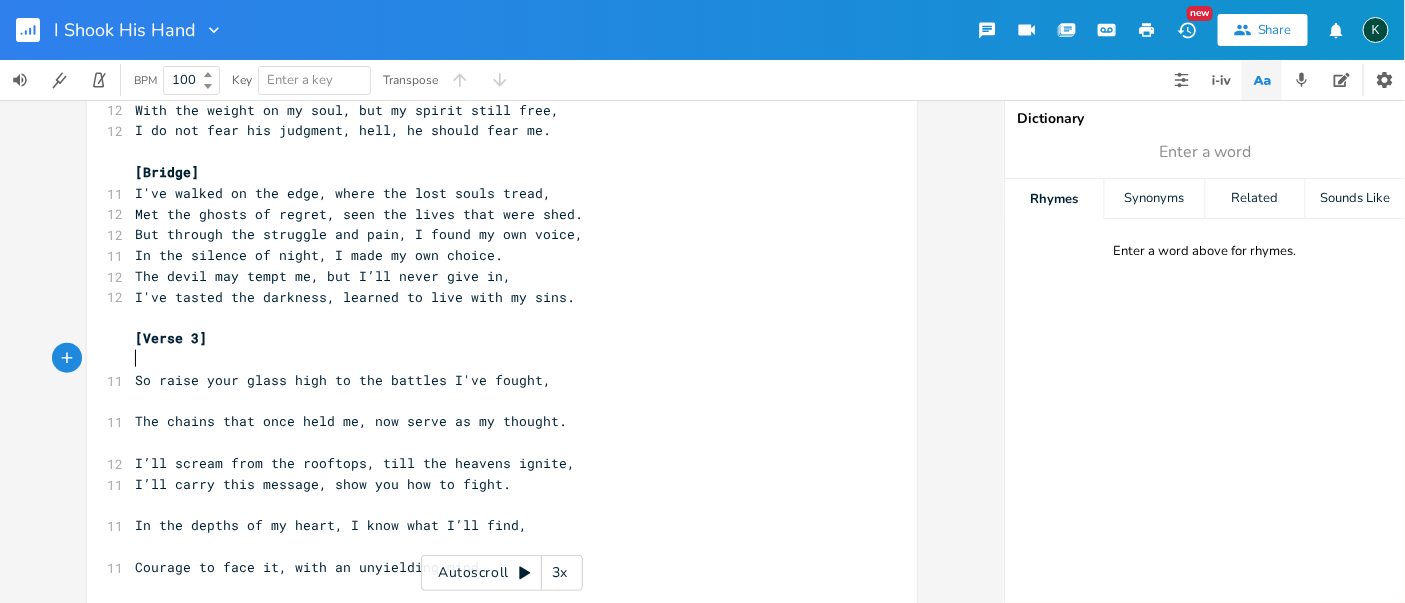 click on "[Bridge]" at bounding box center (492, 172) 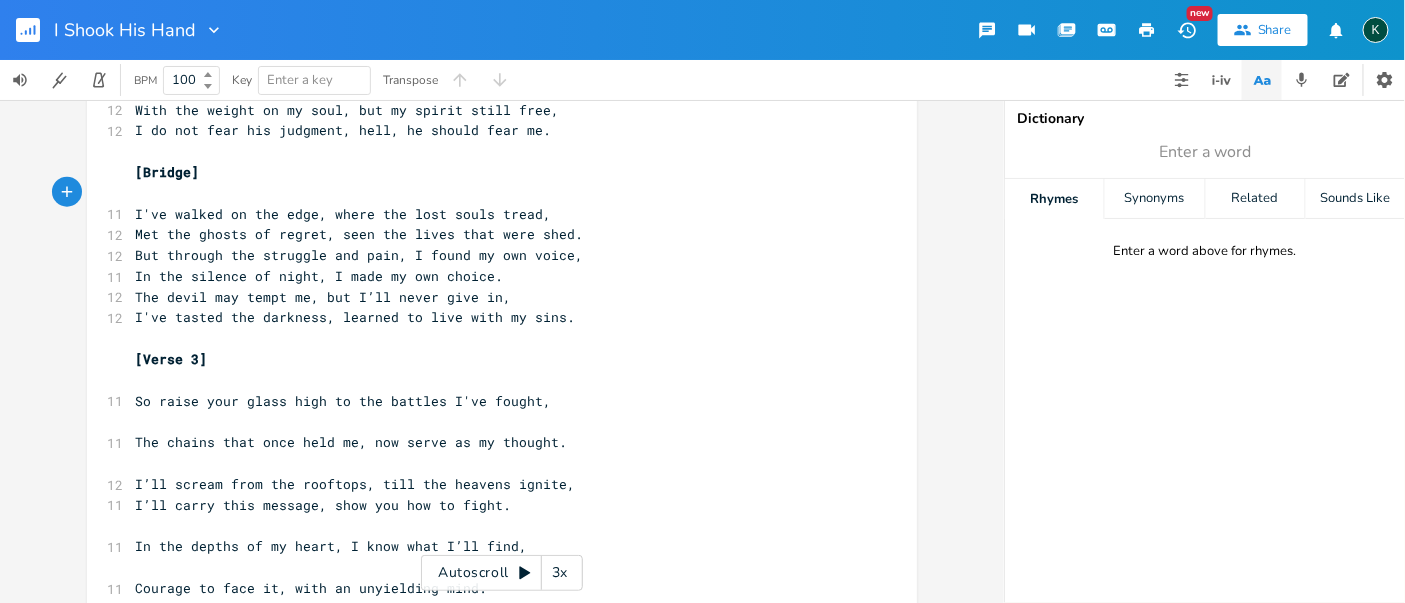 click on "I've walked on the edge, where the lost souls tread," at bounding box center (492, 214) 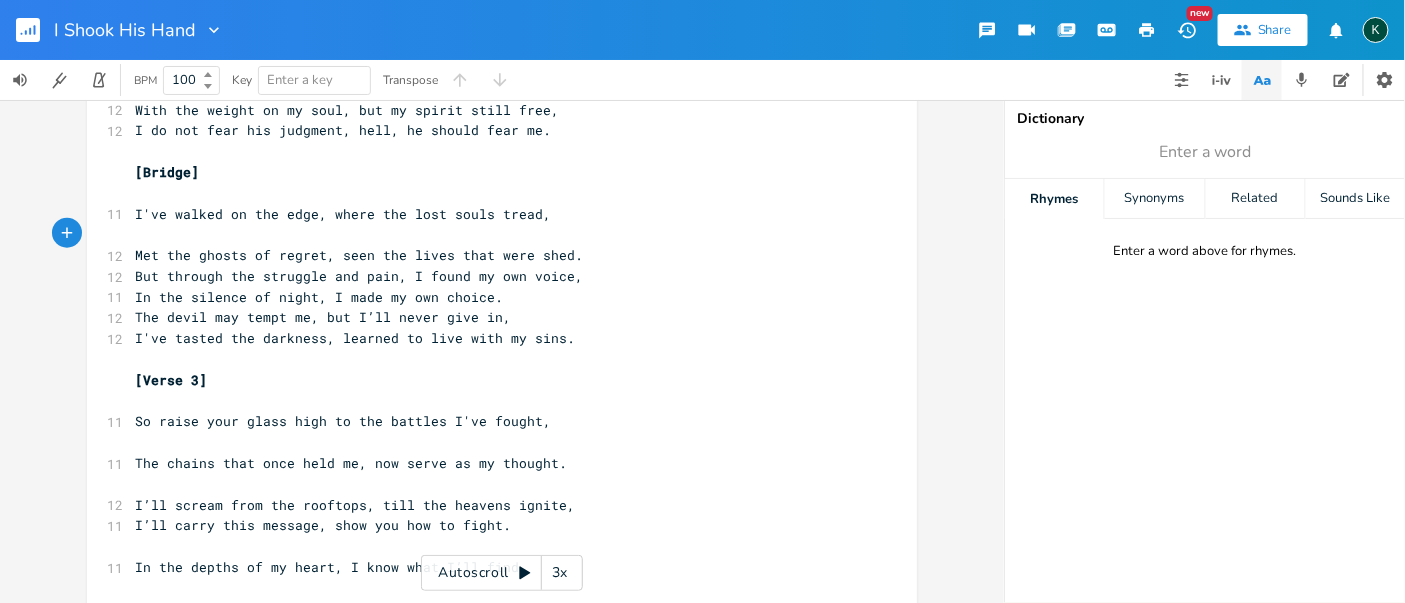 click on "Met the ghosts of regret, seen the lives that were shed." at bounding box center (492, 255) 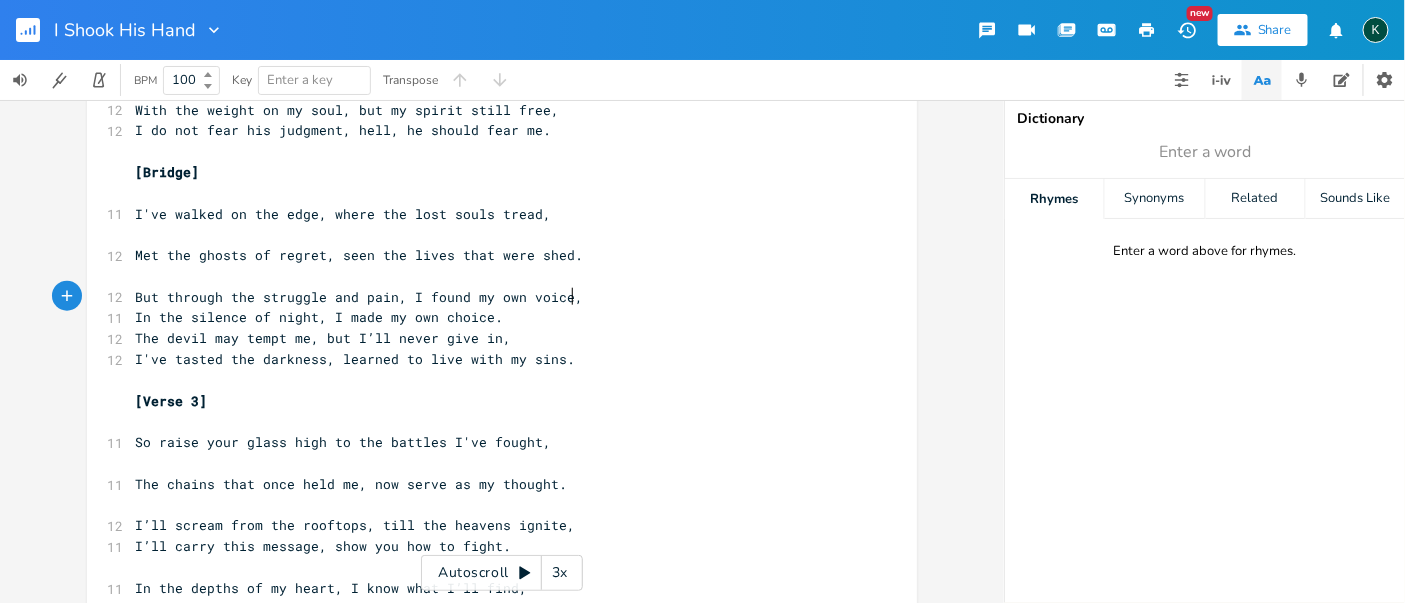 click on "[Verse 1] 12 Through the shadows I walk, with a heart made of scars, ​ 11 Demons show me the way, for I bear their mark 14 I've danced in the ashes, of every bridge that I've burned 10 I walk through the fire, to face what I've earned 12 The darkness may linger, but it won't hold me down, 10 With chaos around me, I don't hear a sound ​ [Chorus] 12 I do not fear the devil, dispite all his fame, 11 Hell, I shook his hand, and I told him my name. 12 With the weight on my soul, but my spirit still free, 12 I do not fear his judgment, hell, he should fear me. ​ [Verse 2] 11 These chains that were placed, by the heartless and cold, 11 Taught me to fight, forged my heart into gold. 11 I've seen the abyss, but I won't turn away, 12 In the eye of the storm, oh, I make my own way. 11 The whispers of doubt, they creep in like a thief , 11 But I laugh in the face of all my old grief. ​ [Chorus] 12 I do not fear the devil, dispite all his fame, 11 Hell, I shook his hand, and I told him my name. 12 12 ​ [Bridge]" at bounding box center [492, 307] 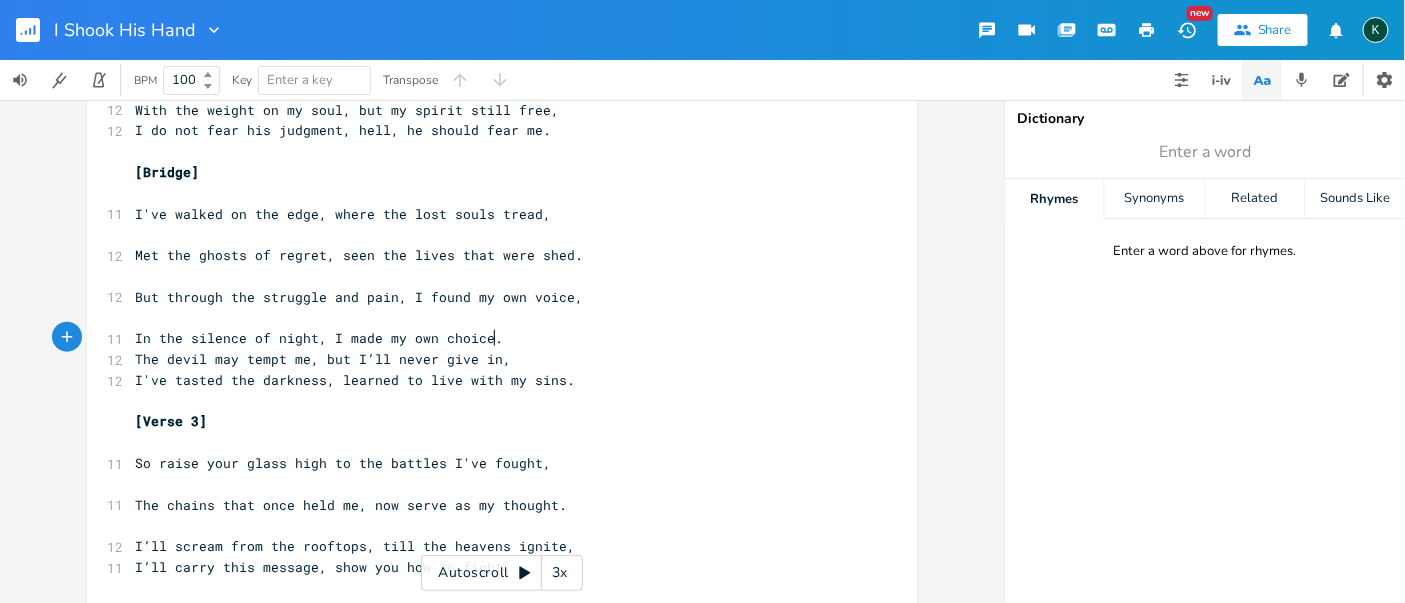 click on "In the silence of night, I made my own choice." at bounding box center (492, 338) 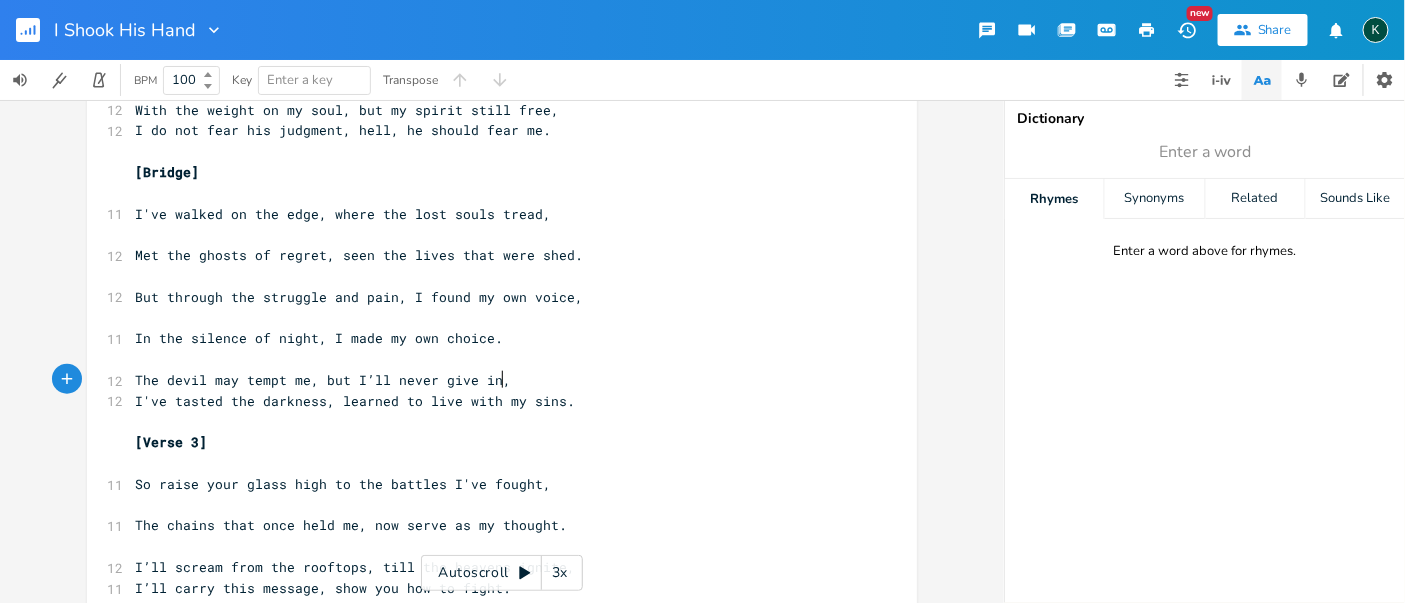 click on "The devil may tempt me, but I’ll never give in," at bounding box center (492, 380) 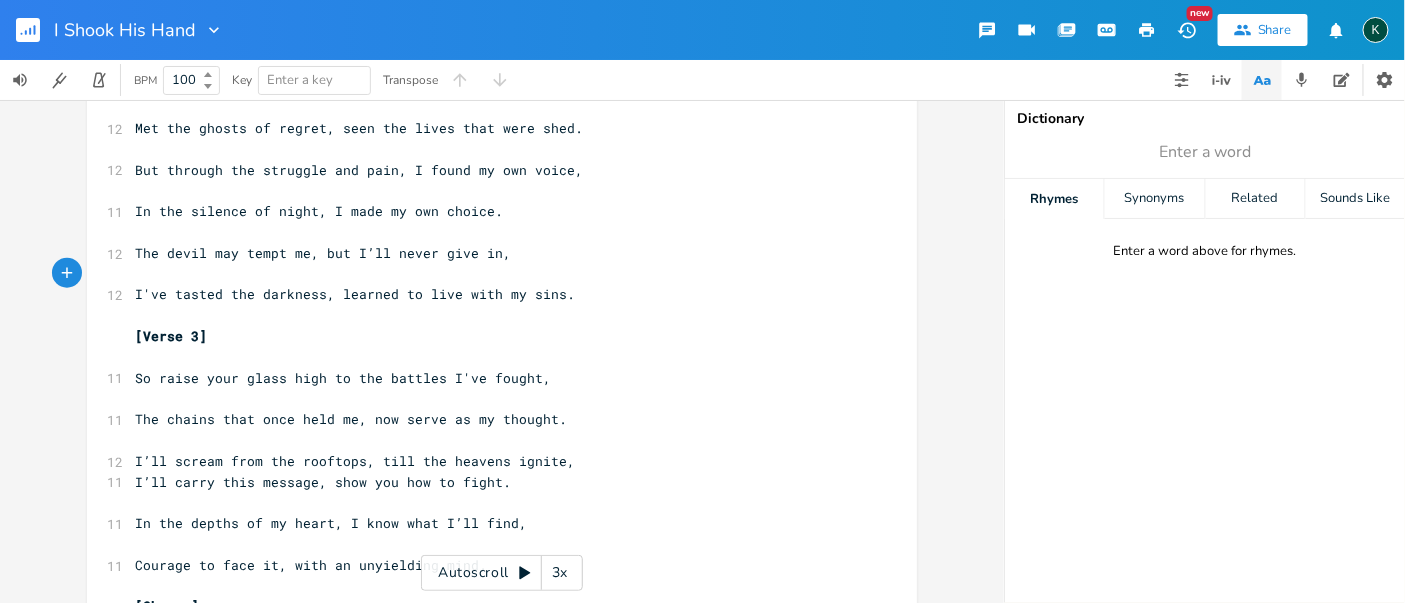 scroll, scrollTop: 943, scrollLeft: 0, axis: vertical 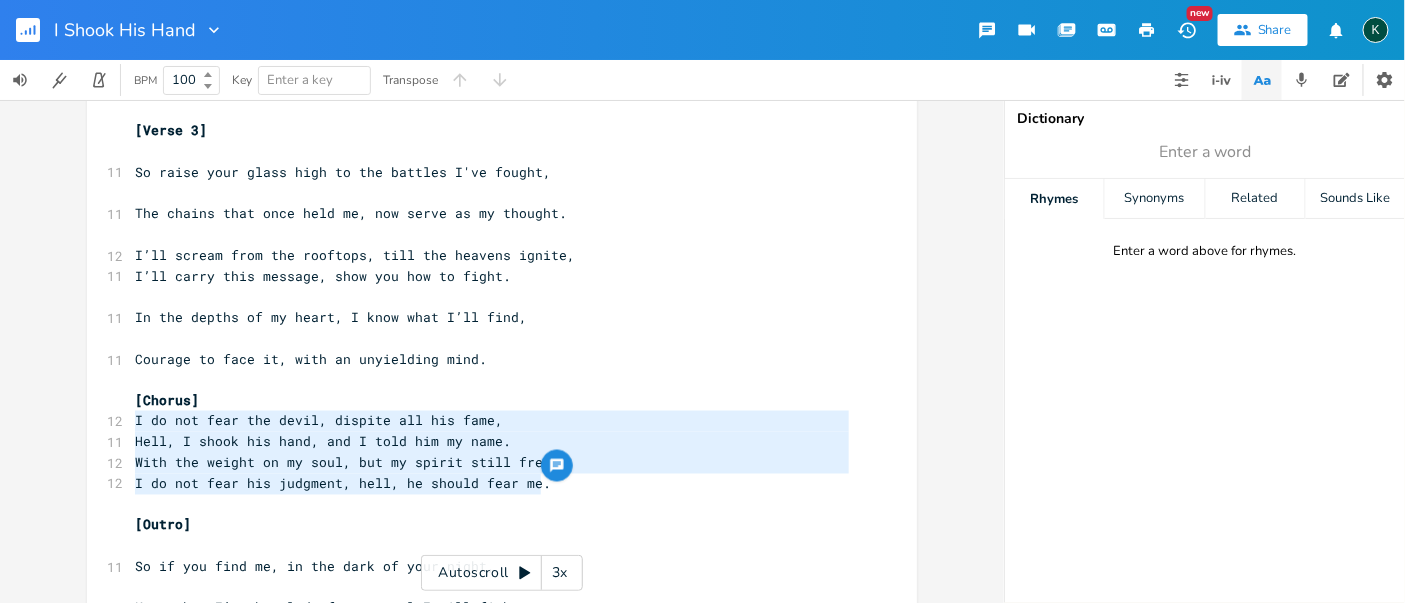 type on "[Chorus]
I do not fear the devil, dispite all his fame,
Hell, I shook his hand, and I told him my name.
With the weight on my soul, but my spirit still free,
I do not fear his judgment, hell, he should fear me." 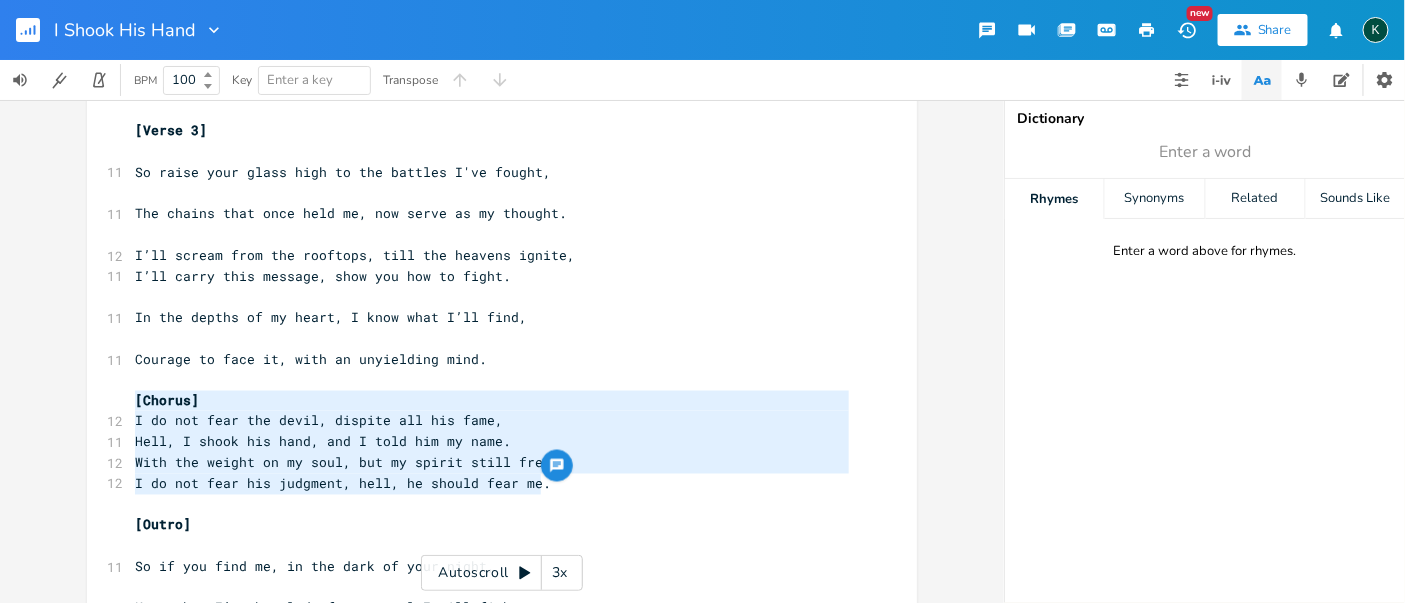 drag, startPoint x: 294, startPoint y: 474, endPoint x: -62, endPoint y: 407, distance: 362.2499 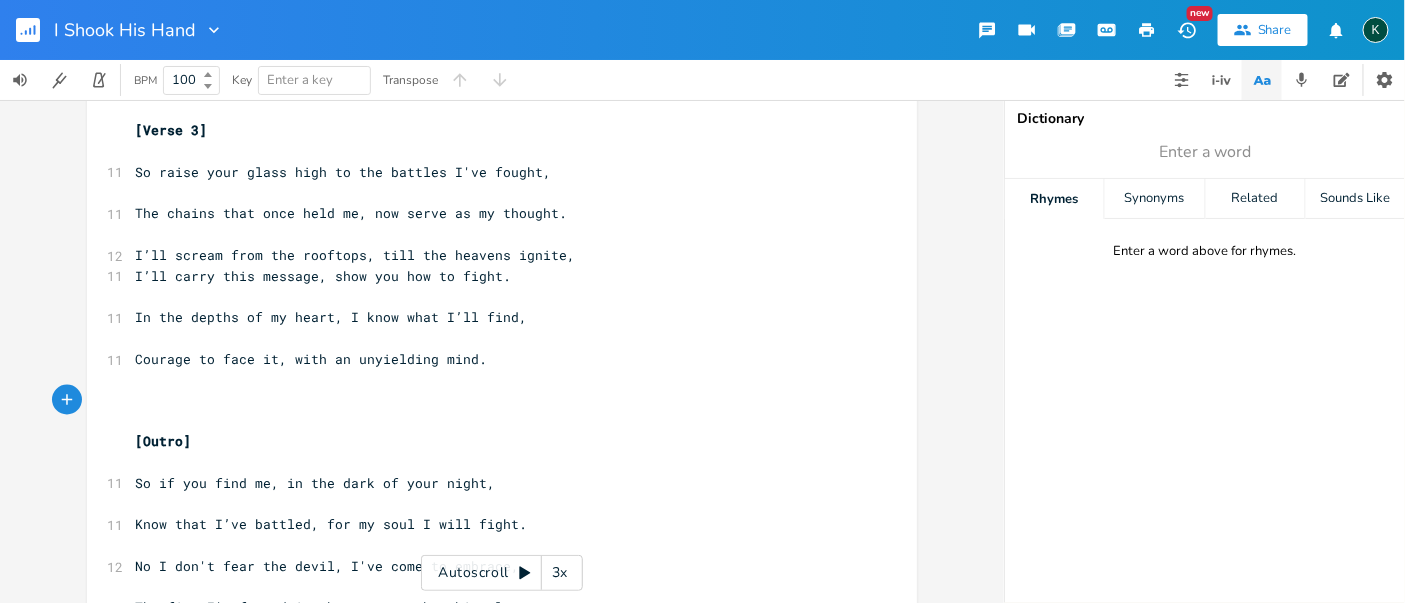 type on "[Chorus]
I do not fear the devil, dispite all his fame,
Hell, I shook his hand, and I told him my name.
With the weight on my soul, but my spirit still free,
I do not fear his judgment, hell, he should fear me." 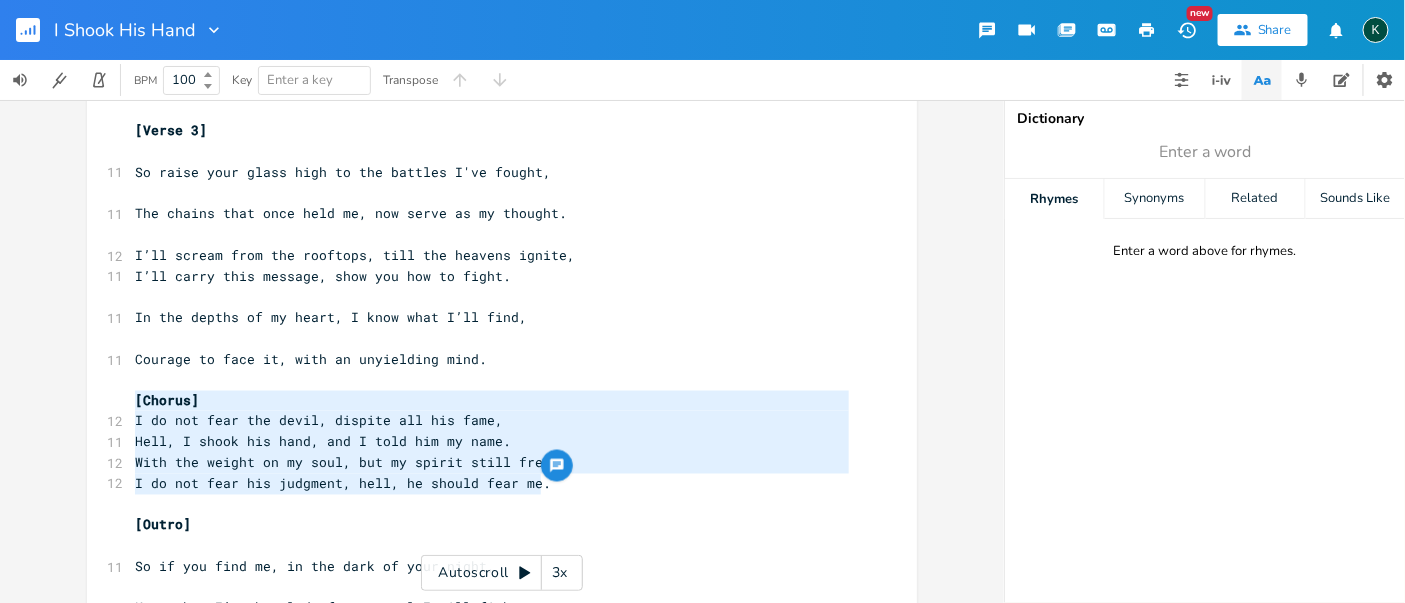 click on "I do not fear the devil, dispite all his fame,
Hell, I shook his hand, and I told him my name.
With the weight on my soul, but my spirit still free,
I do not fear his judgment, hell, he should fear me. x [Verse 1] 12 Through the shadows I walk, with a heart made of scars, ​ 11 Demons show me the way, for I bear their mark 14 I've danced in the ashes, of every bridge that I've burned 10 I walk through the fire, to face what I've earned 12 The darkness may linger, but it won't hold me down, 10 With chaos around me, I don't hear a sound ​ [Chorus] 12 I do not fear the devil, dispite all his fame, 11 Hell, I shook his hand, and I told him my name. 12 With the weight on my soul, but my spirit still free, 12 I do not fear his judgment, hell, he should fear me. ​ [Verse 2] 11 These chains that were placed, by the heartless and cold, 11 Taught me to fight, forged my heart into gold. 11 I've seen the abyss, but I won't turn away, 12 In the eye of the storm, oh, I make my own way. 11 , 11 ​ [Chorus] 12" at bounding box center [502, 2] 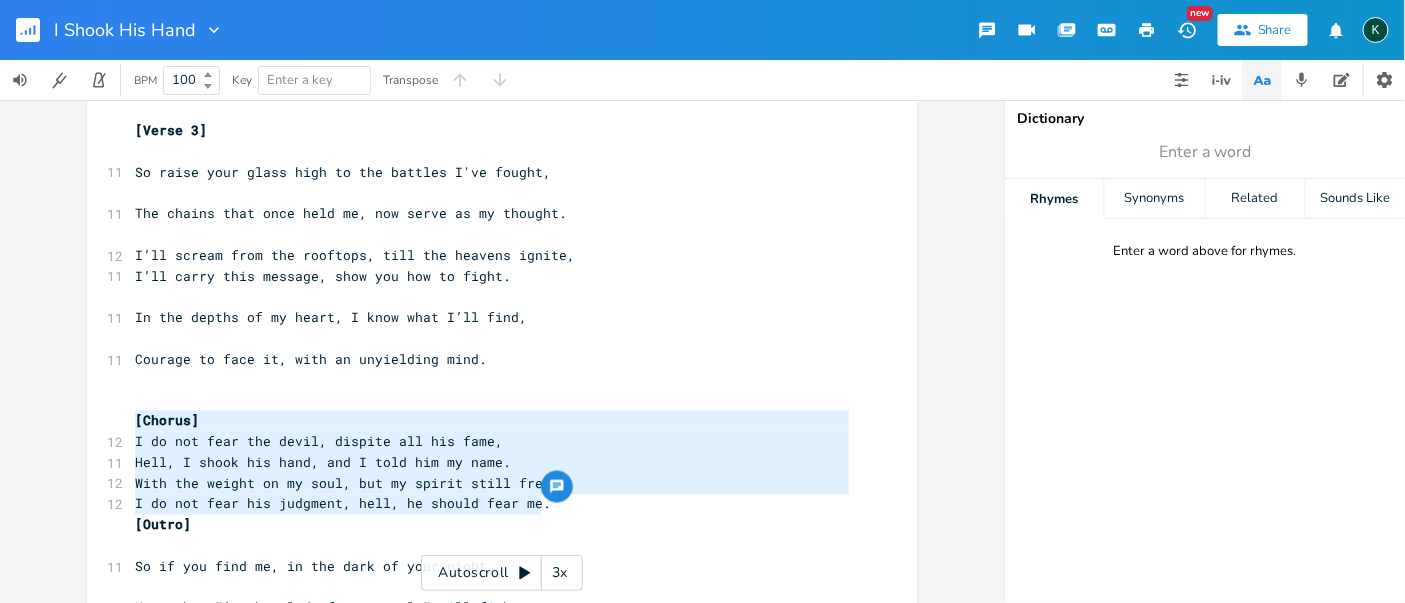 click on "Hell, I shook his hand, and I told him my name." at bounding box center (323, 463) 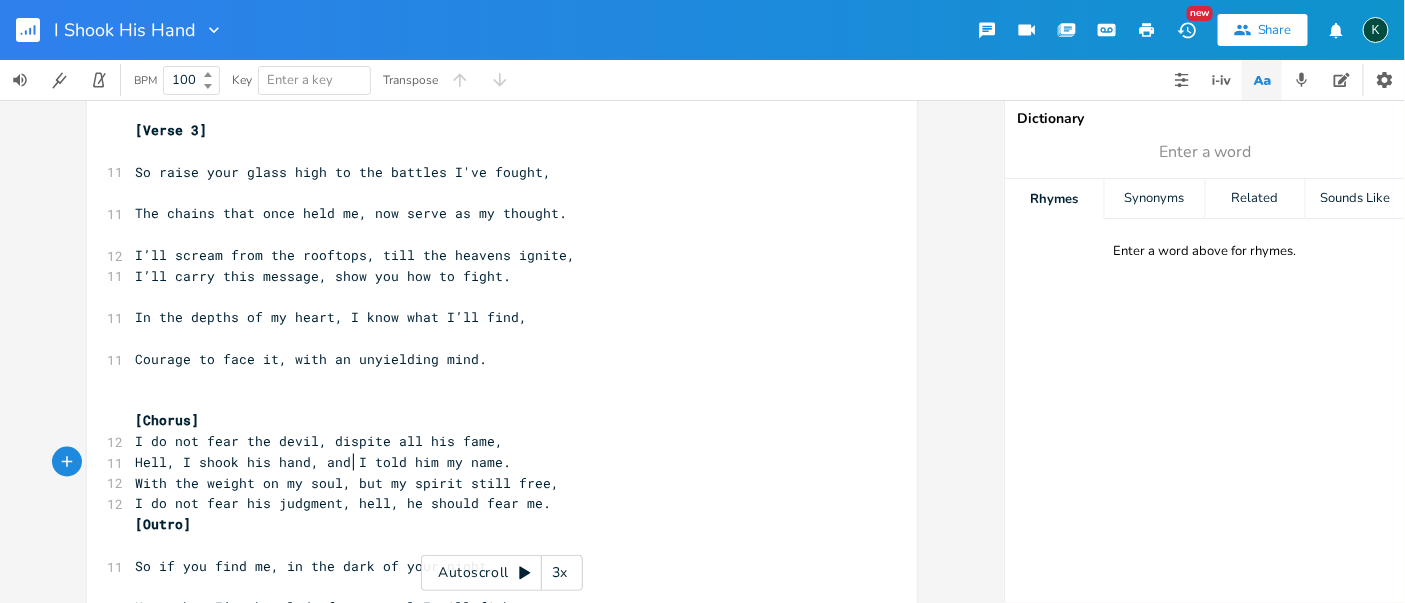 click on "In the depths of my heart, I know what I’ll find," at bounding box center [492, 317] 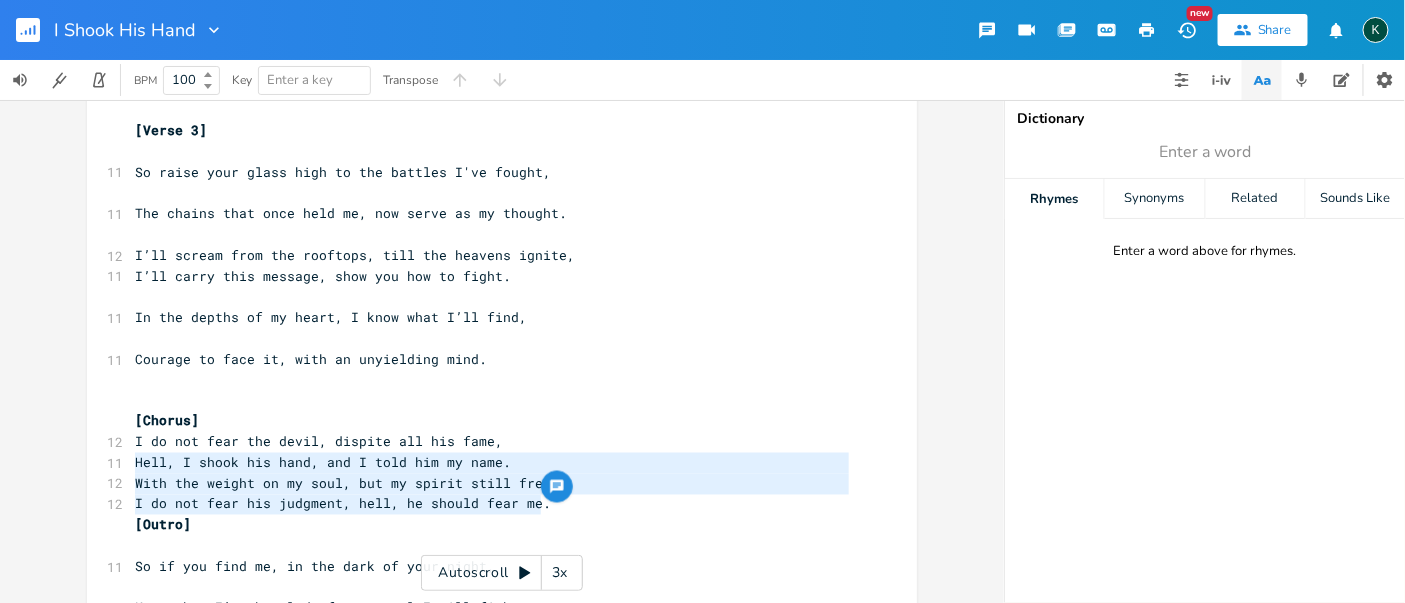 type on "I do not fear the devil, dispite all his fame,
Hell, I shook his hand, and I told him my name.
With the weight on my soul, but my spirit still free,
I do not fear his judgment, hell, he should fear me." 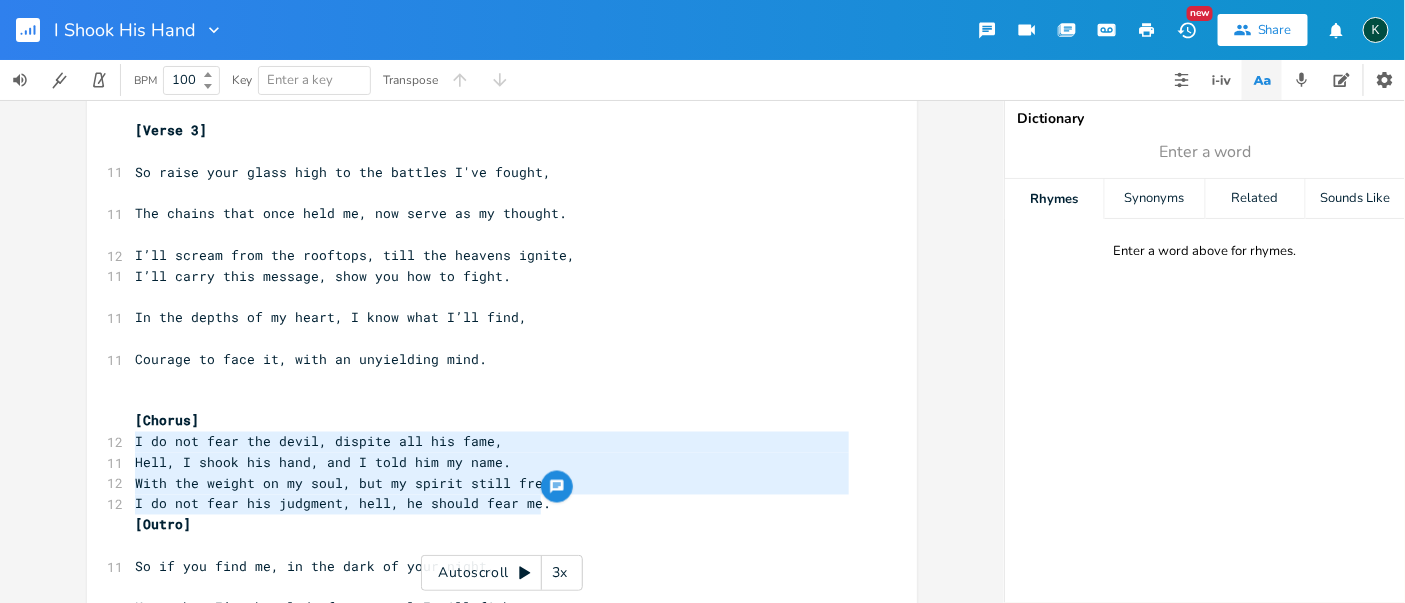 drag, startPoint x: 534, startPoint y: 507, endPoint x: 105, endPoint y: 443, distance: 433.74762 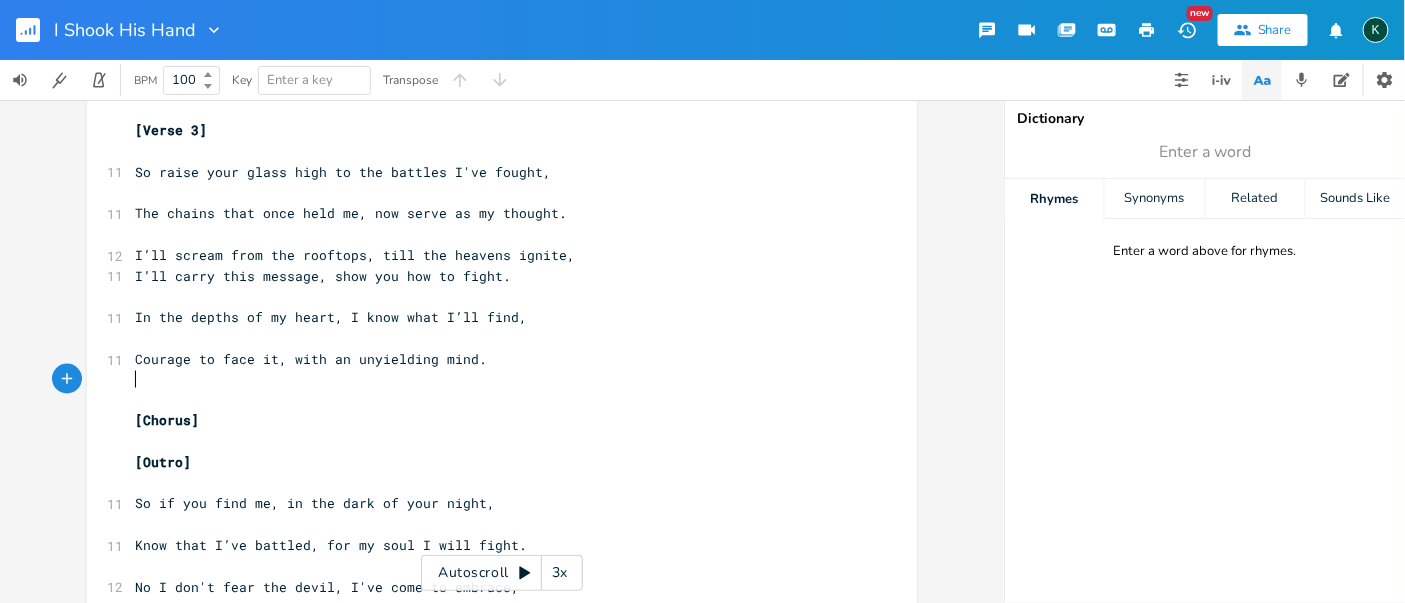 click on "​" at bounding box center (492, 400) 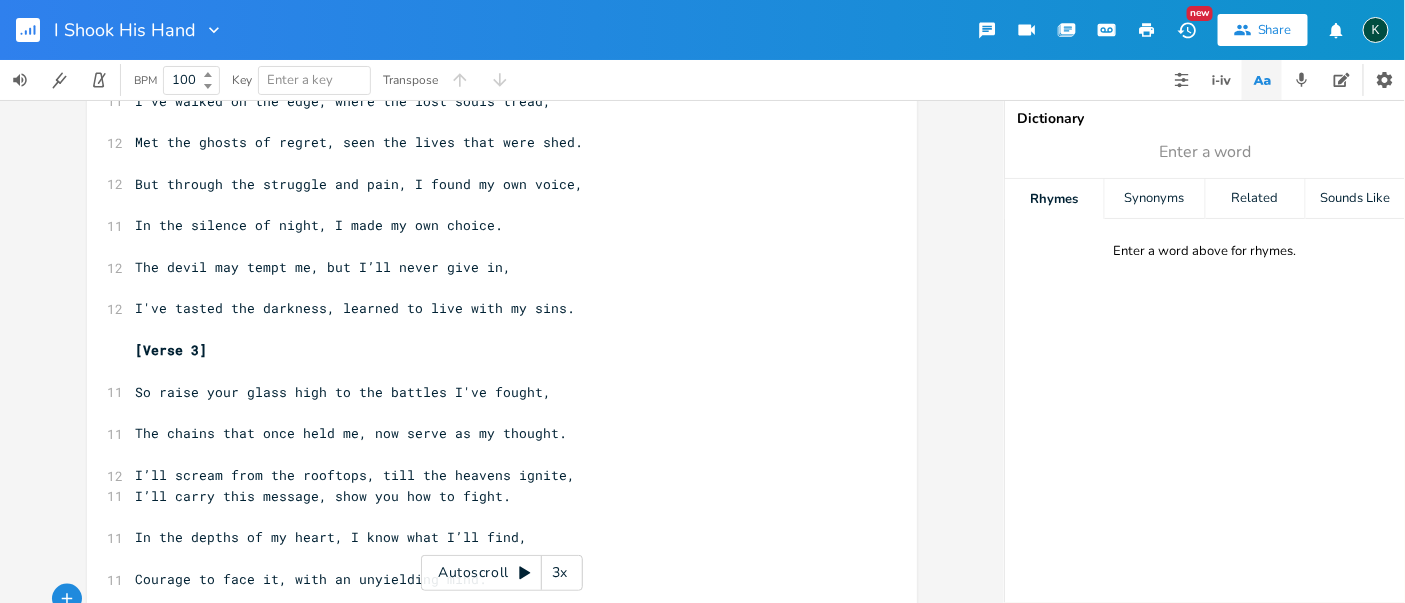 scroll, scrollTop: 832, scrollLeft: 0, axis: vertical 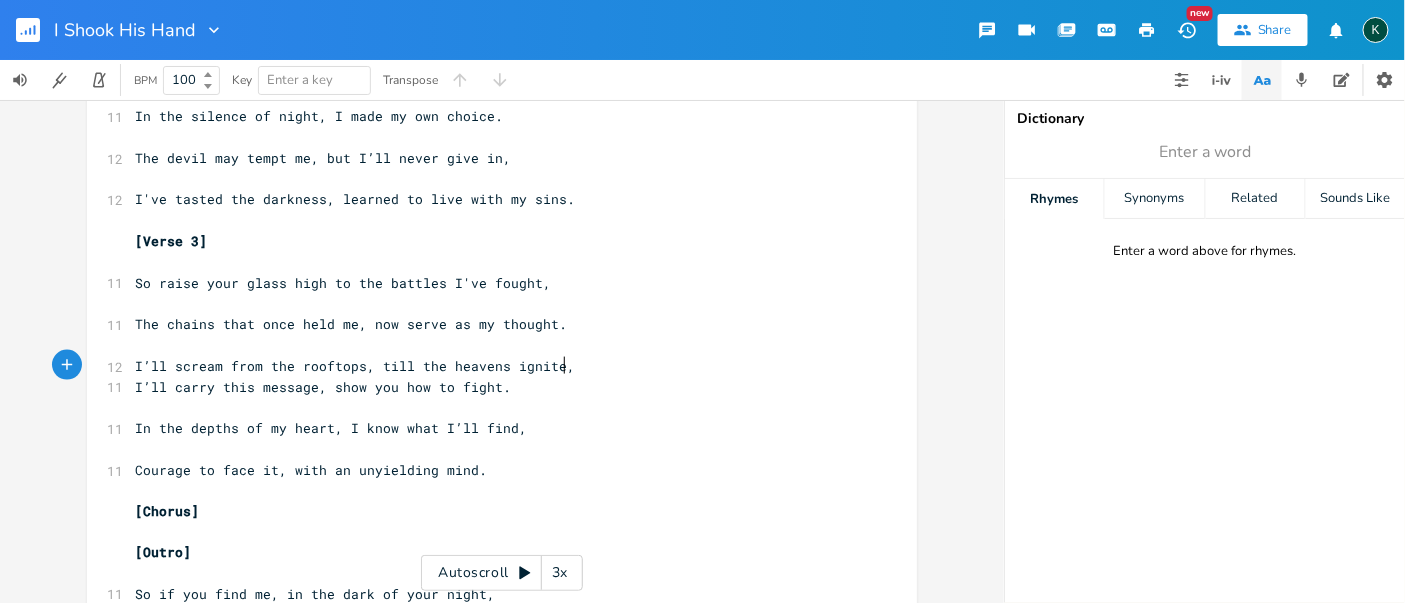 click on "I’ll scream from the rooftops, till the heavens ignite," at bounding box center [492, 366] 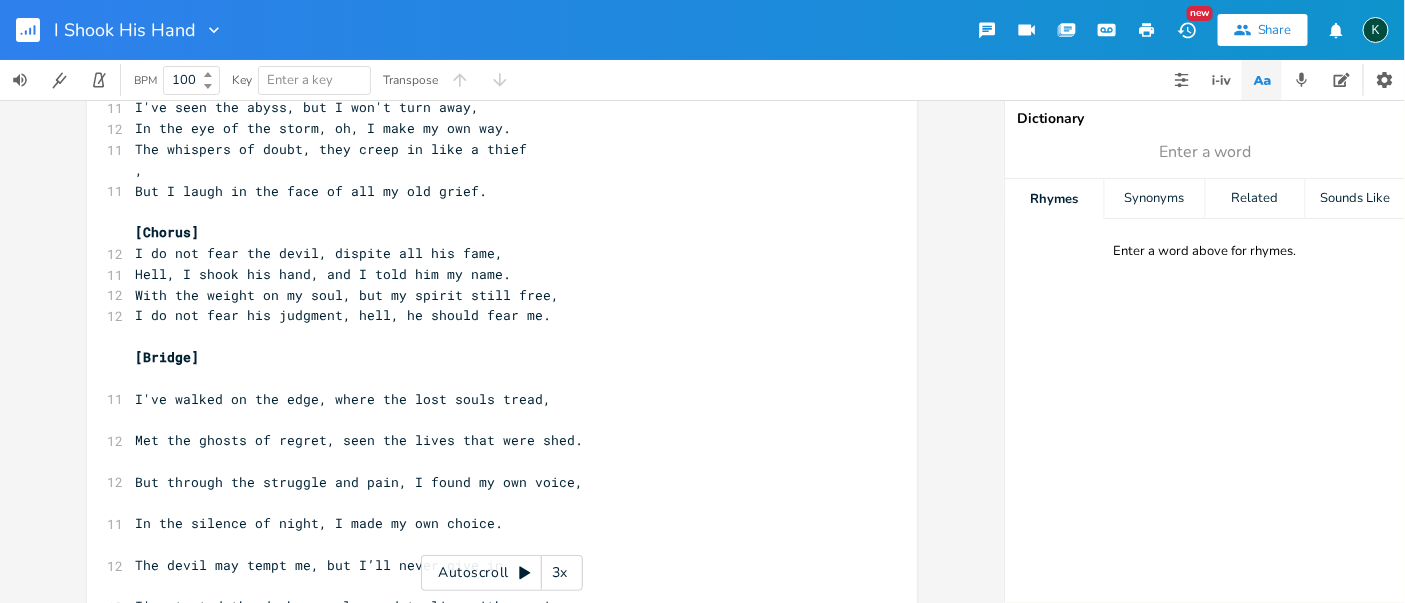 scroll, scrollTop: 387, scrollLeft: 0, axis: vertical 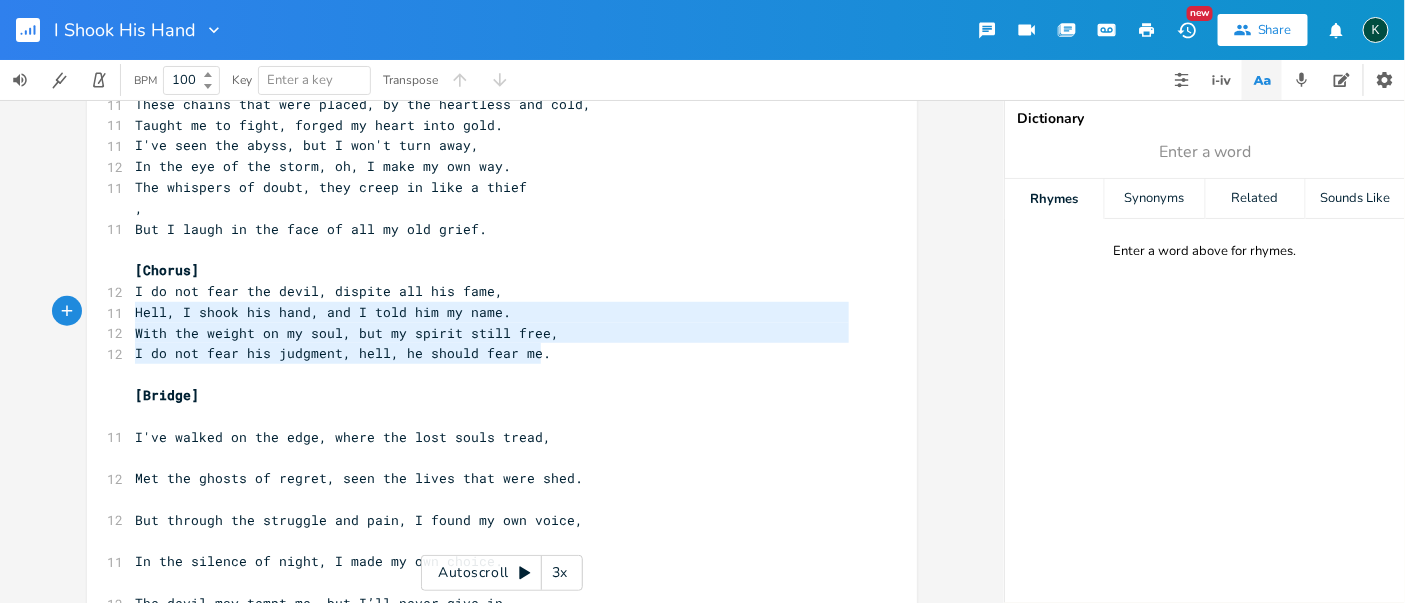 type on "I do not fear the devil, dispite all his fame,
Hell, I shook his hand, and I told him my name.
With the weight on my soul, but my spirit still free,
I do not fear his judgment, hell, he should fear me." 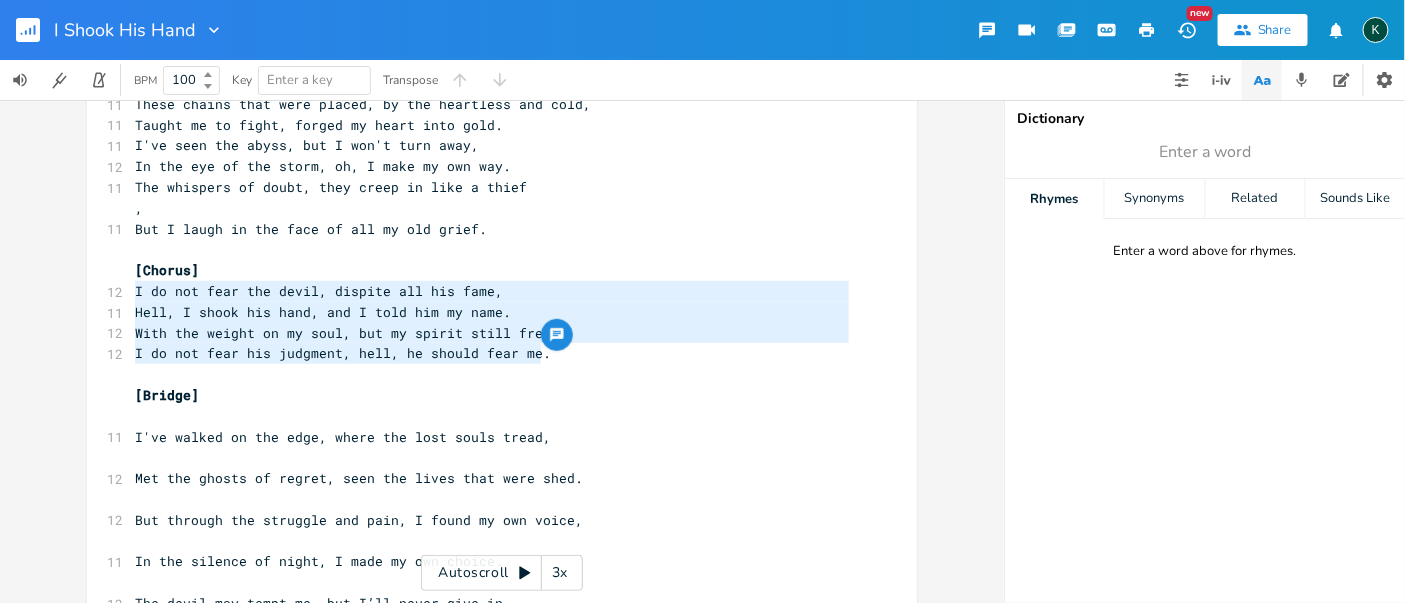 drag, startPoint x: 534, startPoint y: 353, endPoint x: 97, endPoint y: 294, distance: 440.96484 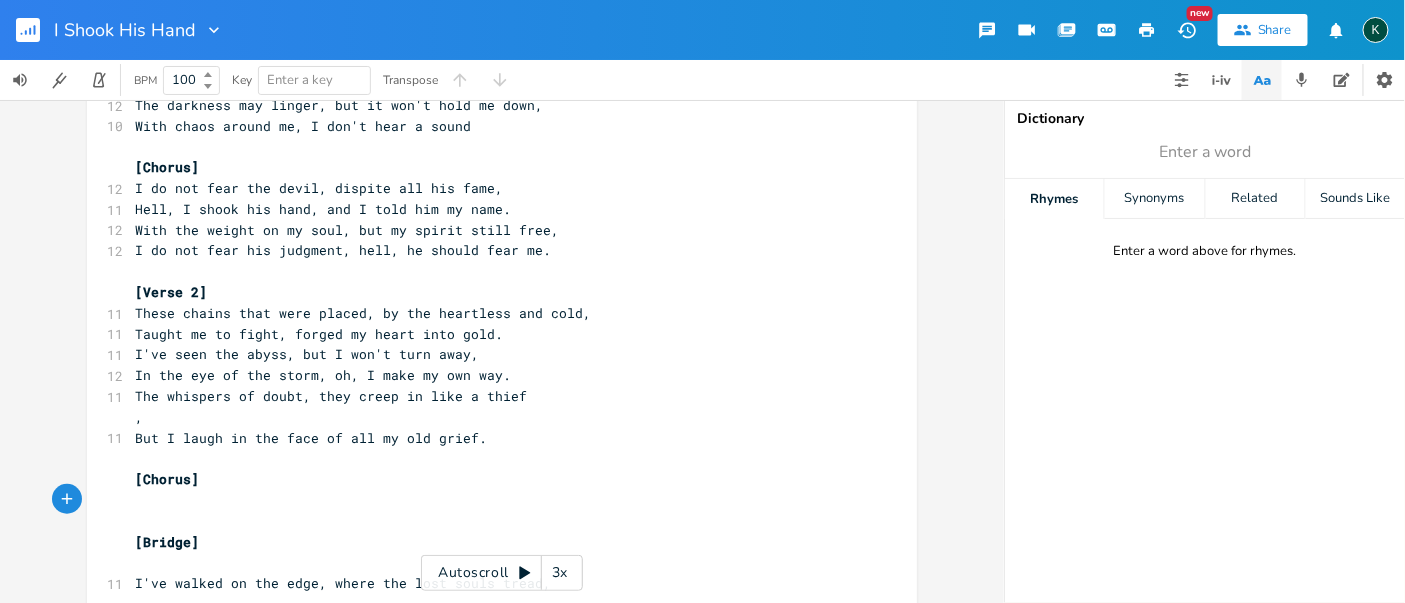 scroll, scrollTop: 165, scrollLeft: 0, axis: vertical 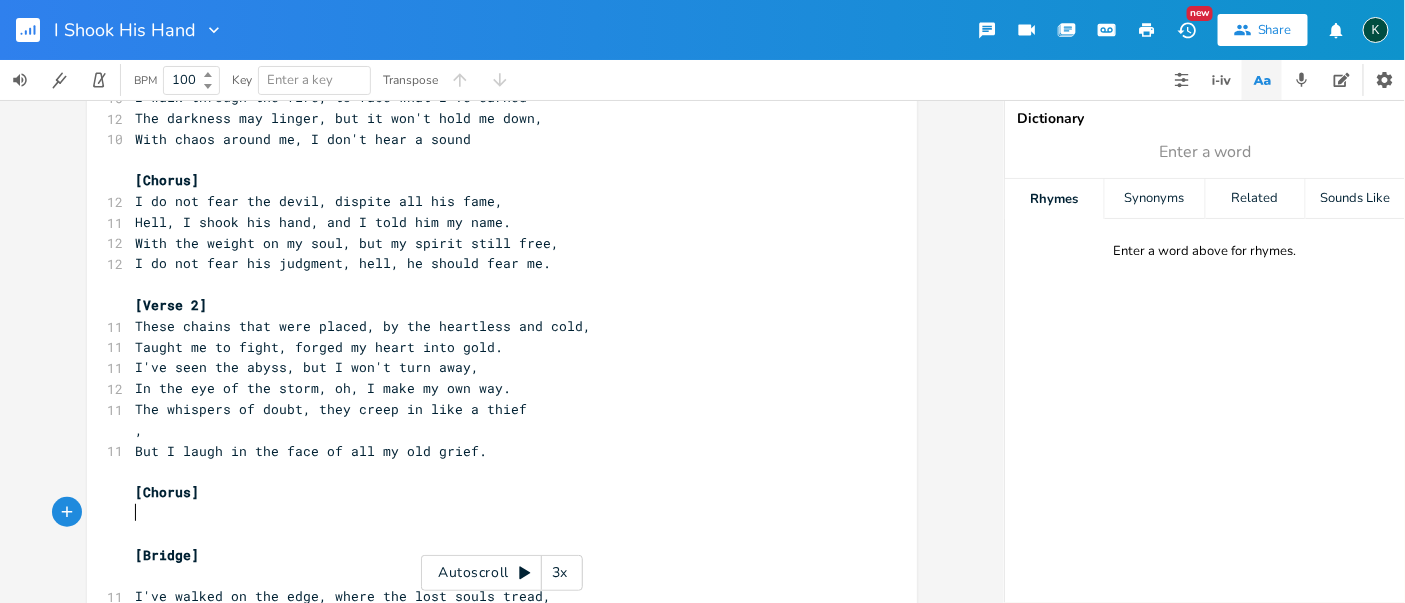 click on "In the eye of the storm, oh, I make my own way." at bounding box center (492, 388) 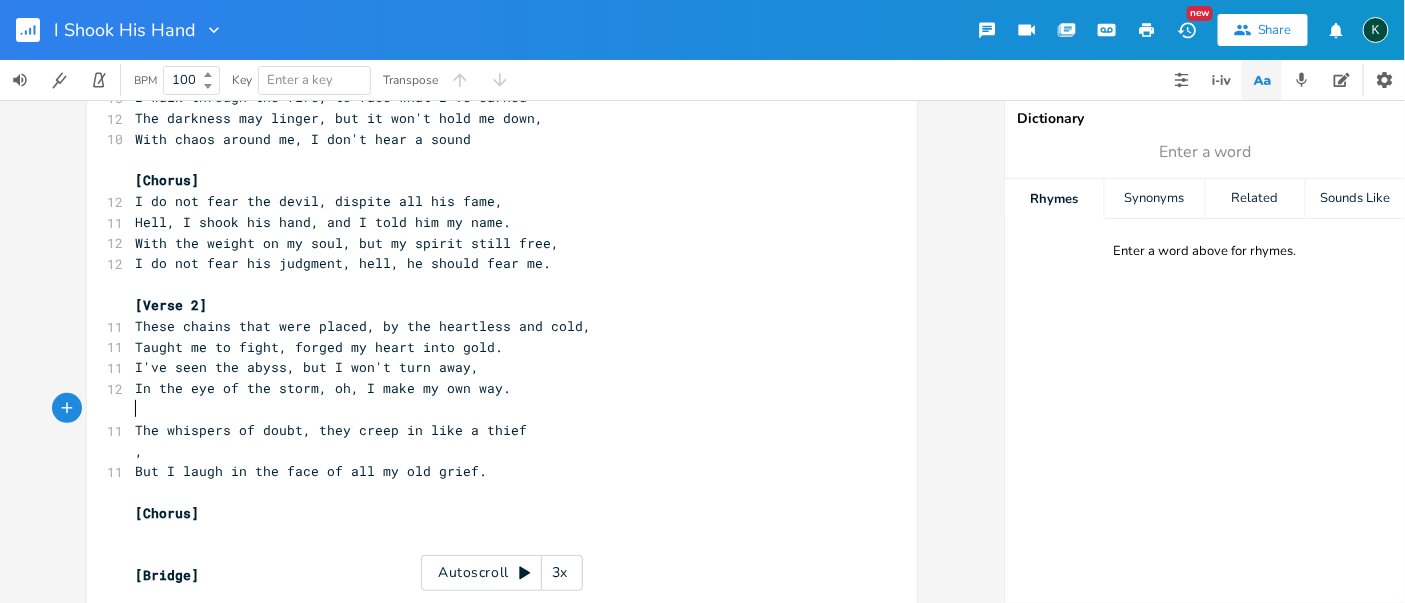 click on "I've seen the abyss, but I won't turn away," at bounding box center [492, 367] 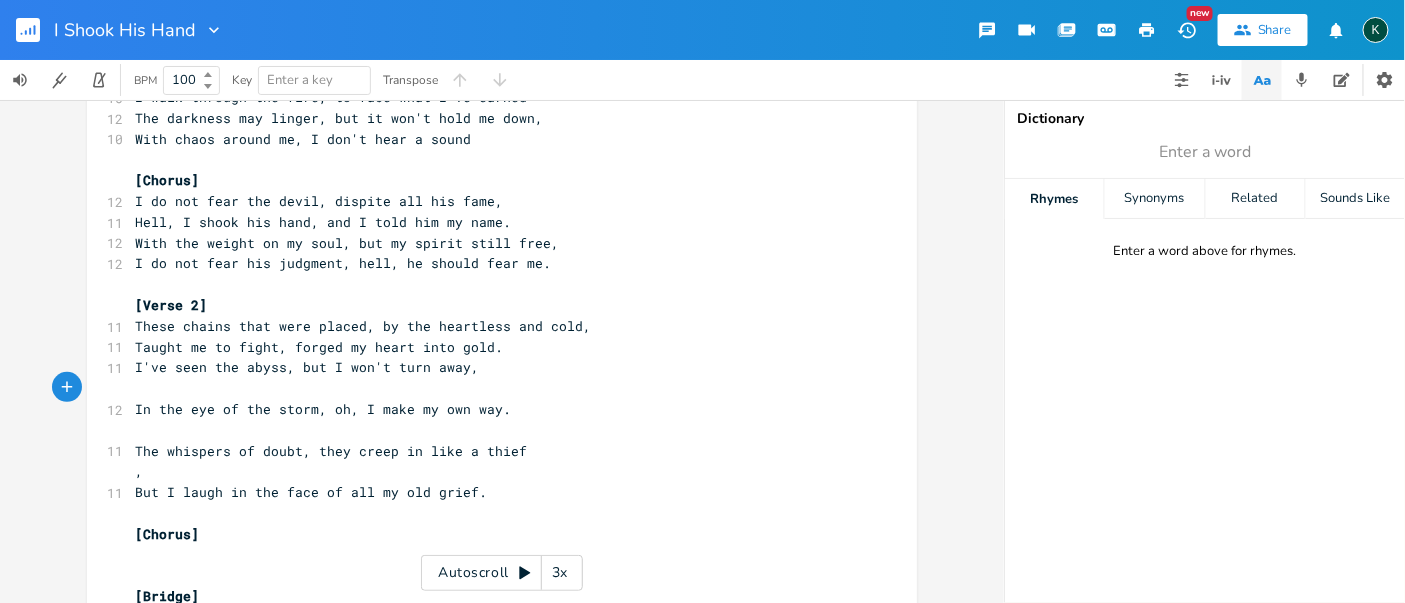 click on "Taught me to fight, forged my heart into gold." at bounding box center [492, 347] 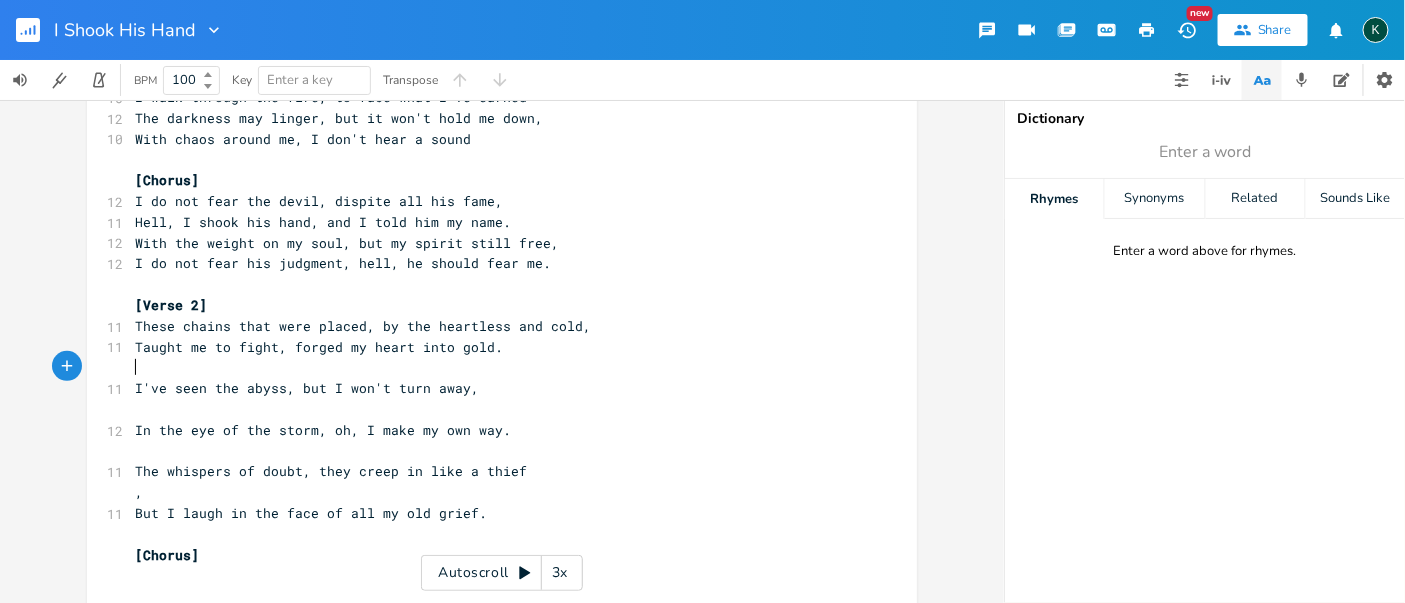 click on "These chains that were placed, by the heartless and cold," at bounding box center (492, 326) 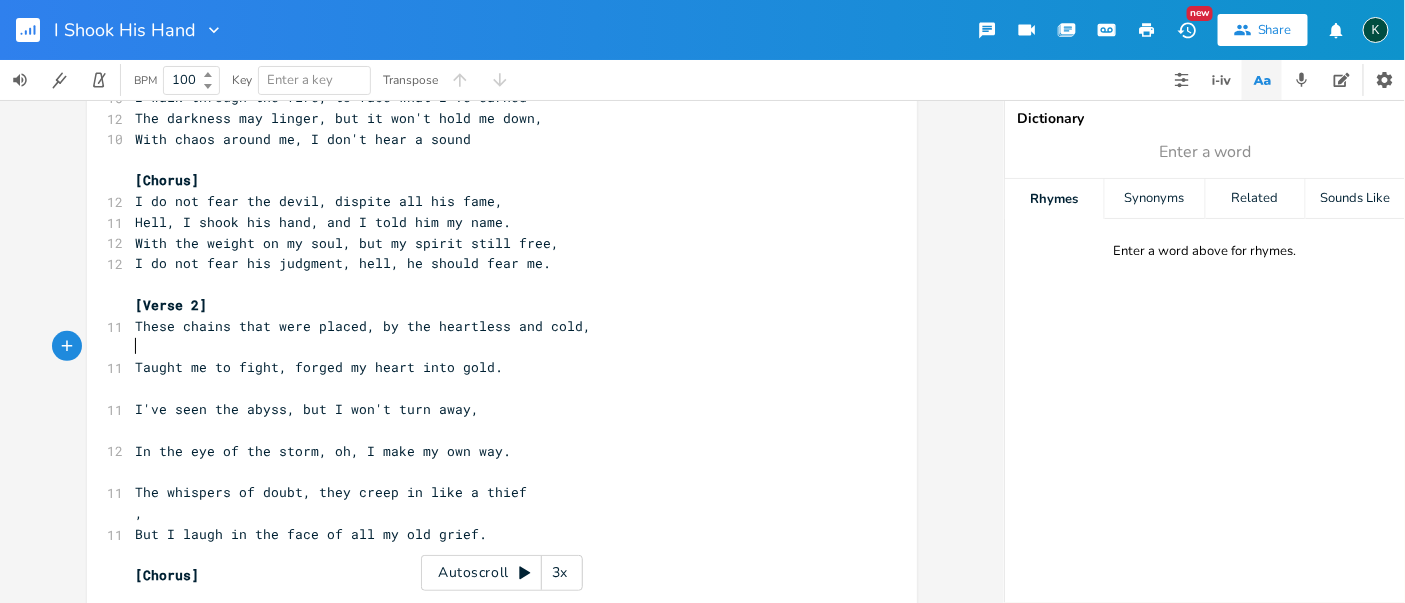 click on "[Verse 2]" at bounding box center [492, 305] 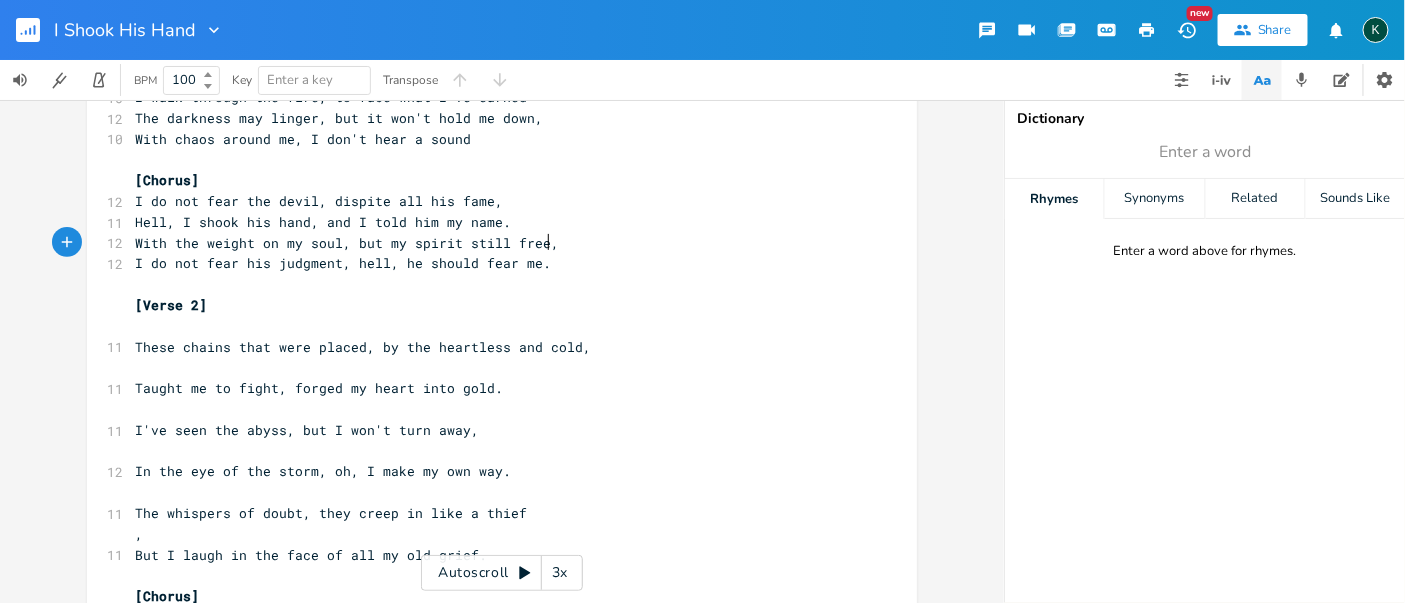 click on "With the weight on my soul, but my spirit still free," at bounding box center [492, 243] 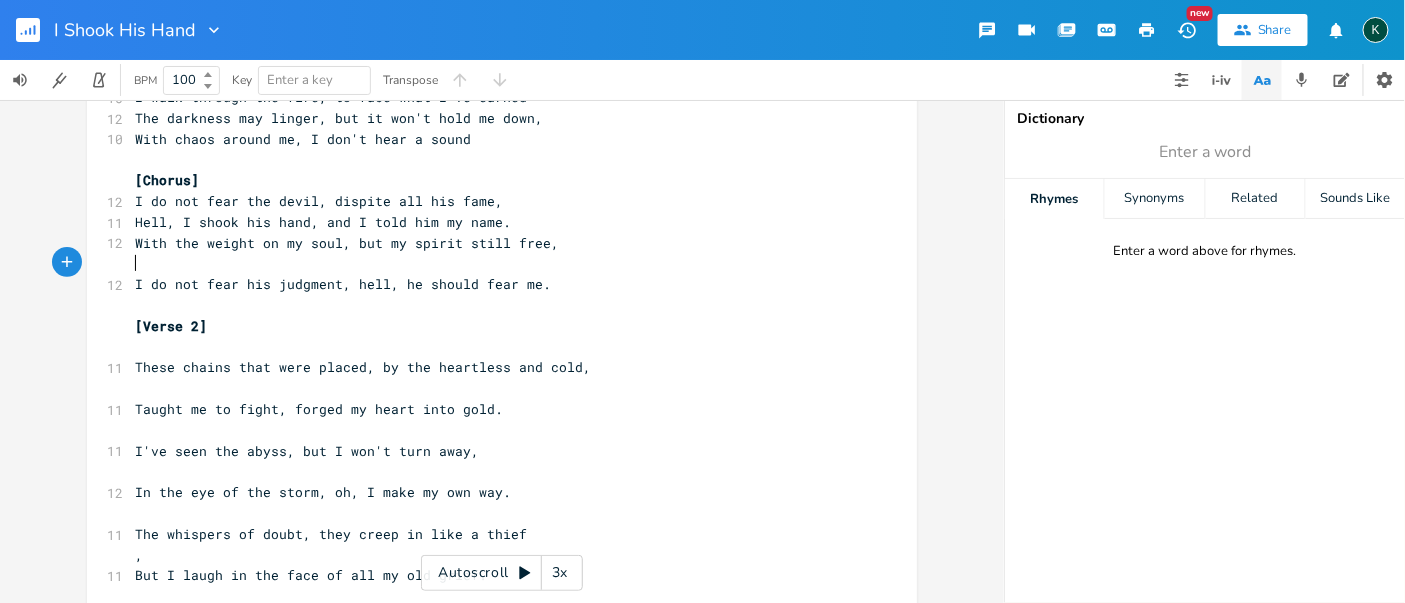 click on "Hell, I shook his hand, and I told him my name." at bounding box center (492, 222) 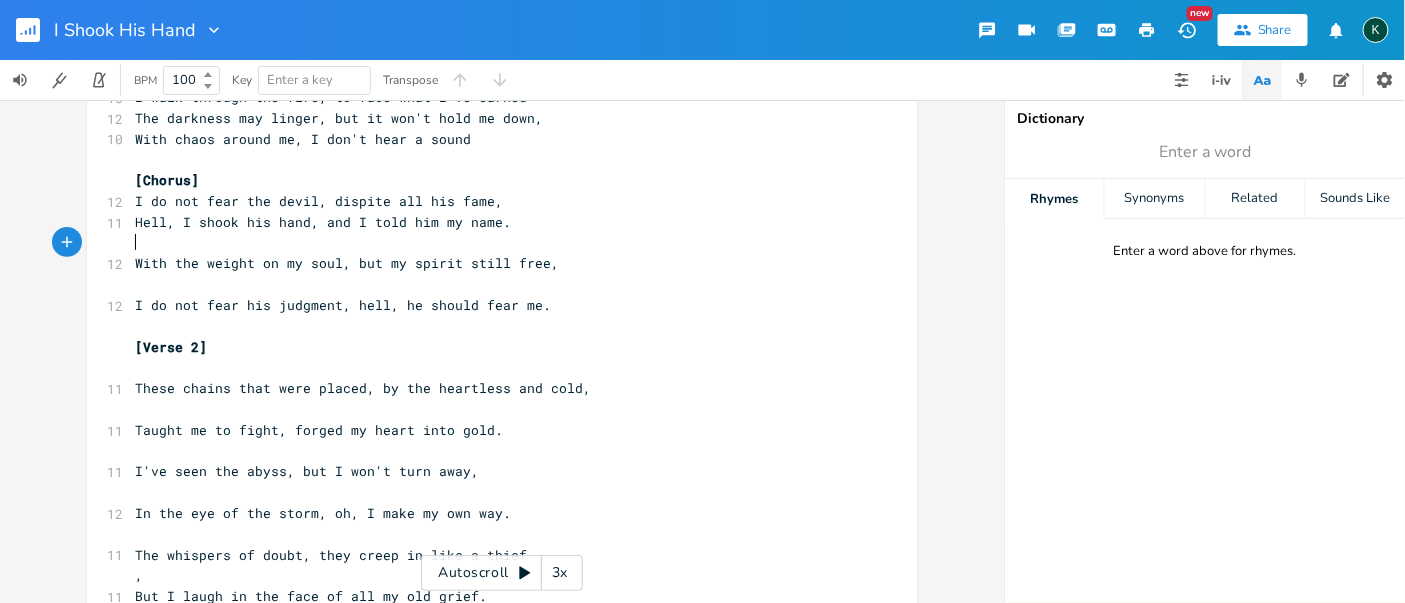 click on "I do not fear the devil, dispite all his fame," at bounding box center (492, 201) 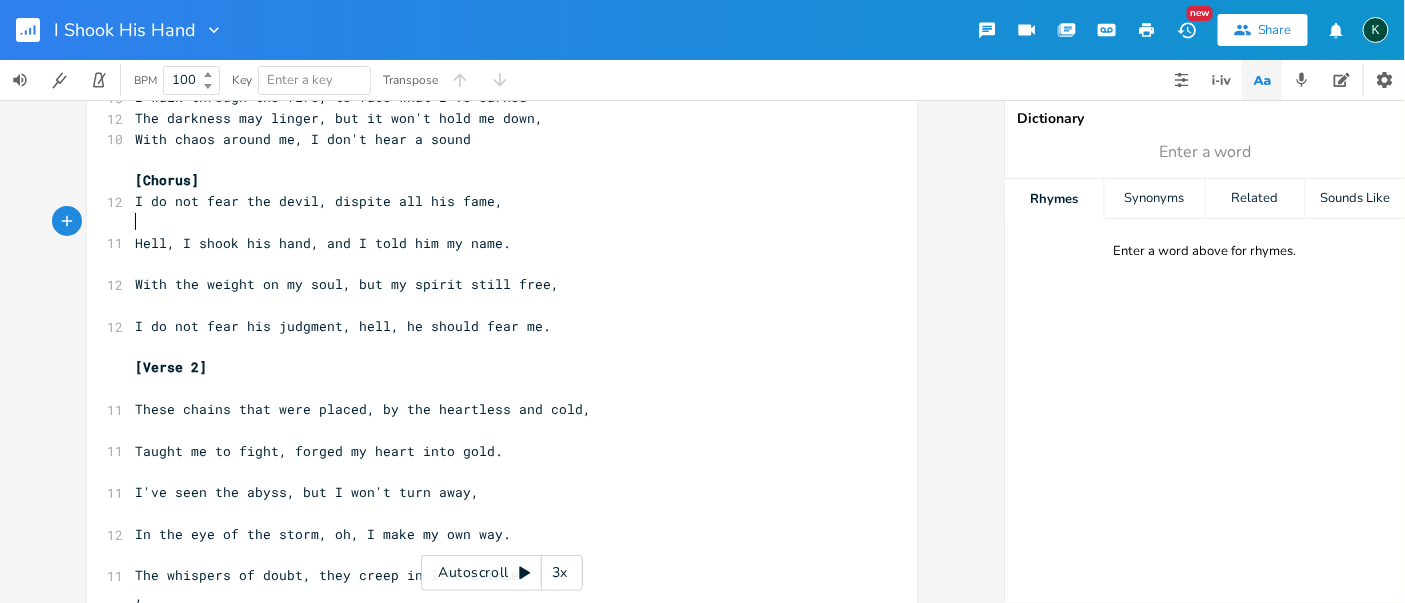 click on "[Chorus]" at bounding box center [492, 180] 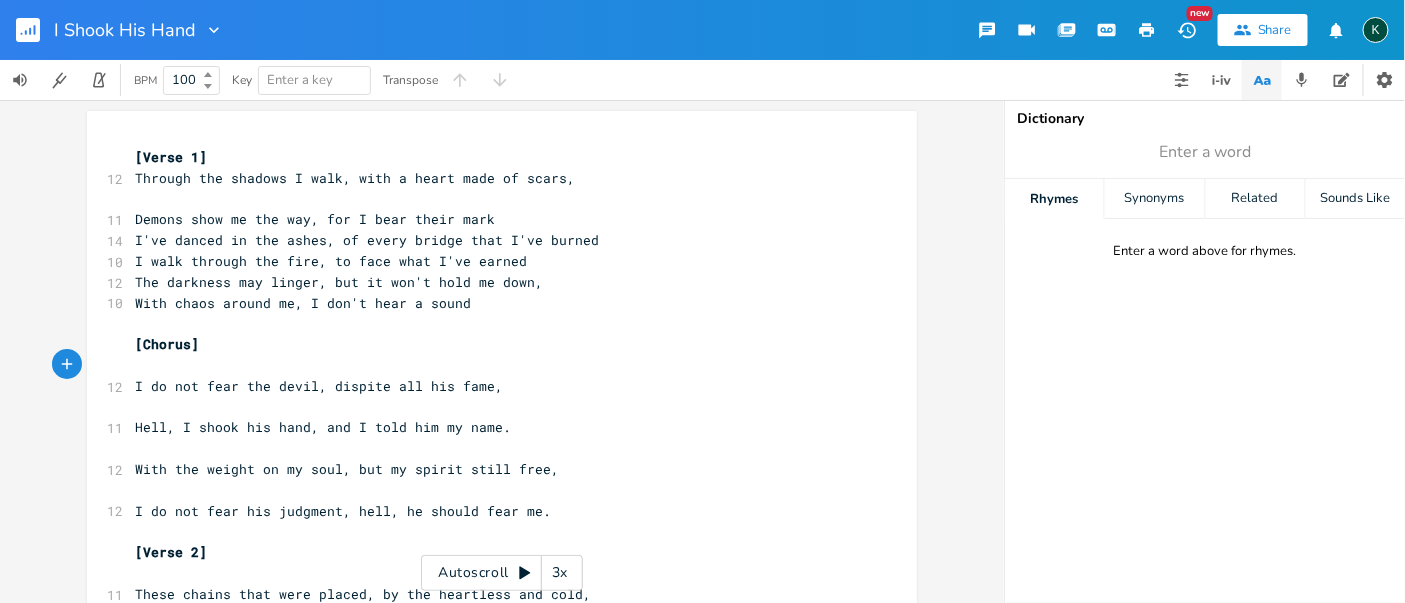 scroll, scrollTop: 0, scrollLeft: 0, axis: both 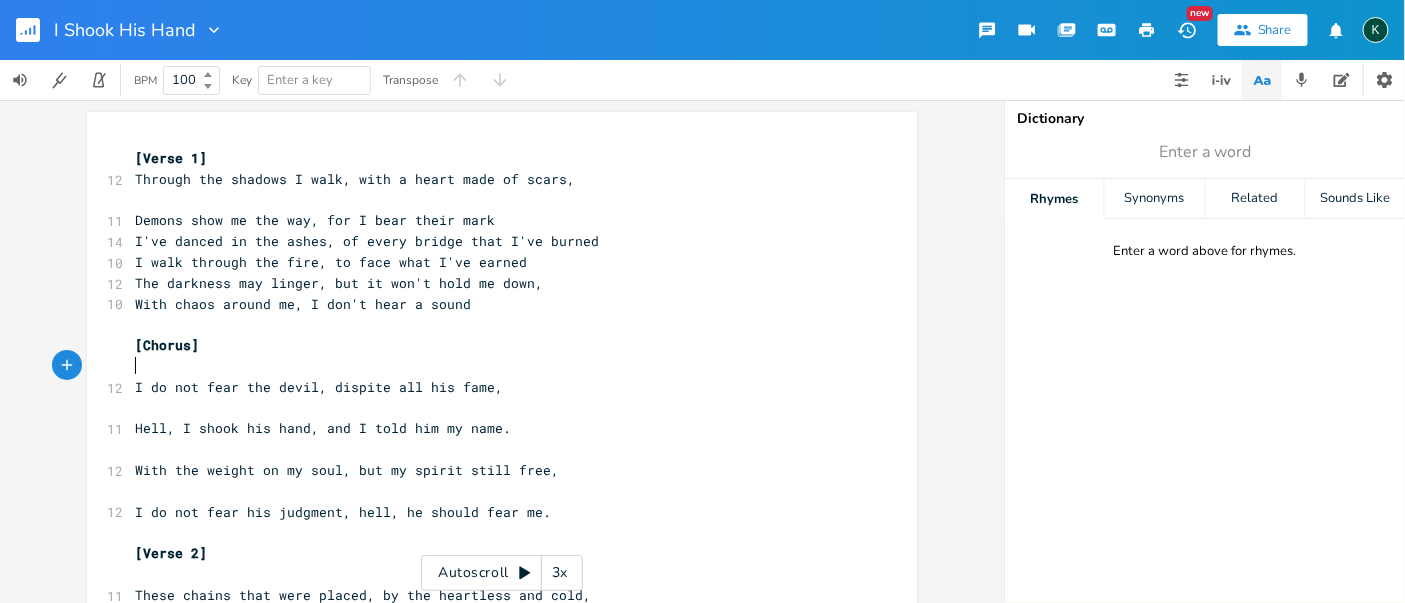 click on "The darkness may linger, but it won't hold me down," at bounding box center [492, 283] 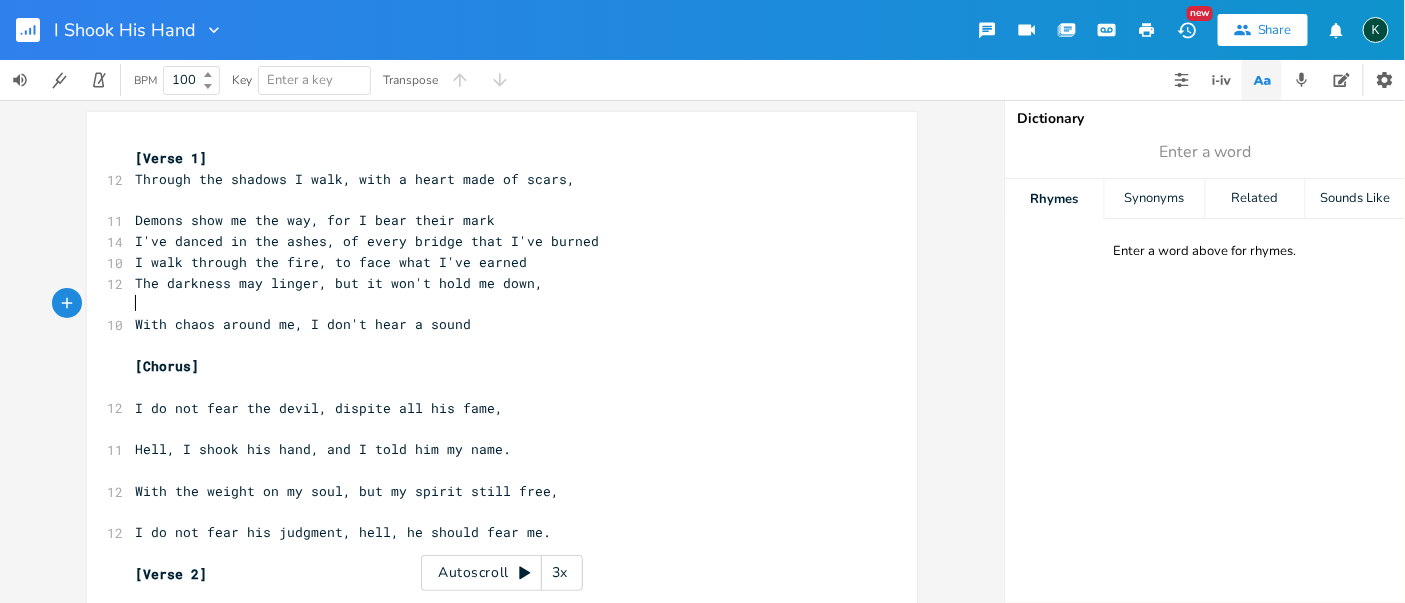 click on "I walk through the fire, to face what I've earned" at bounding box center (492, 262) 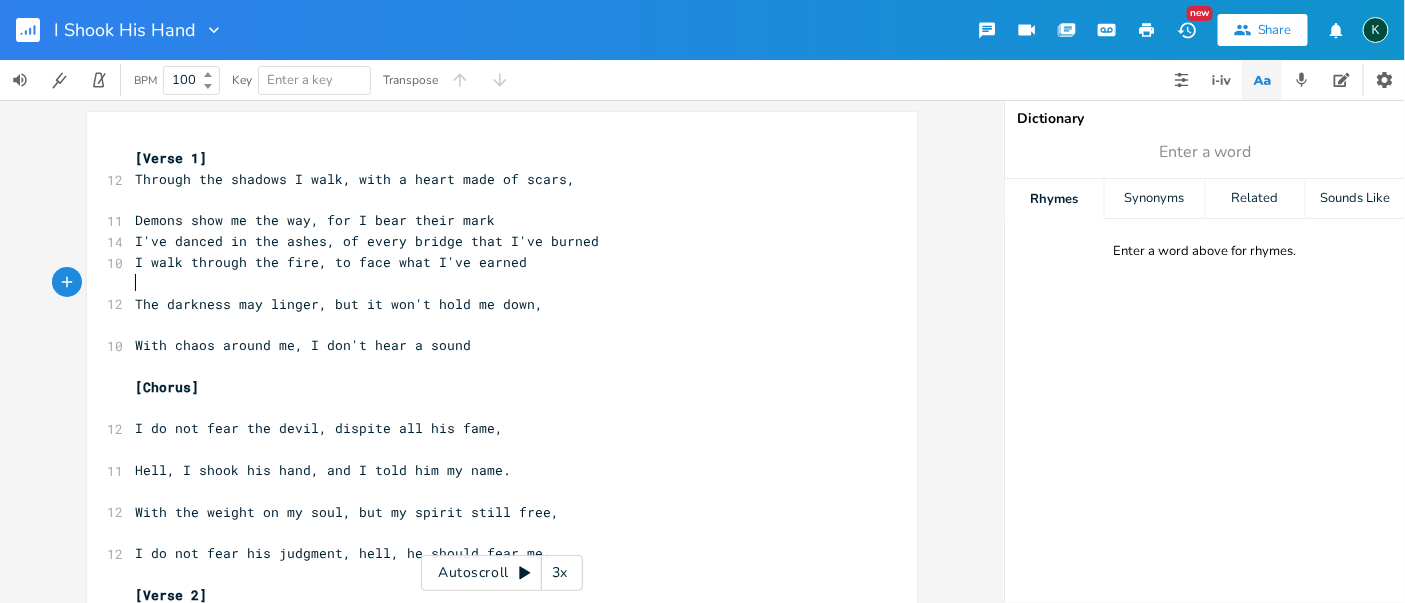 drag, startPoint x: 604, startPoint y: 235, endPoint x: 584, endPoint y: 221, distance: 24.41311 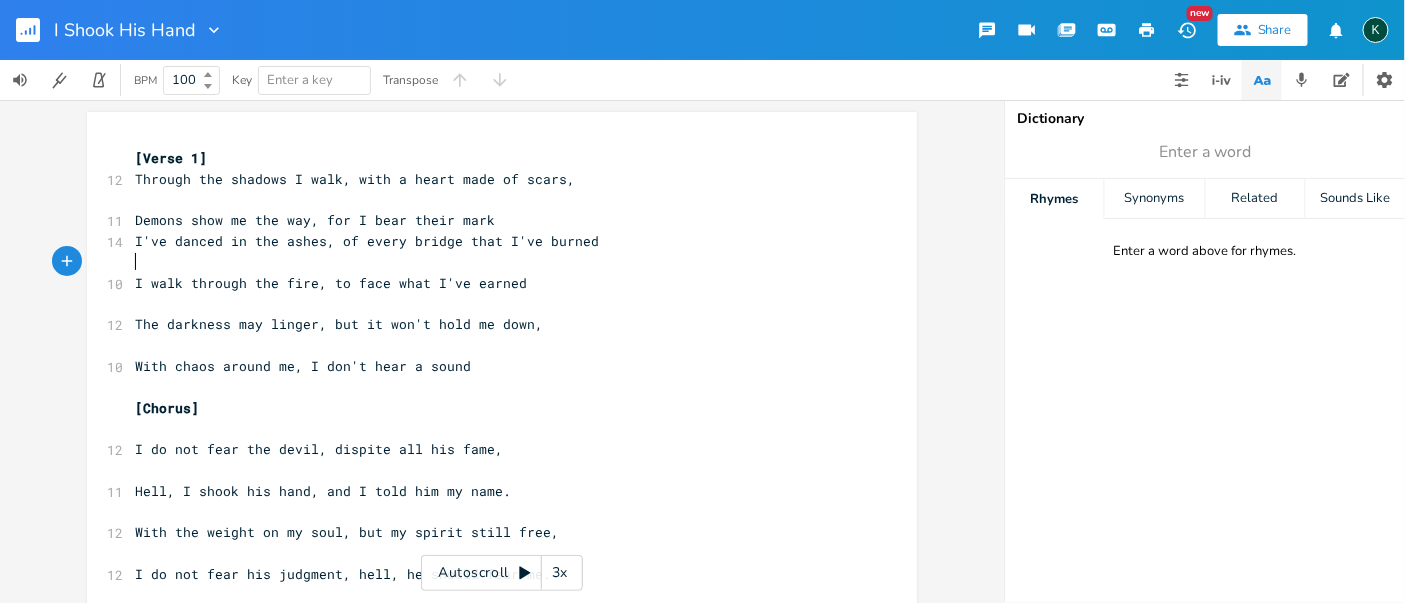 type on "Demons show me the way, for I bear their mark" 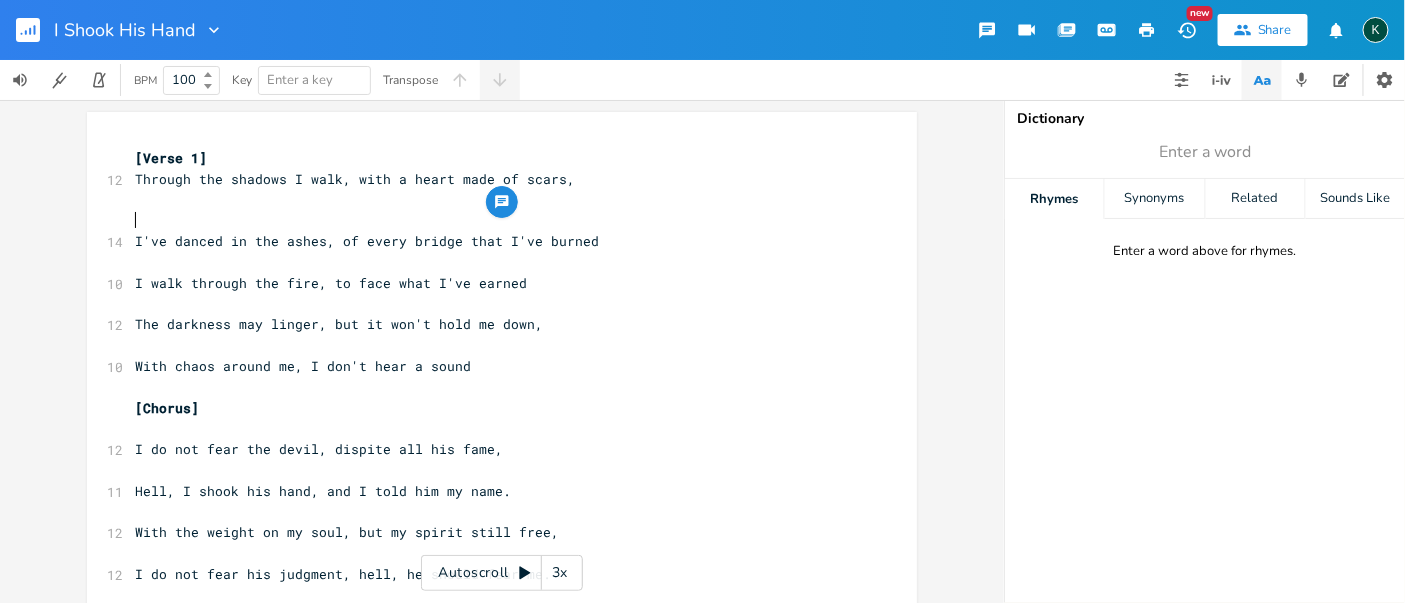 type on "Demons show me the way, for I bear their mark" 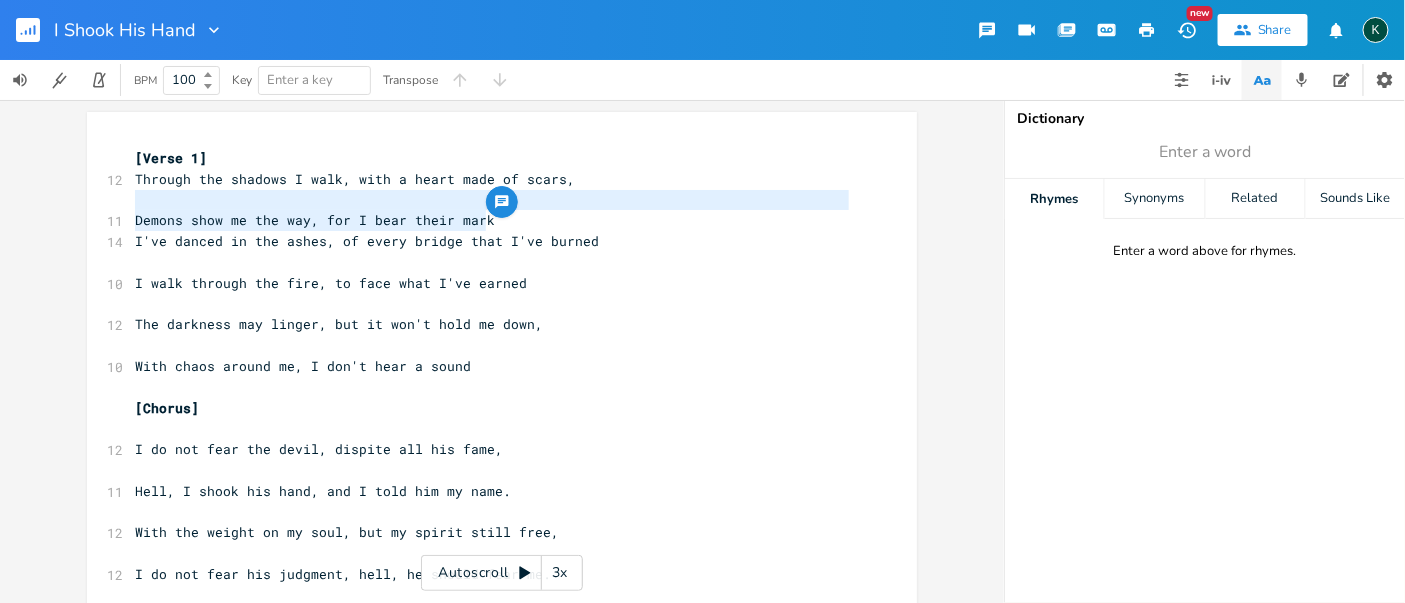 click on "Demons show me the way, for I bear their mark" at bounding box center (492, 220) 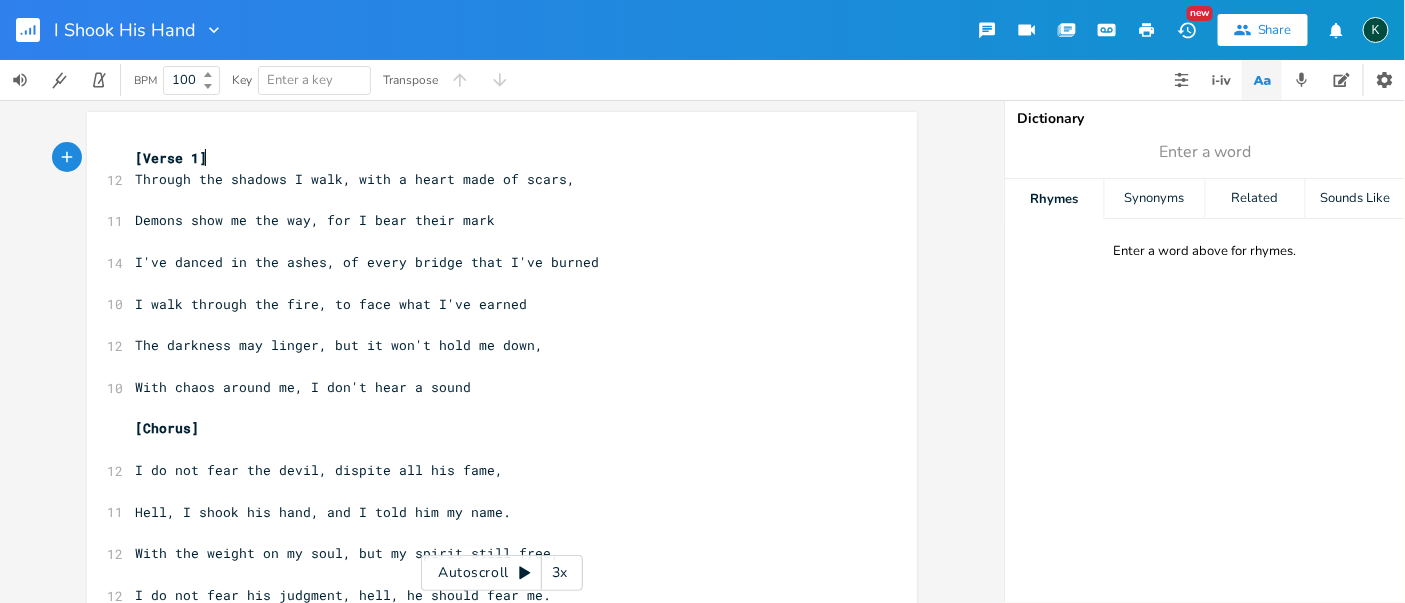 click on "[Verse 1]" at bounding box center (492, 158) 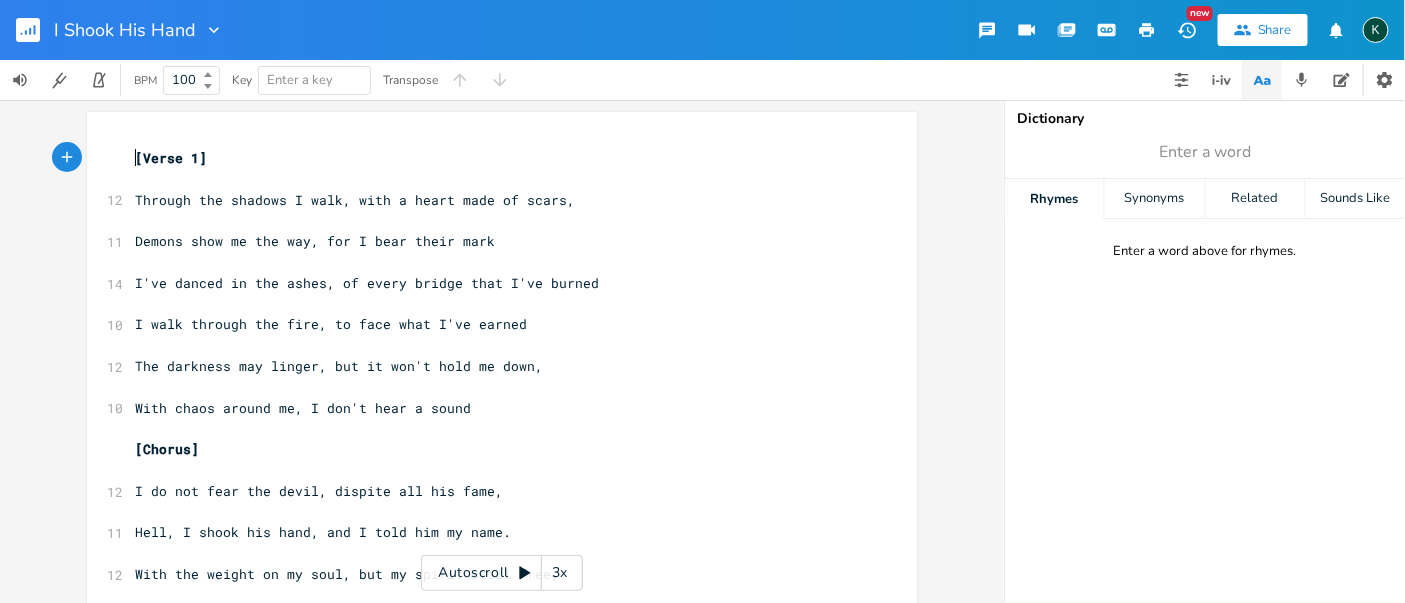 click on "[Verse 1]" at bounding box center (171, 158) 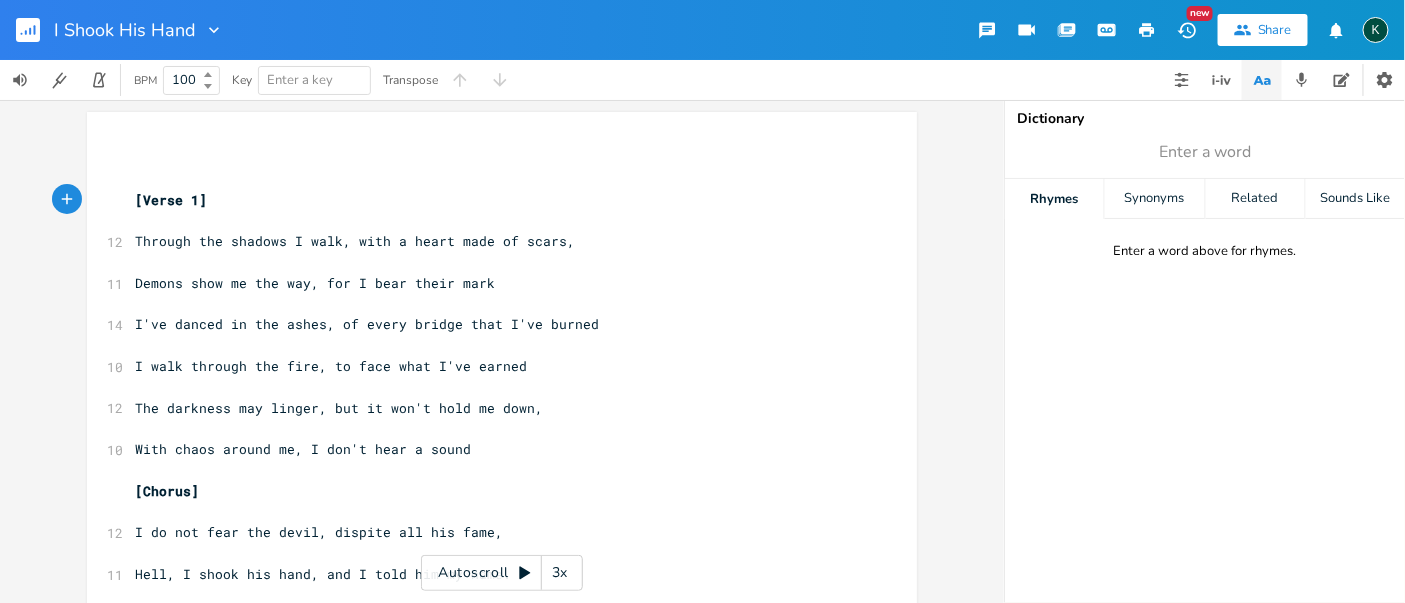 click on "x ​ ​ [Verse 1] ​ 12 Through the shadows I walk, with a heart made of scars, ​ 11 Demons show me the way, for I bear their mark ​ 14 I've danced in the ashes, of every bridge that I've burned ​ 10 I walk through the fire, to face what I've earned ​ 12 The darkness may linger, but it won't hold me down, ​ 10 With chaos around me, I don't hear a sound ​ [Chorus] ​ 12 I do not fear the devil, dispite all his fame, ​ 11 Hell, I shook his hand, and I told him my name. ​ 12 With the weight on my soul, but my spirit still free, ​ 12 I do not fear his judgment, hell, he should fear me. ​ [Verse 2] ​ 11 These chains that were placed, by the heartless and cold, ​ 11 Taught me to fight, forged my heart into gold. ​ 11 I've seen the abyss, but I won't turn away, ​ 12 In the eye of the storm, oh, I make my own way. ​ 11 The whispers of doubt, they creep in like a thief , 11 But I laugh in the face of all my old grief. ​ [Chorus] ​ ​ [Bridge] ​ 11 ​ 12 ​ 12 ​ 11 ​ 12" at bounding box center [502, 1049] 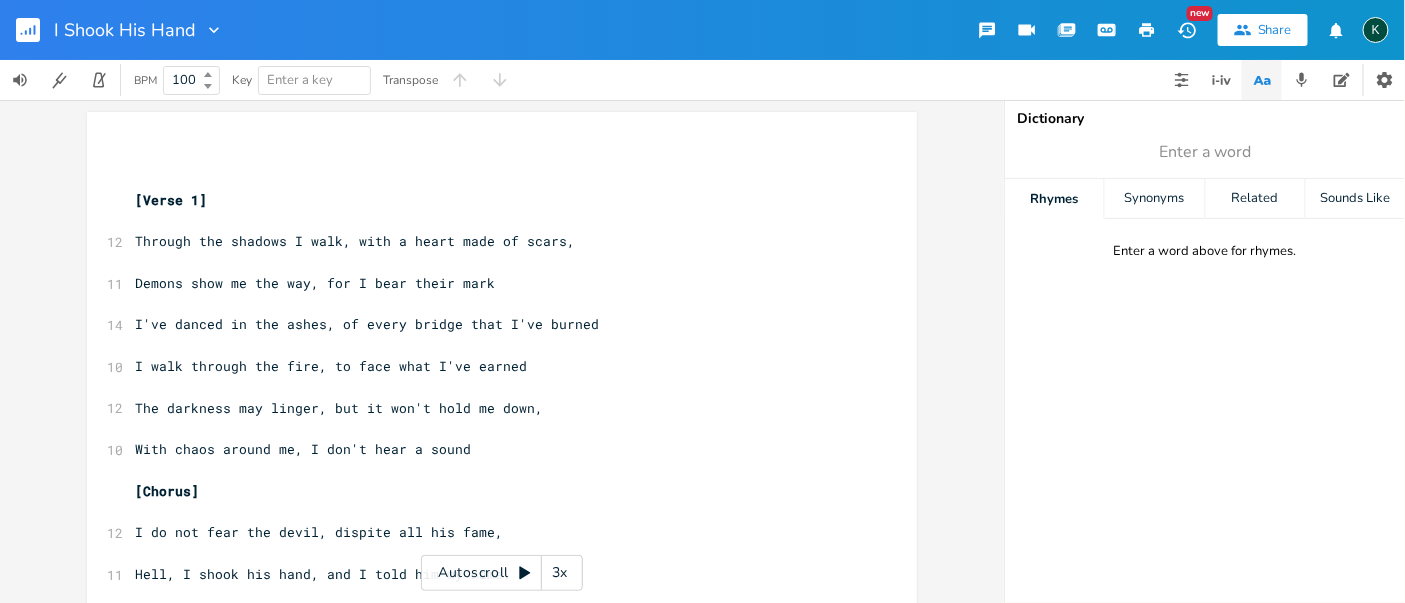 click on "​" at bounding box center (492, 158) 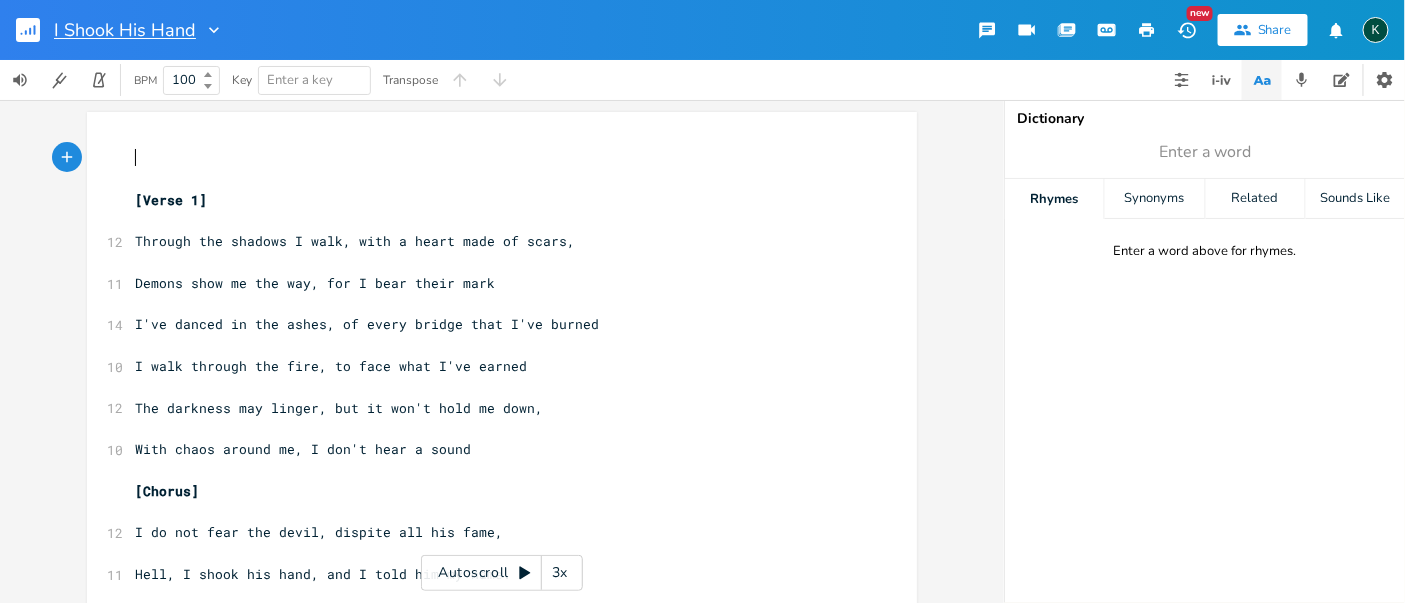 scroll, scrollTop: 0, scrollLeft: 3, axis: horizontal 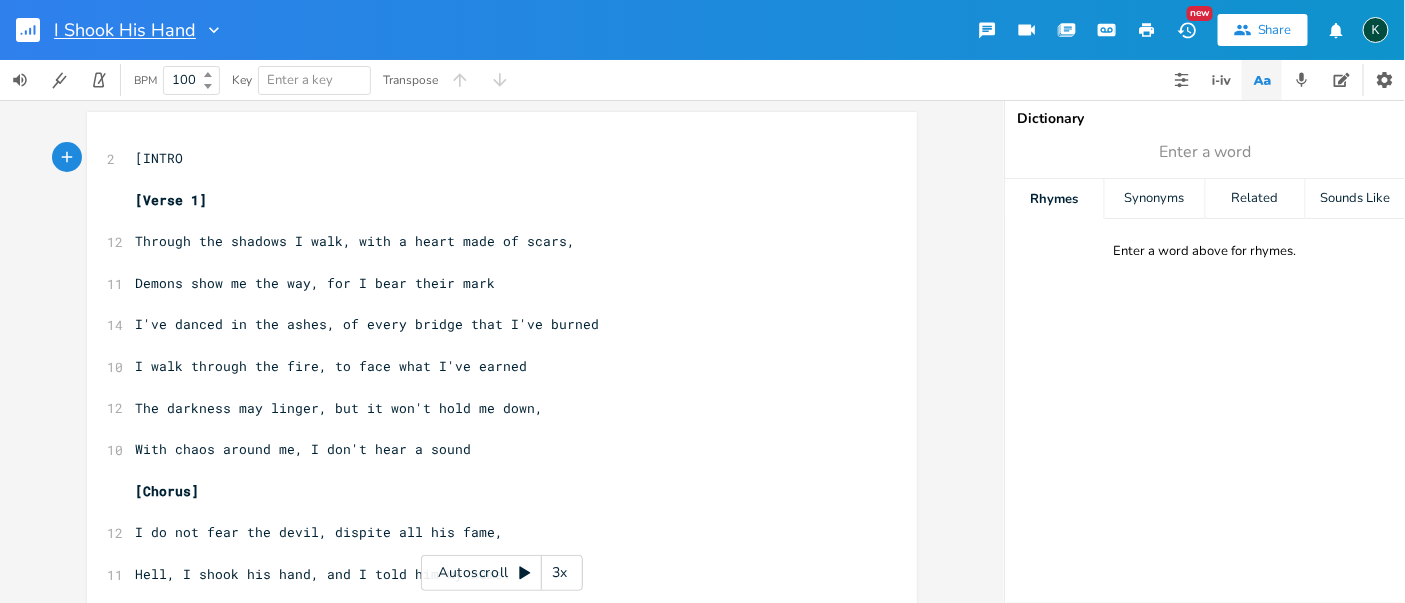 type on "[INTRO]" 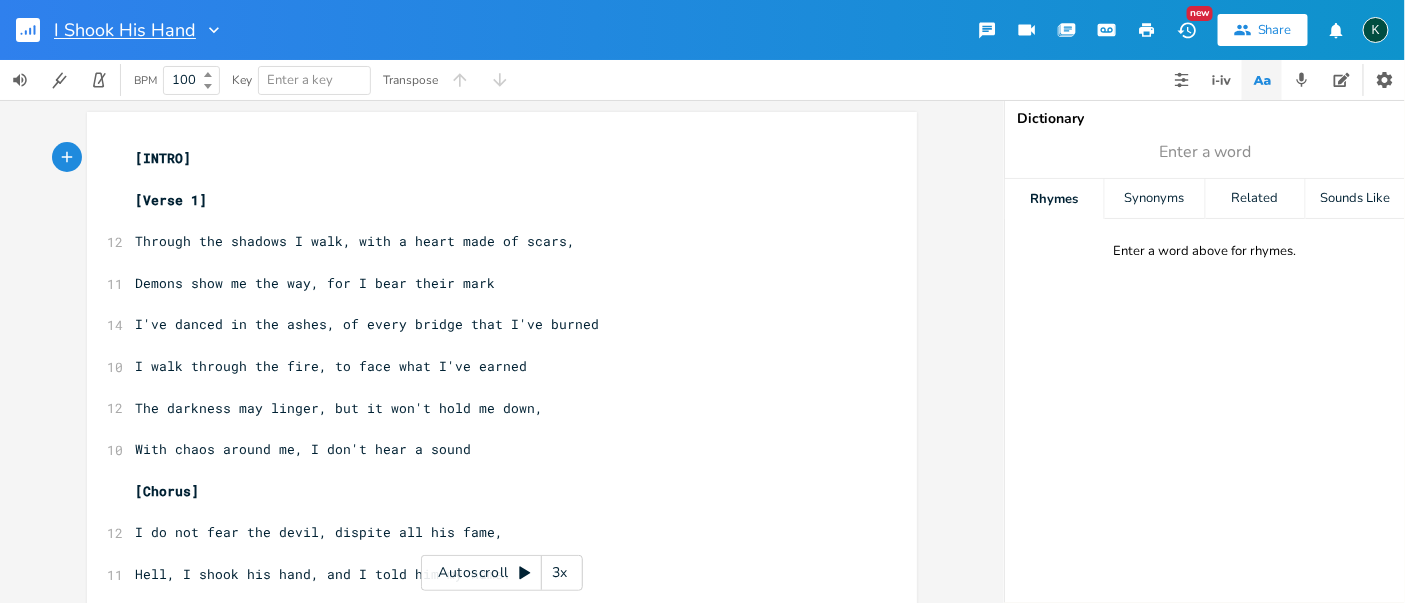 type 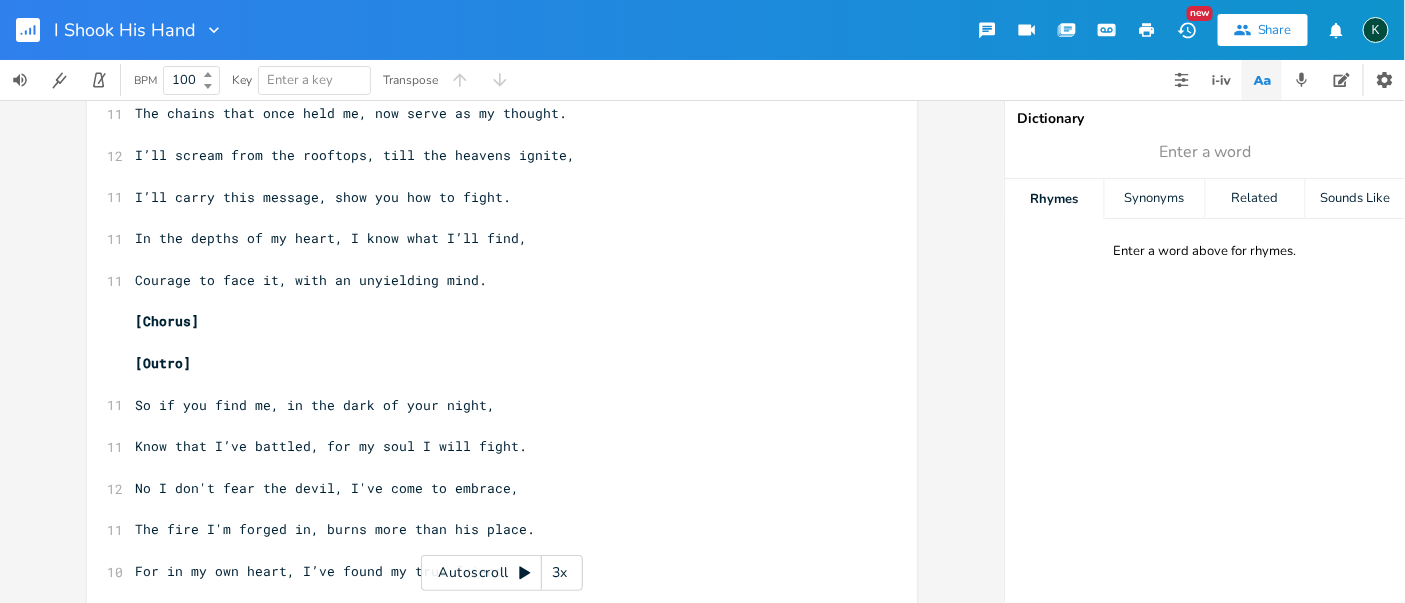 scroll, scrollTop: 1414, scrollLeft: 0, axis: vertical 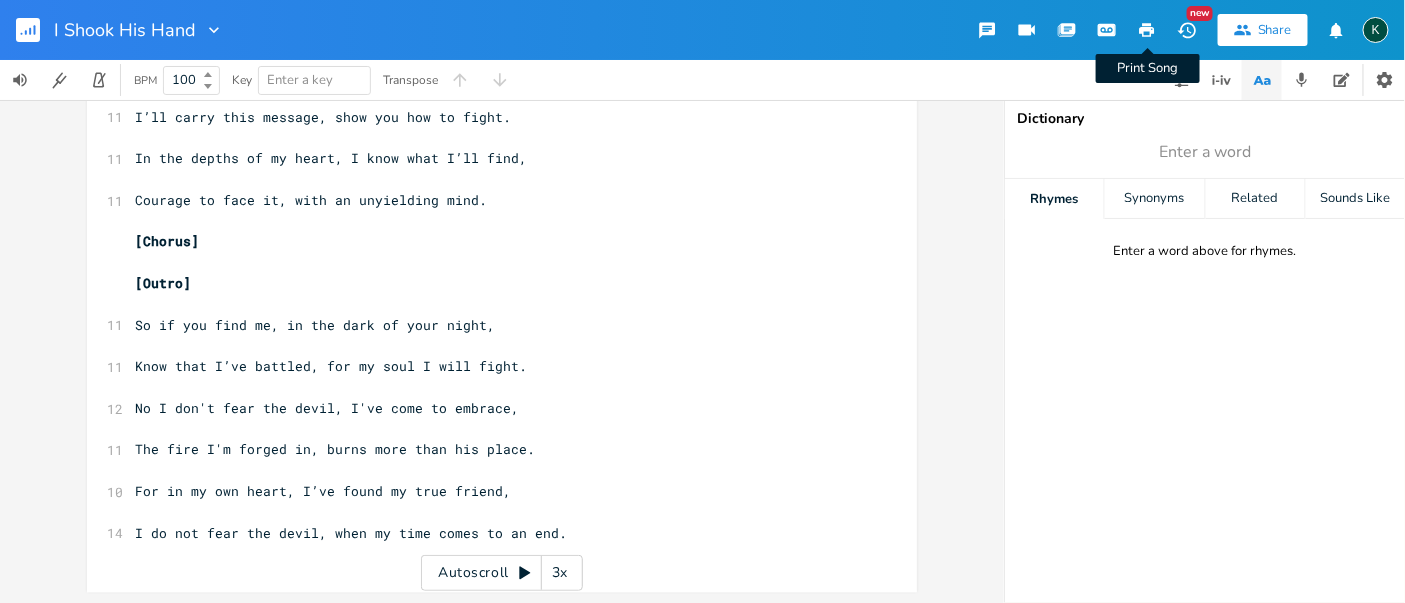 click 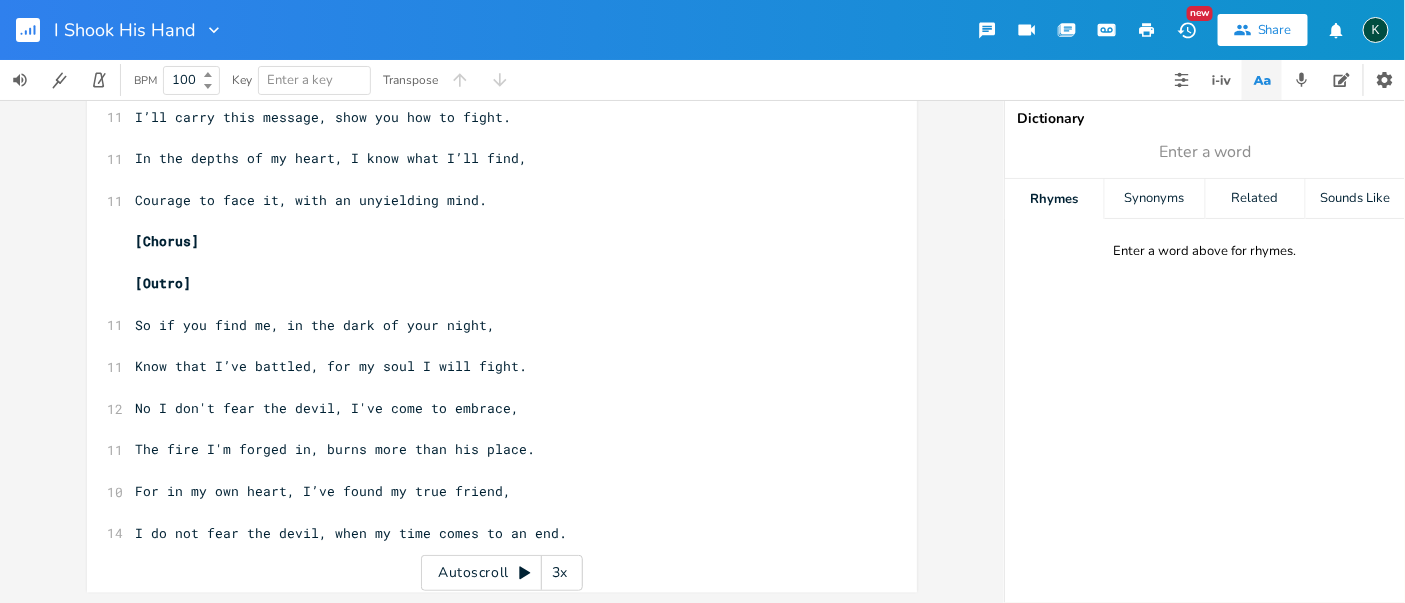 scroll, scrollTop: 0, scrollLeft: 0, axis: both 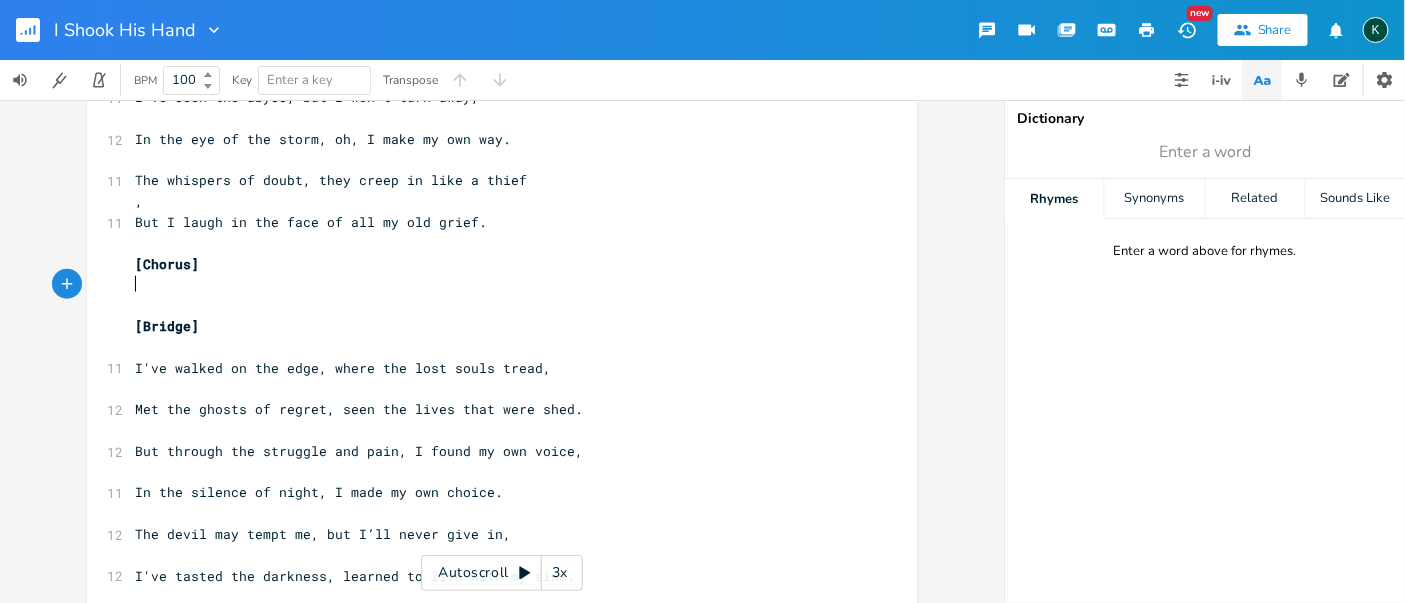 click on "​" at bounding box center [492, 284] 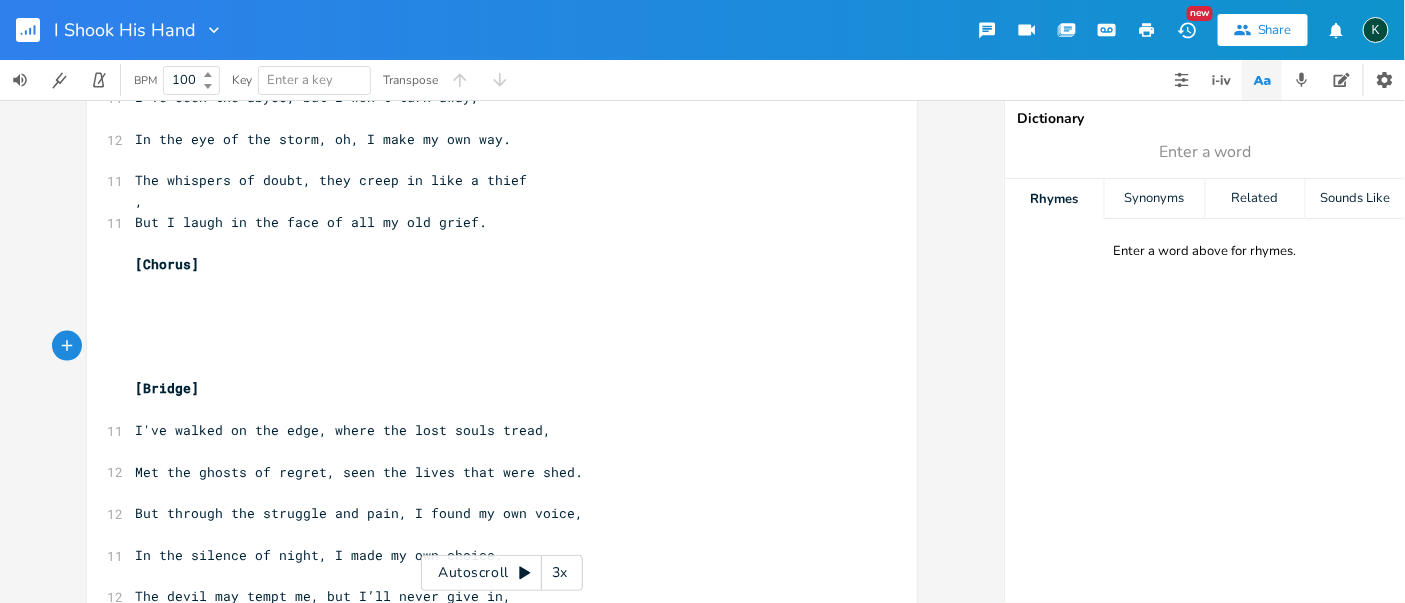 click 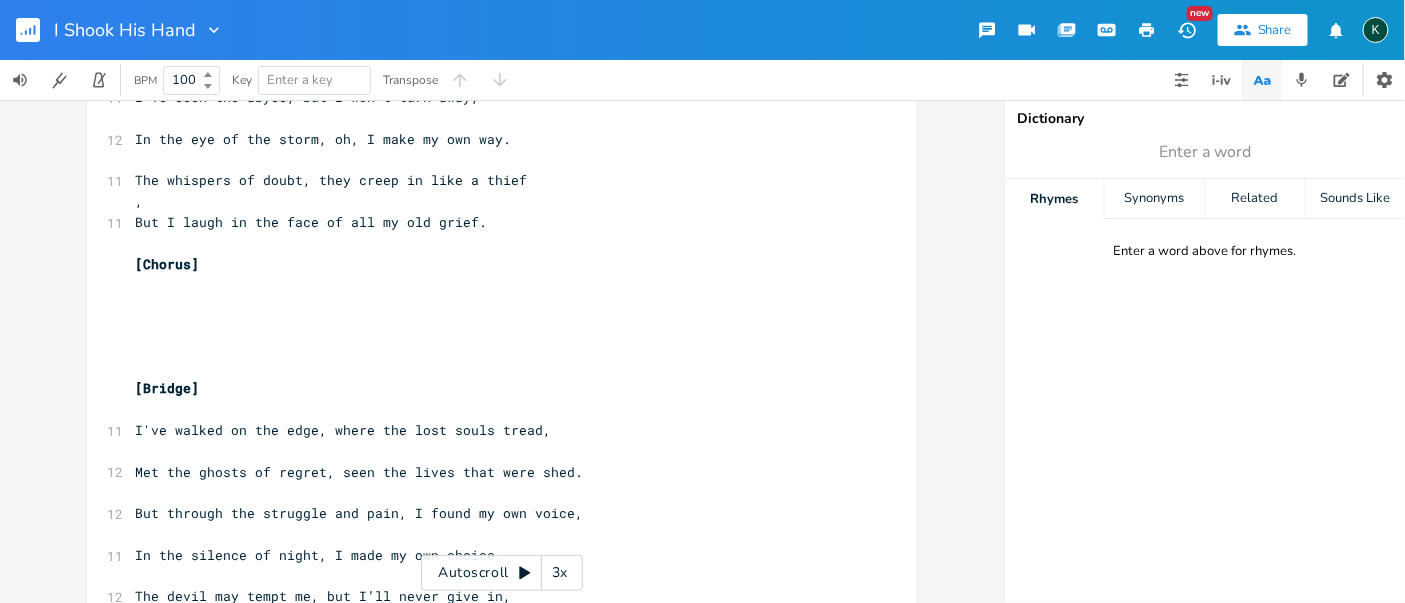 click on "​" at bounding box center (492, 326) 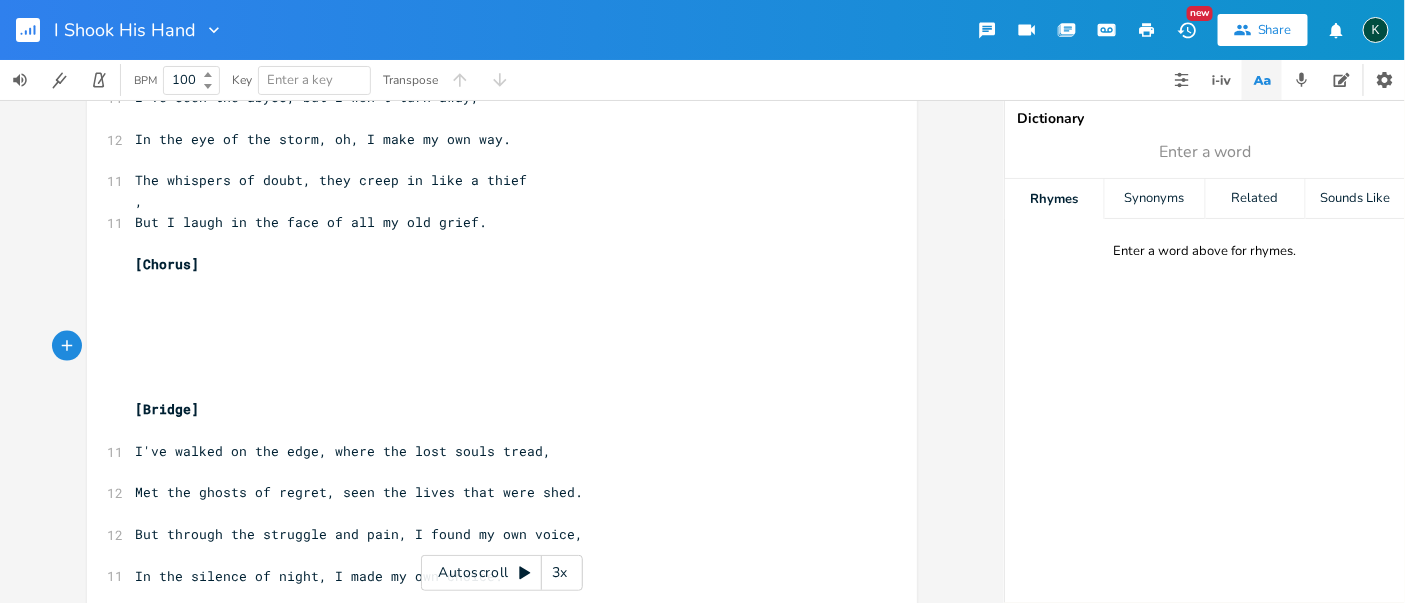 click 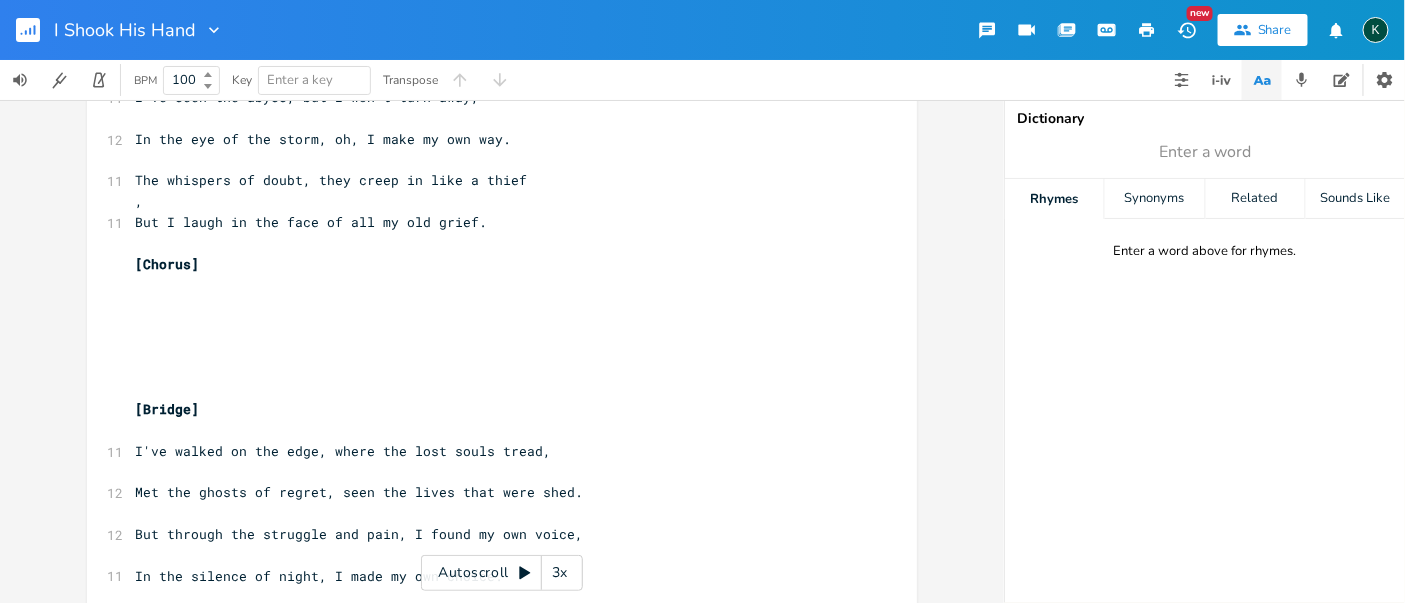 click on "​" at bounding box center (492, 326) 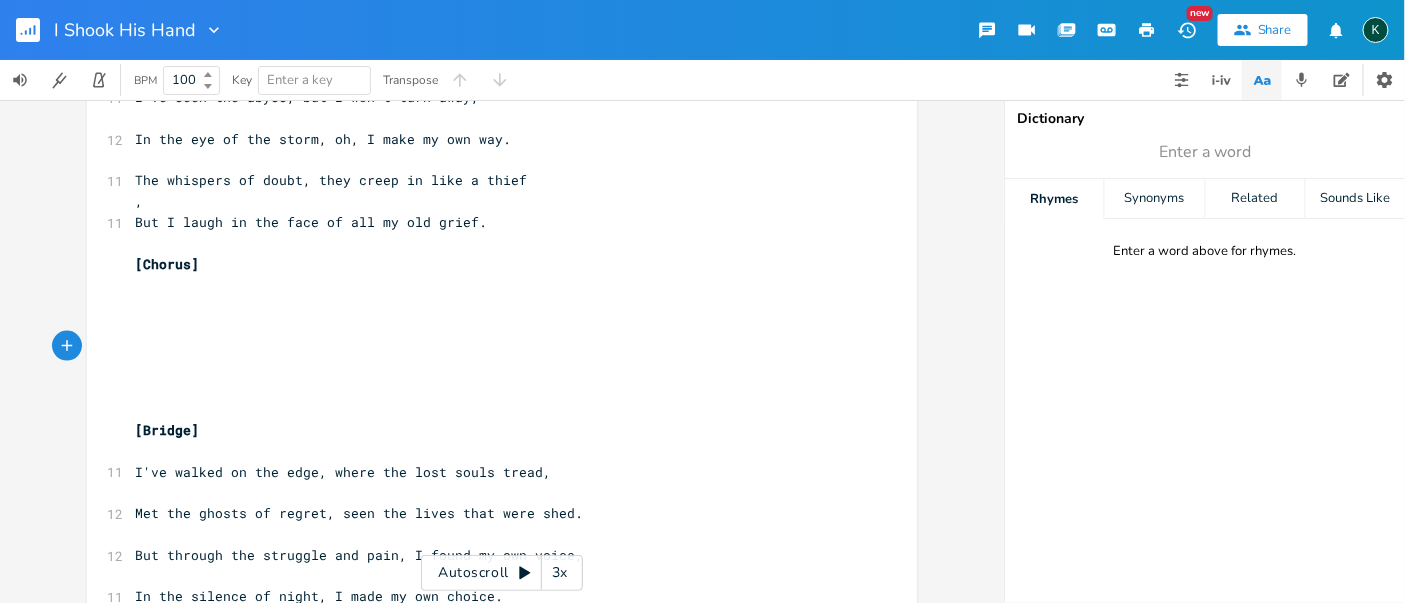 click 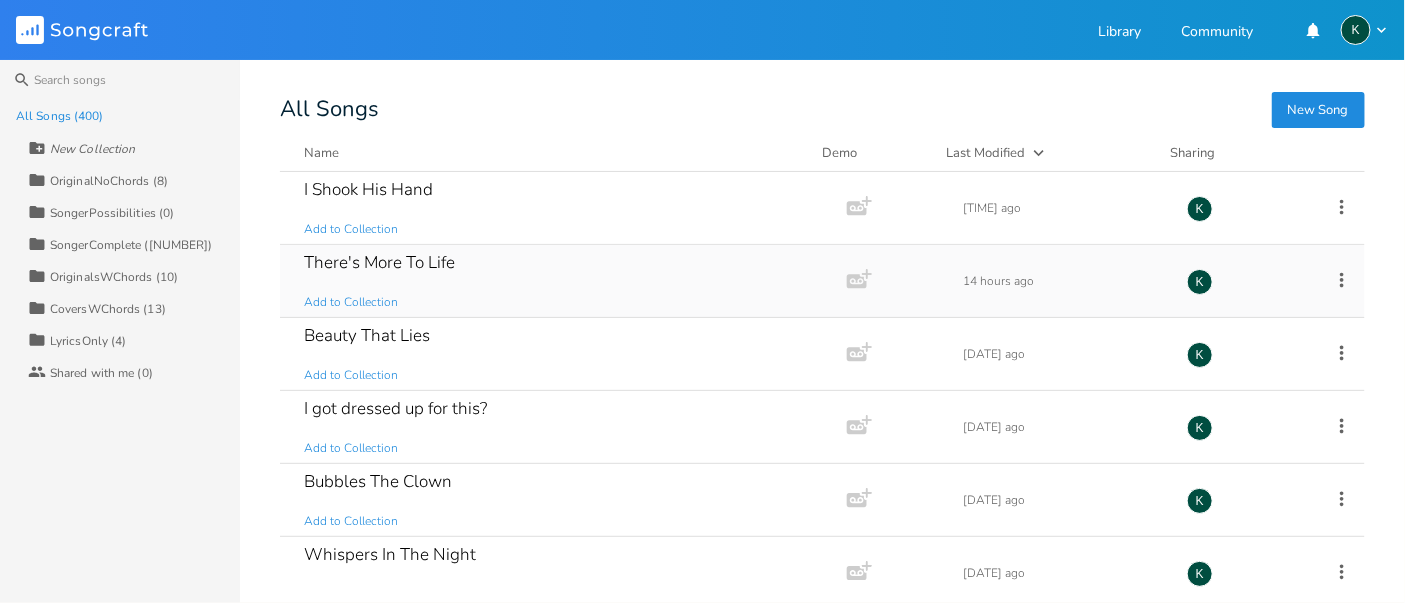 click on "There's More To Life" at bounding box center (379, 262) 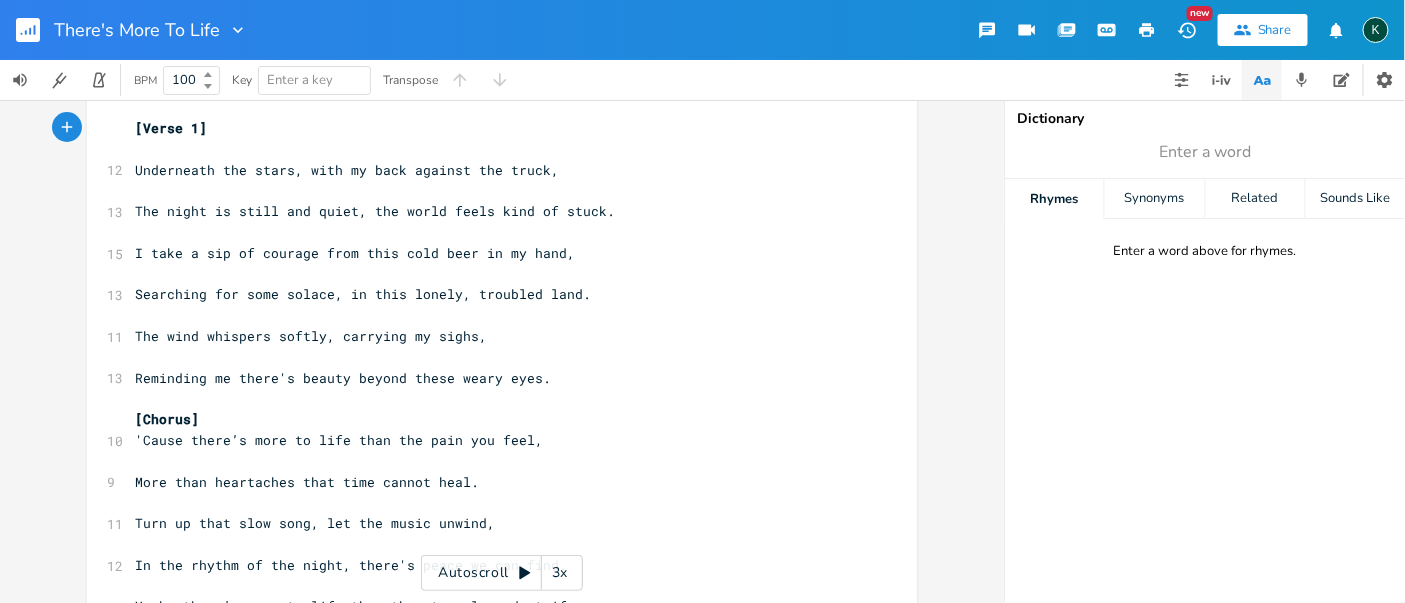 scroll, scrollTop: 0, scrollLeft: 0, axis: both 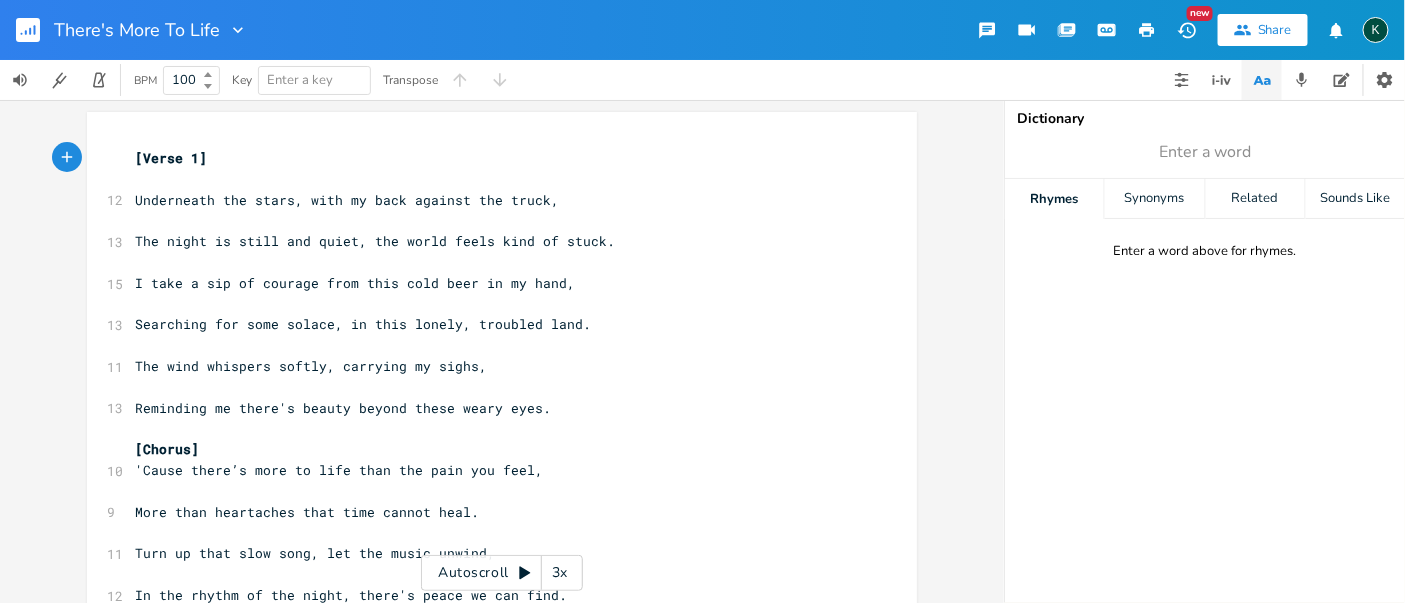 click on "[Chorus]" at bounding box center (492, 449) 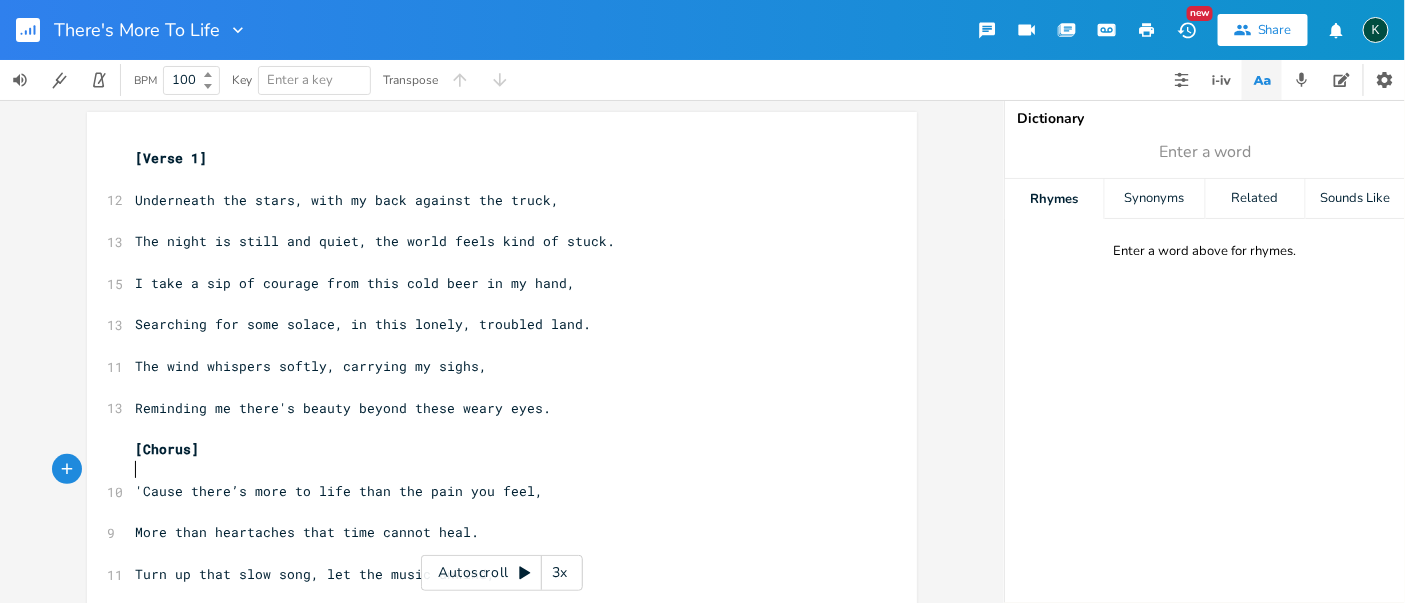 click on "[Verse 1]" at bounding box center [171, 158] 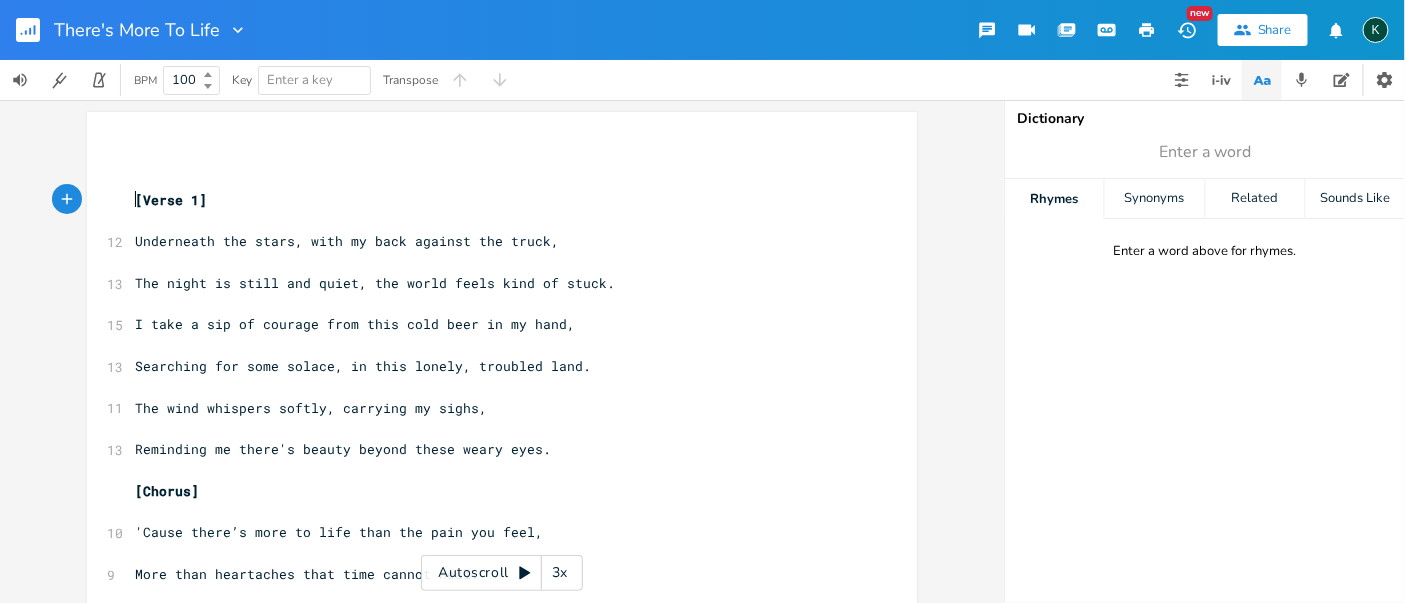 click on "xxxxxxxxxx ​ ​ [Verse 1] ​ 12 Underneath the stars, with my back against the truck, ​ 13 The night is still and quiet, the world feels kind of stuck. ​ 15 I take a sip of courage from this cold beer in my hand, ​ 13 Searching for some solace, in this lonely, troubled land. ​ 11 The wind whispers softly, carrying my sighs, ​ 13 Reminding me there's beauty beyond these weary eyes. ​ [Chorus] ​ 10 'Cause there’s more to life than the pain you feel, ​ 9 More than heartaches that time cannot heal. ​ 11 Turn up that slow song, let the music unwind, ​ 12 In the rhythm of the night, there's peace we can find. ​ 11 Yeah, there’s more to life than the struggle and strife, ​ 11 Embrace every moment, let love come to life. ​ [Verse 2] 12 With every tear I've shed, I've found a way to see, ​ 13 That love still lingers on, in the fragments of just me. ​ 11 The laughter of my friends brings warmth to my soul, ​ 12 In the simple things of life, I start to feel whole. ​ 13 ​ 12" at bounding box center [502, 1205] 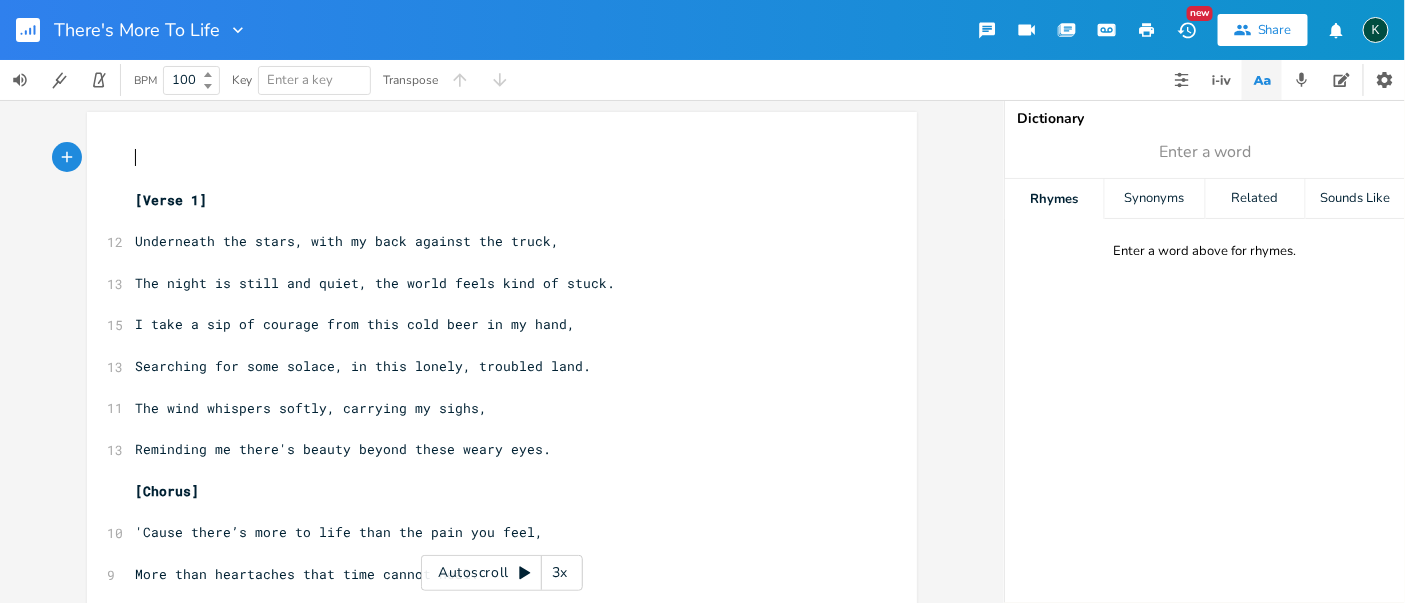click on "xxxxxxxxxx ​ ​ [Verse 1] ​ 12 Underneath the stars, with my back against the truck, ​ 13 The night is still and quiet, the world feels kind of stuck. ​ 15 I take a sip of courage from this cold beer in my hand, ​ 13 Searching for some solace, in this lonely, troubled land. ​ 11 The wind whispers softly, carrying my sighs, ​ 13 Reminding me there's beauty beyond these weary eyes. ​ [Chorus] ​ 10 'Cause there’s more to life than the pain you feel, ​ 9 More than heartaches that time cannot heal. ​ 11 Turn up that slow song, let the music unwind, ​ 12 In the rhythm of the night, there's peace we can find. ​ 11 Yeah, there’s more to life than the struggle and strife, ​ 11 Embrace every moment, let love come to life. ​ [Verse 2] 12 With every tear I've shed, I've found a way to see, ​ 13 That love still lingers on, in the fragments of just me. ​ 11 The laughter of my friends brings warmth to my soul, ​ 12 In the simple things of life, I start to feel whole. ​ 13 ​ 12" at bounding box center [492, 1208] 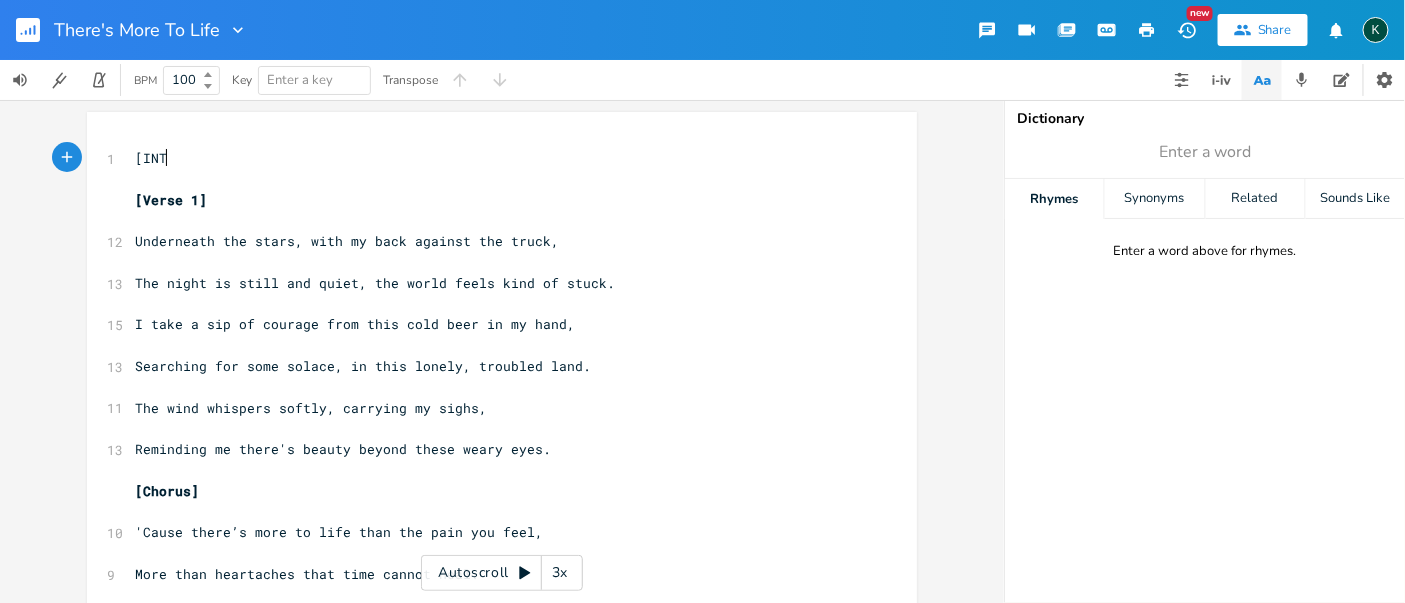 scroll, scrollTop: 0, scrollLeft: 44, axis: horizontal 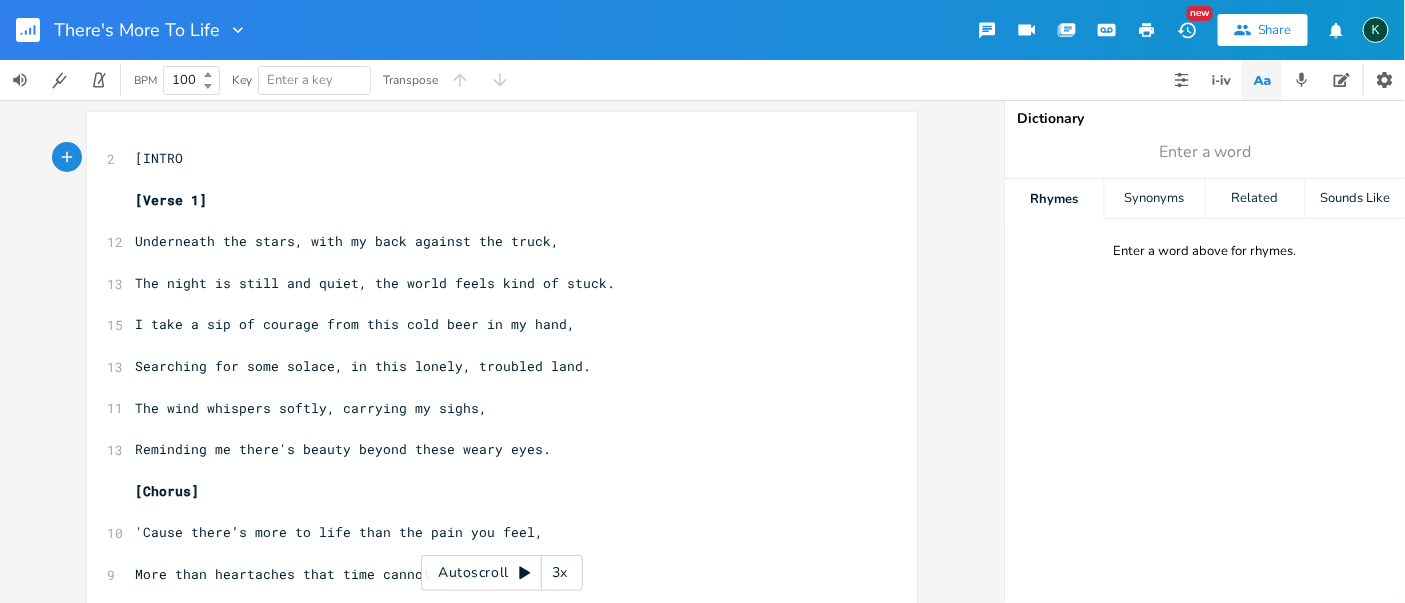 type on "[INTRO]" 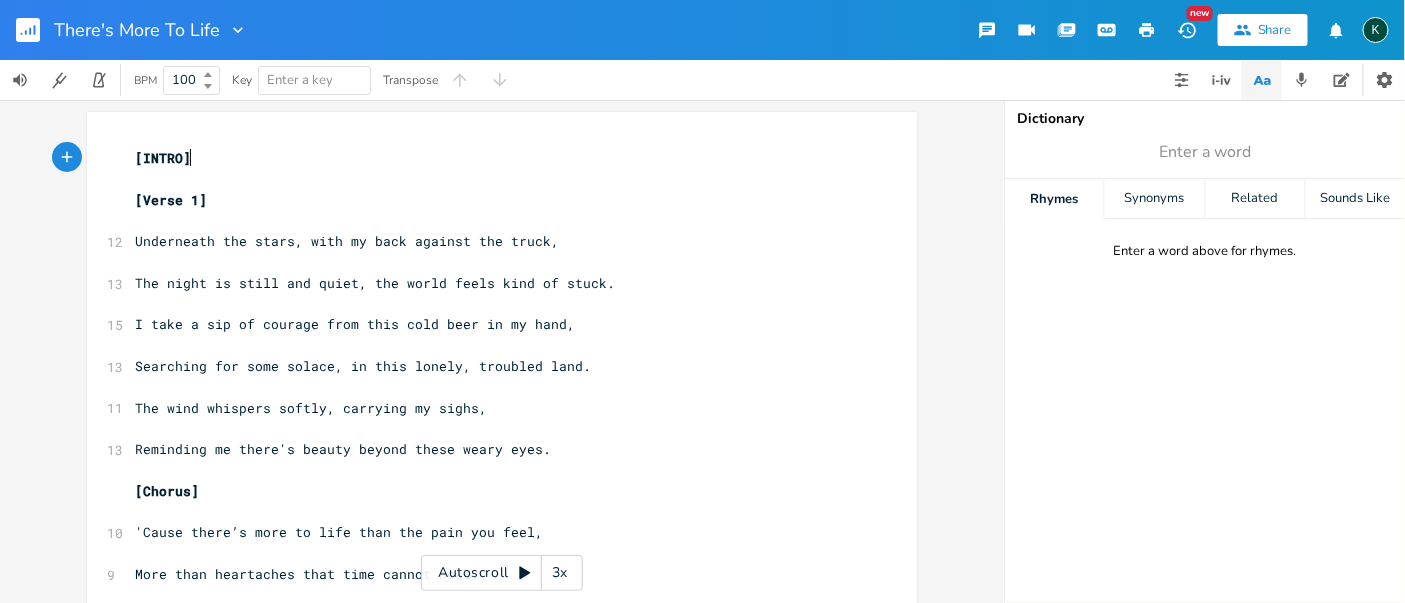 scroll, scrollTop: 0, scrollLeft: 47, axis: horizontal 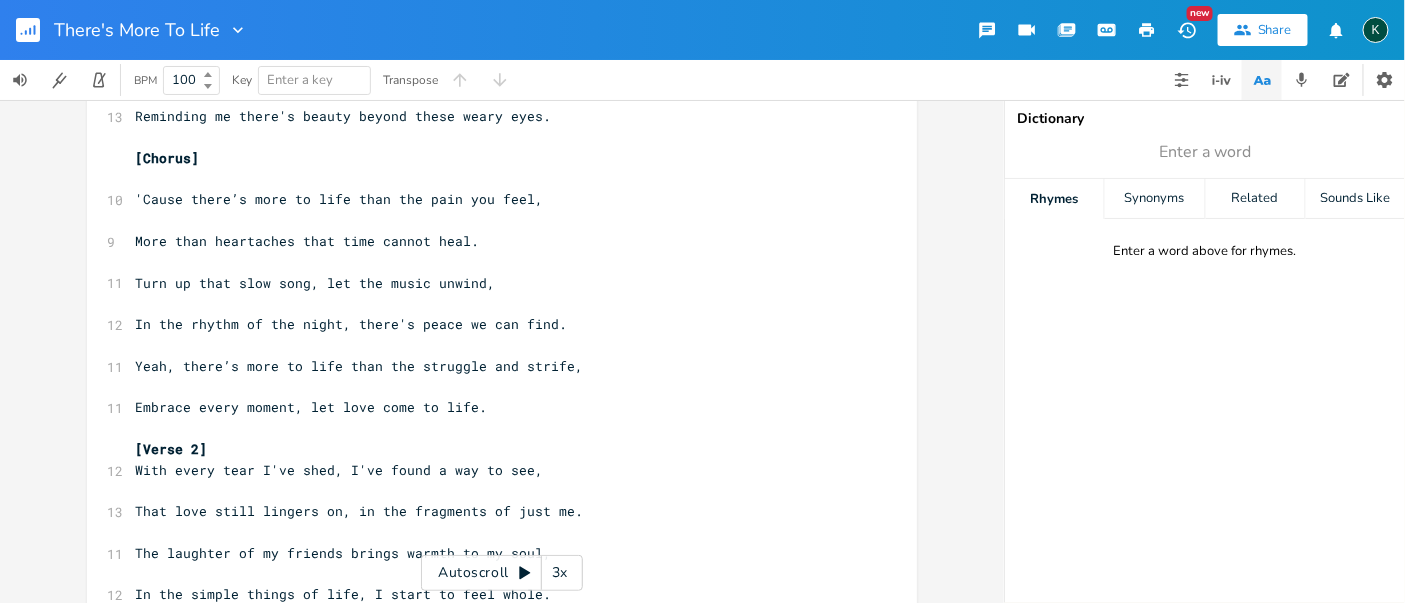 click on "[Verse 2]" at bounding box center [492, 449] 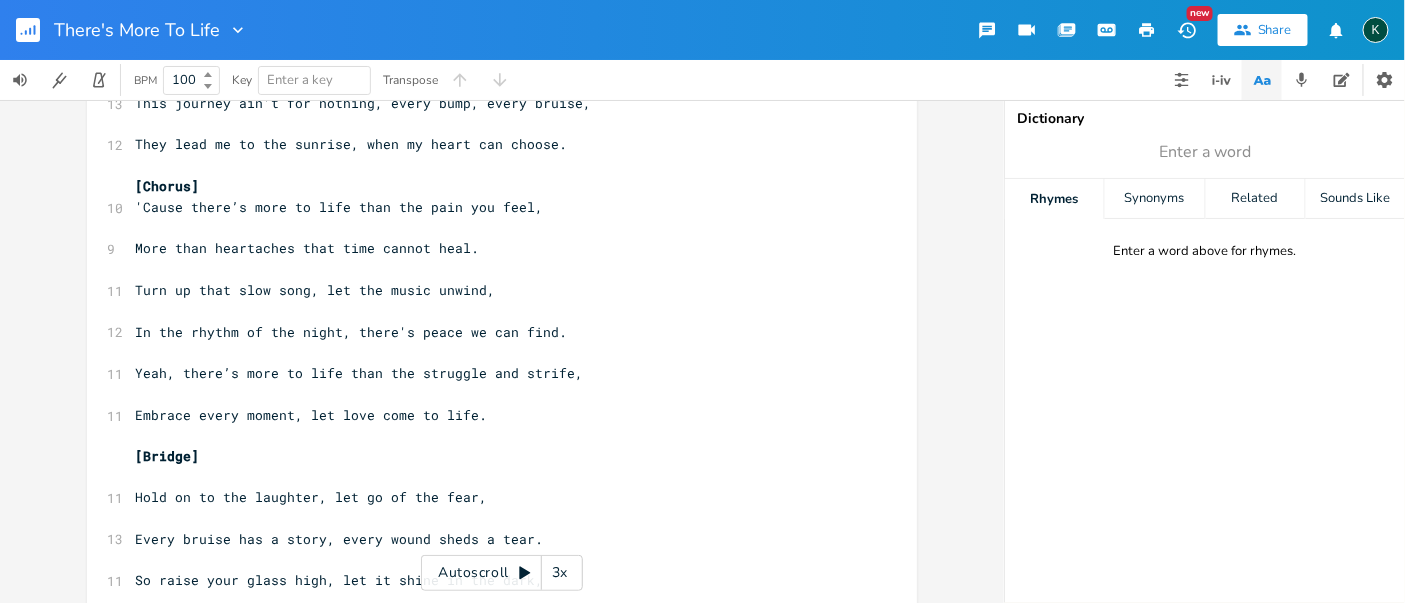 scroll, scrollTop: 888, scrollLeft: 0, axis: vertical 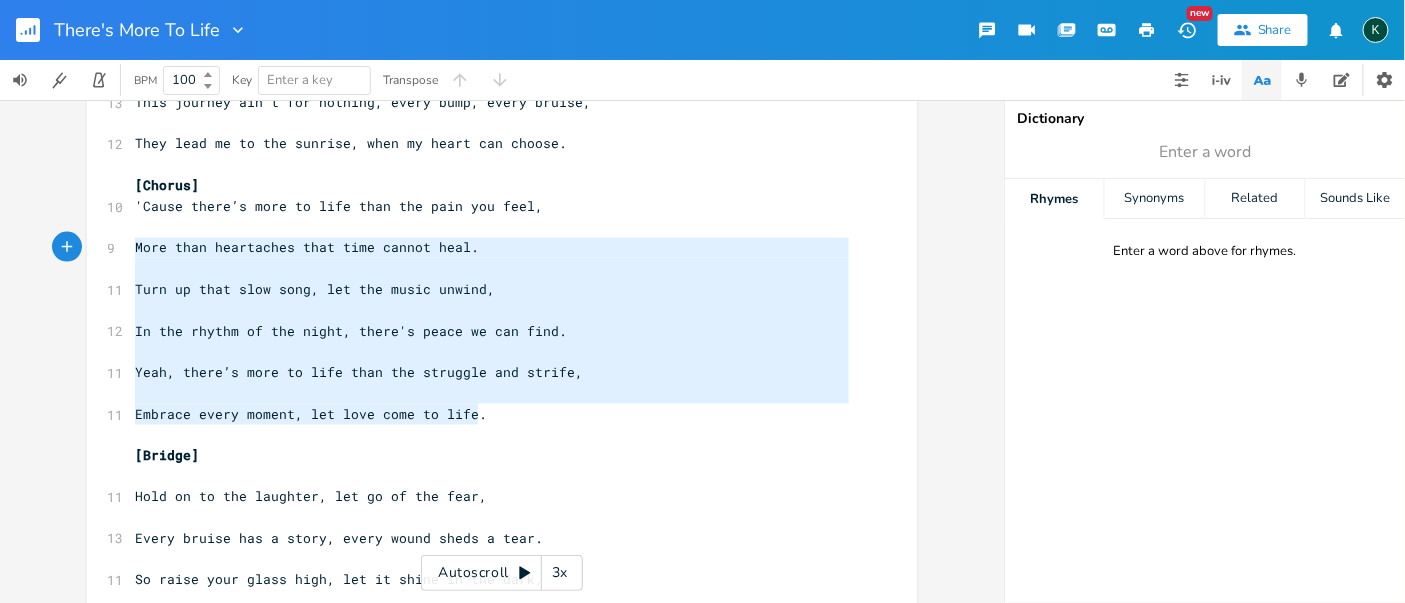 type on "More than heartaches that time cannot heal.
Turn up that slow song, let the music unwind,
In the rhythm of the night, there's peace we can find.
Yeah, there’s more to life than the struggle and strife,
Embrace every moment, let love come to life." 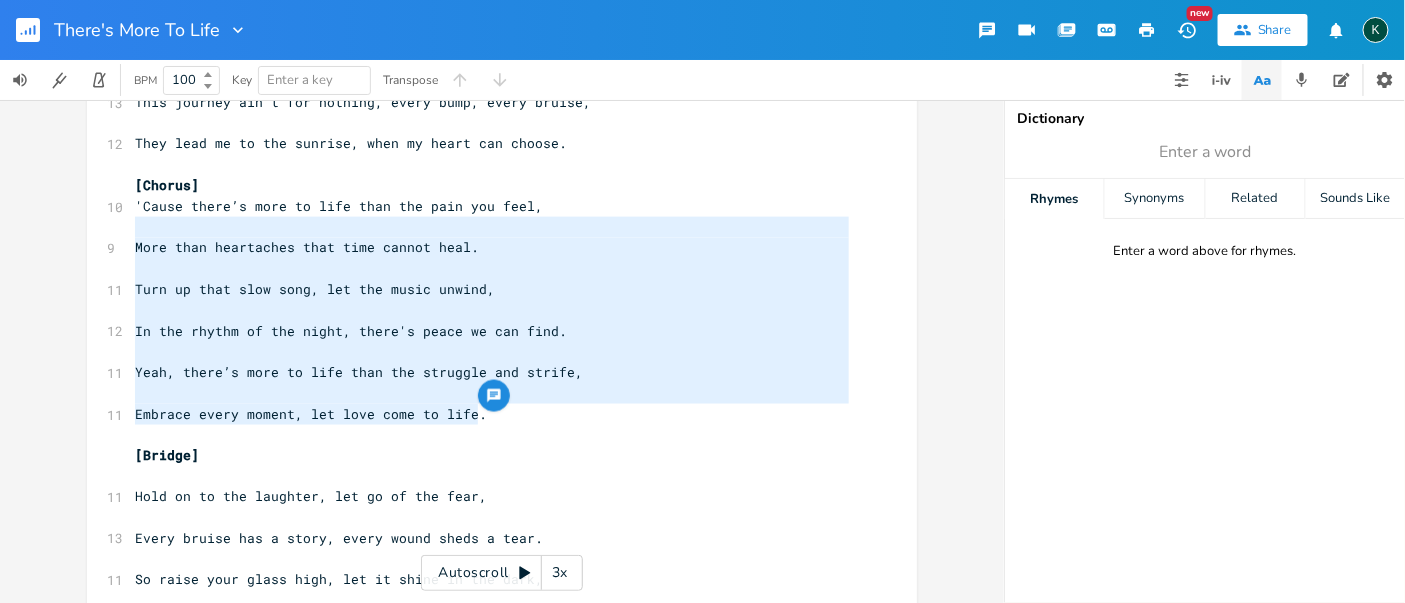 drag, startPoint x: 415, startPoint y: 403, endPoint x: -4, endPoint y: 225, distance: 455.2417 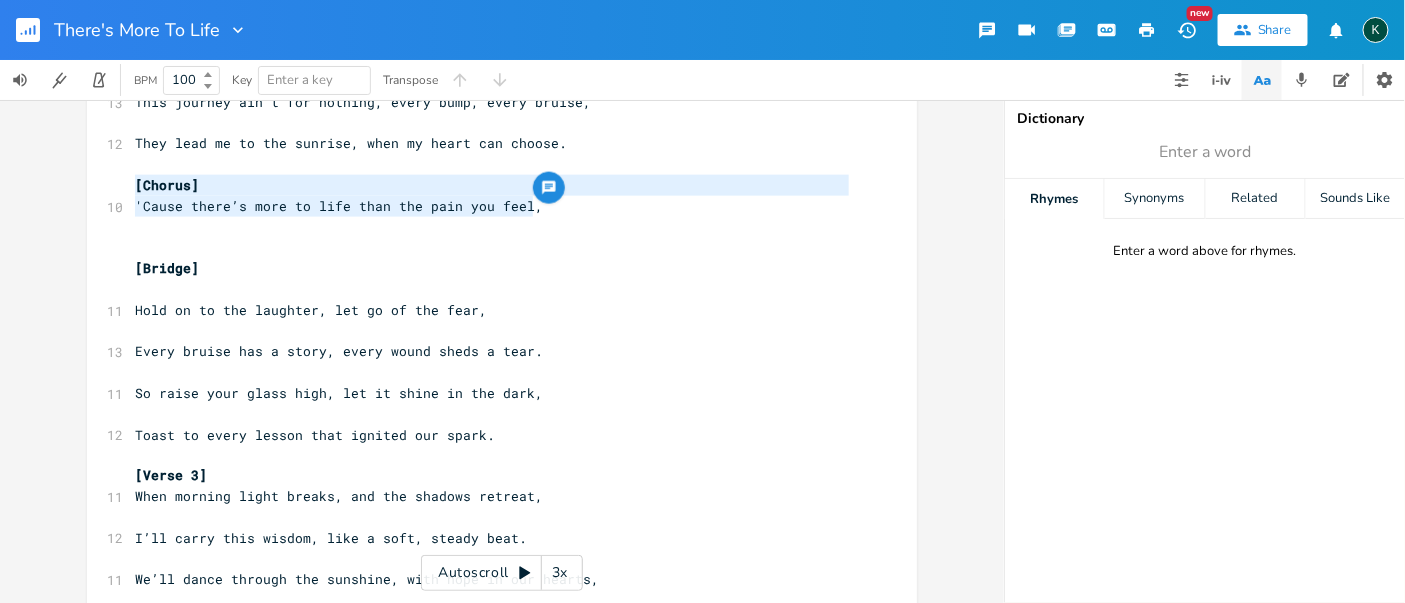 type on "'Cause there’s more to life than the pain you feel," 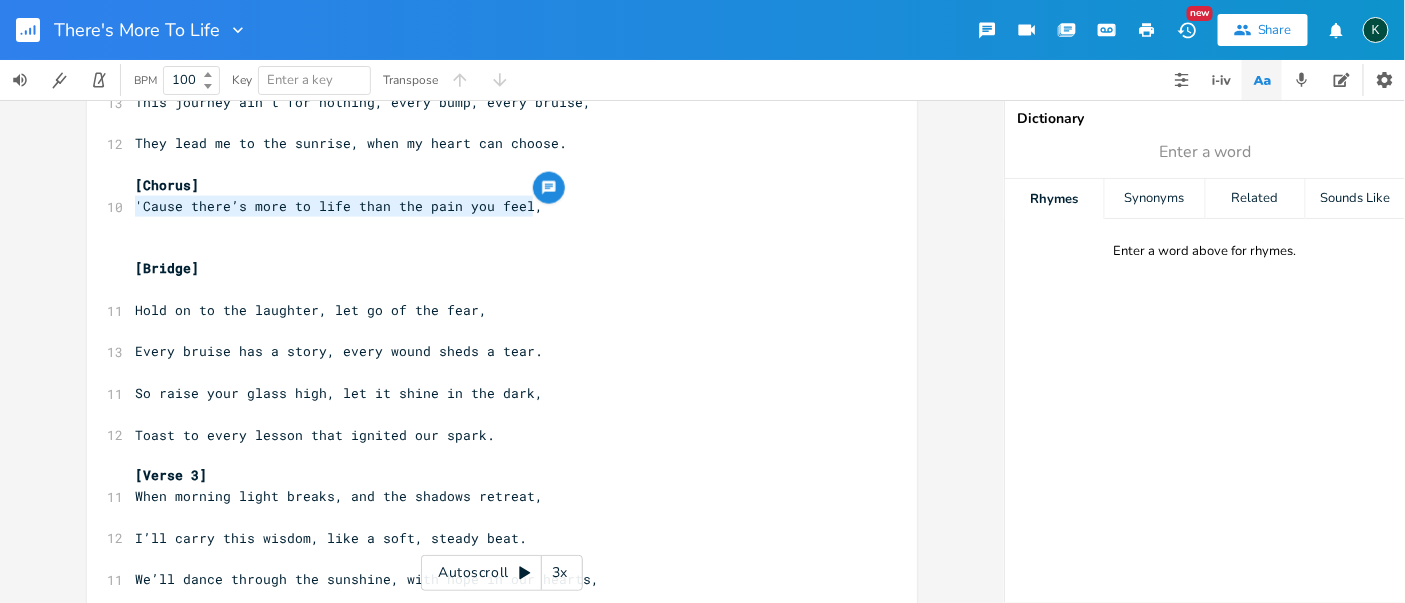 drag, startPoint x: 545, startPoint y: 211, endPoint x: 83, endPoint y: 200, distance: 462.13092 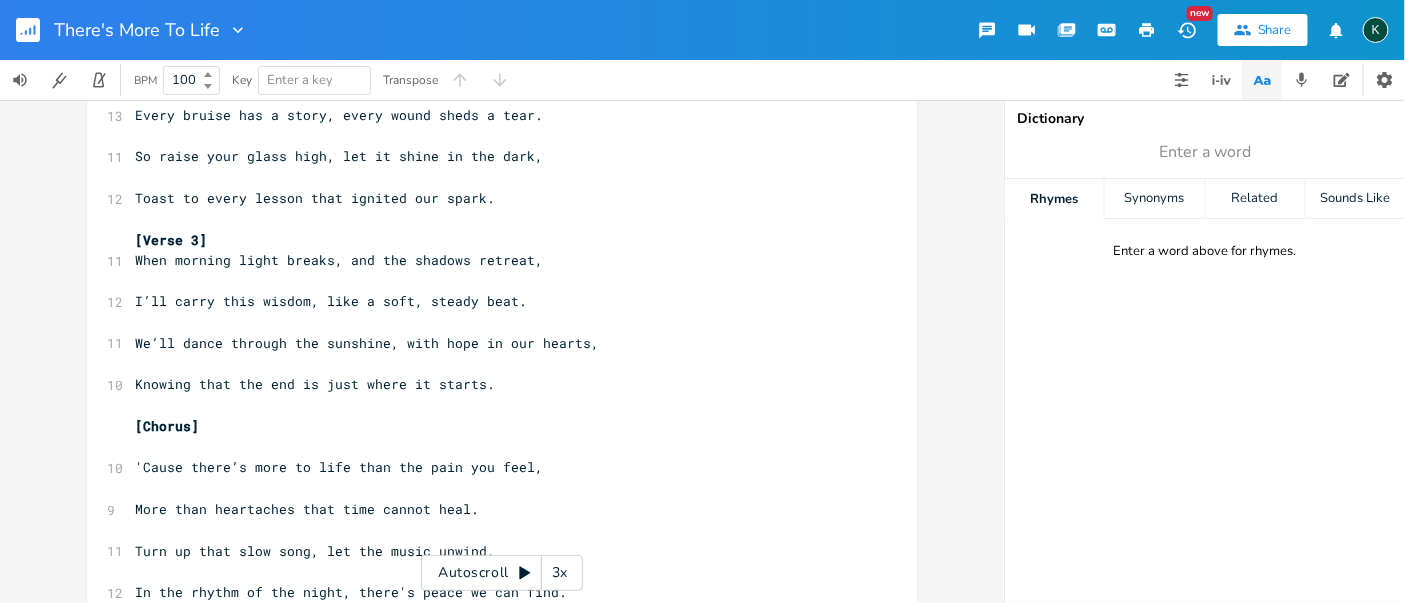 scroll, scrollTop: 1111, scrollLeft: 0, axis: vertical 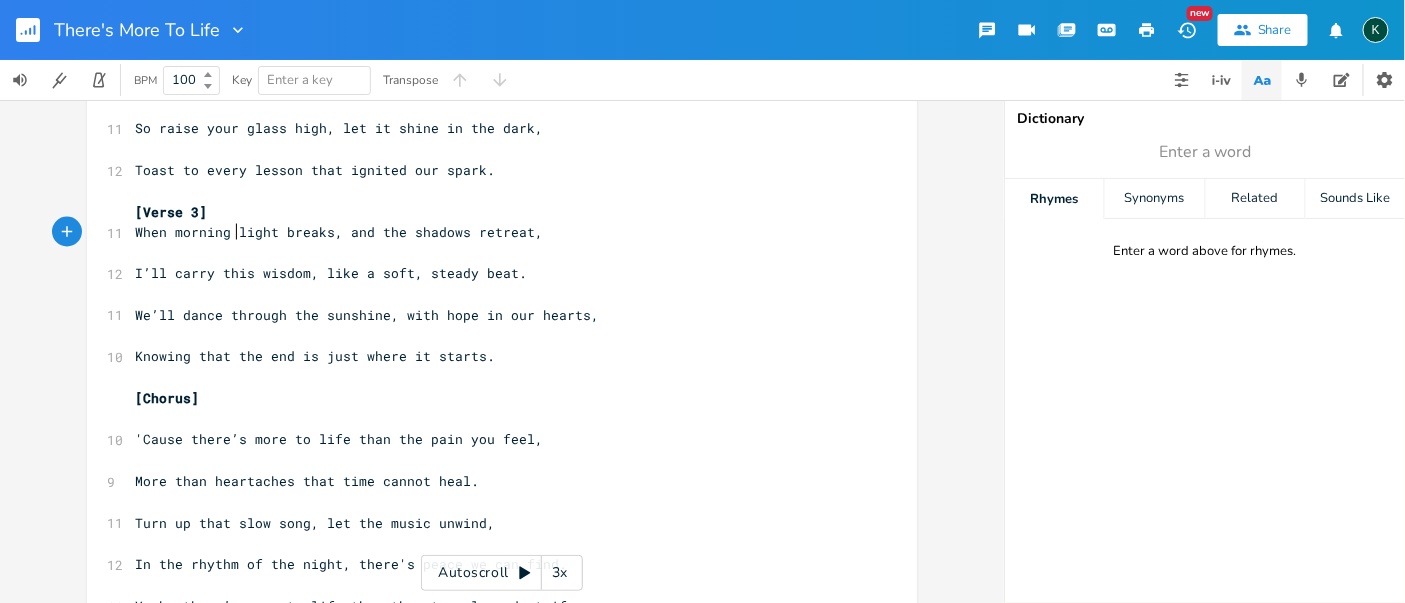 click on "When morning light breaks, and the shadows retreat," at bounding box center [339, 232] 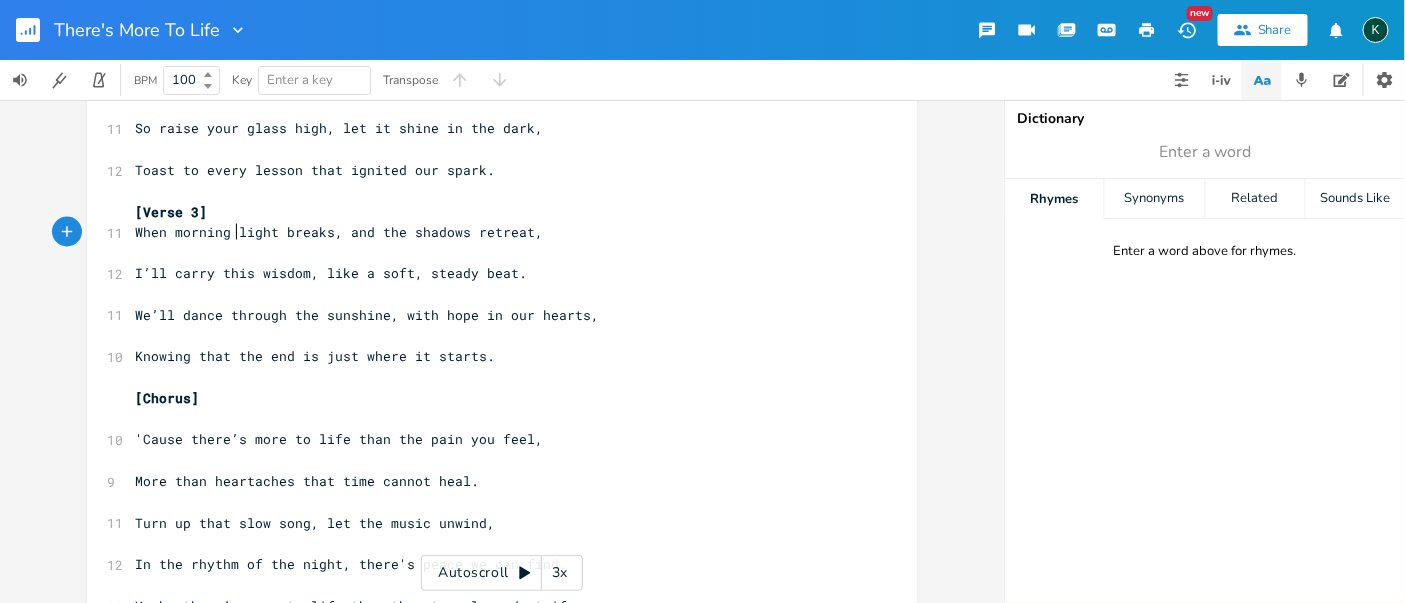 click on "[Verse 3]" at bounding box center (492, 212) 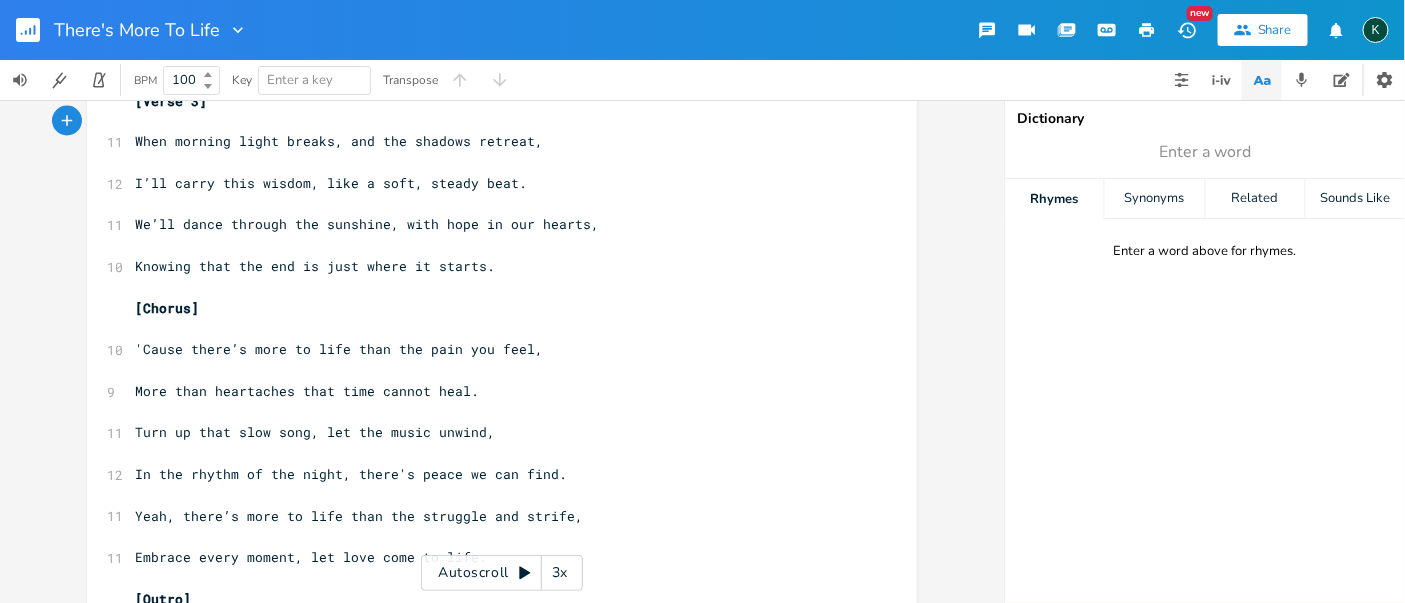 scroll, scrollTop: 1333, scrollLeft: 0, axis: vertical 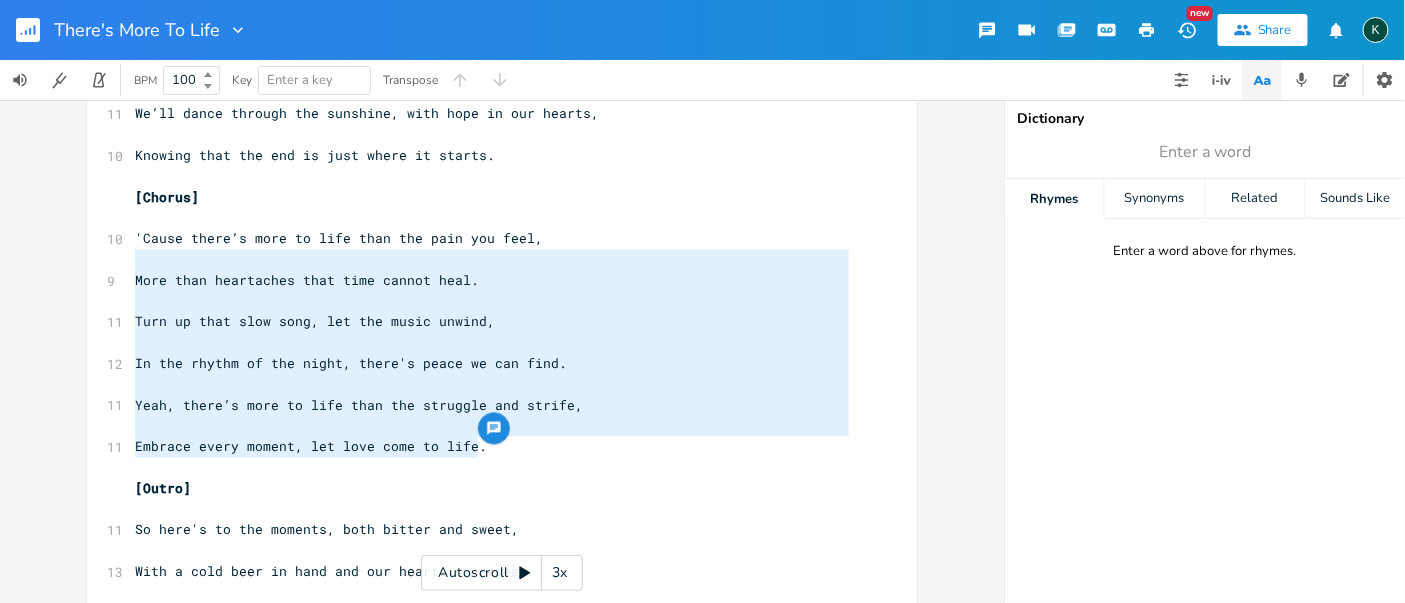 type on "'Cause there’s more to life than the pain you feel,
More than heartaches that time cannot heal.
Turn up that slow song, let the music unwind,
In the rhythm of the night, there's peace we can find.
Yeah, there’s more to life than the struggle and strife,
Embrace every moment, let love come to life." 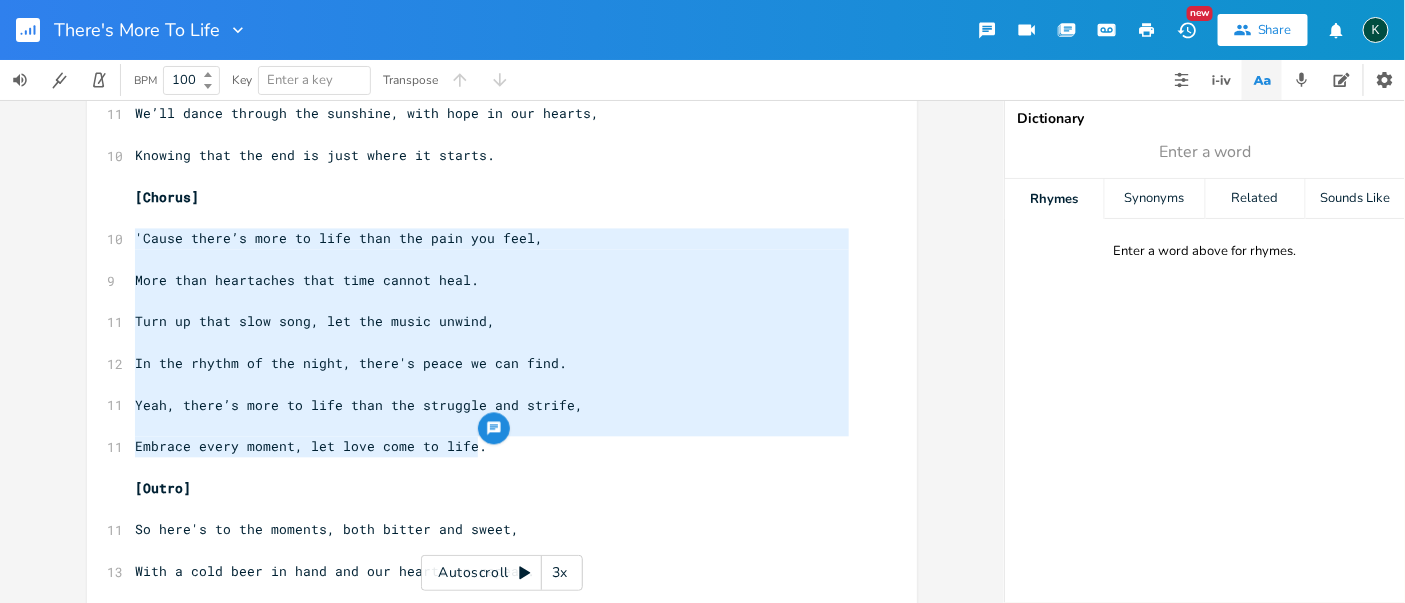 drag, startPoint x: 482, startPoint y: 454, endPoint x: 17, endPoint y: 244, distance: 510.22055 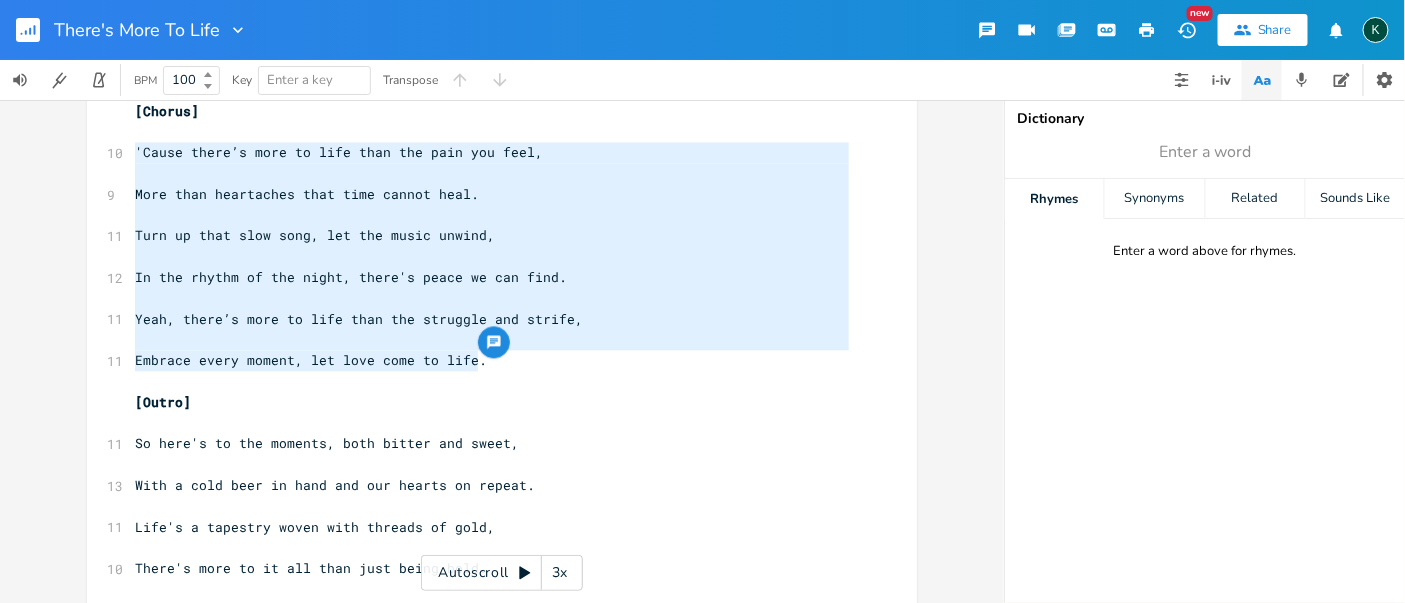 scroll, scrollTop: 1444, scrollLeft: 0, axis: vertical 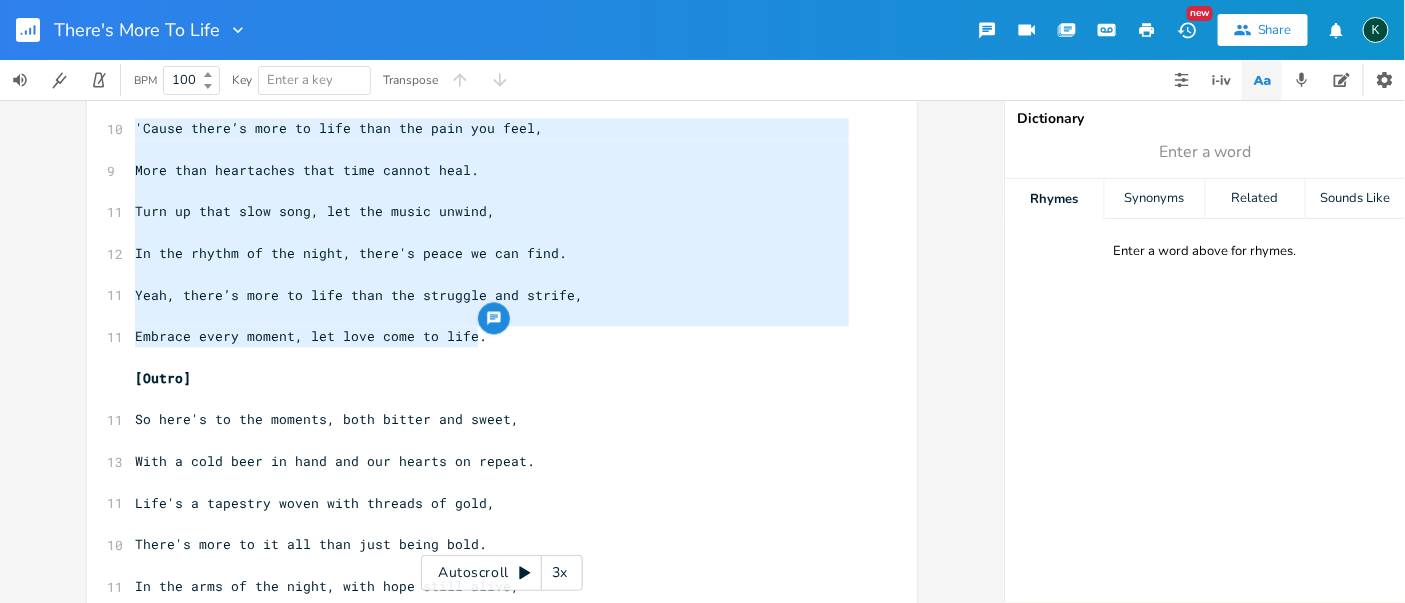 type 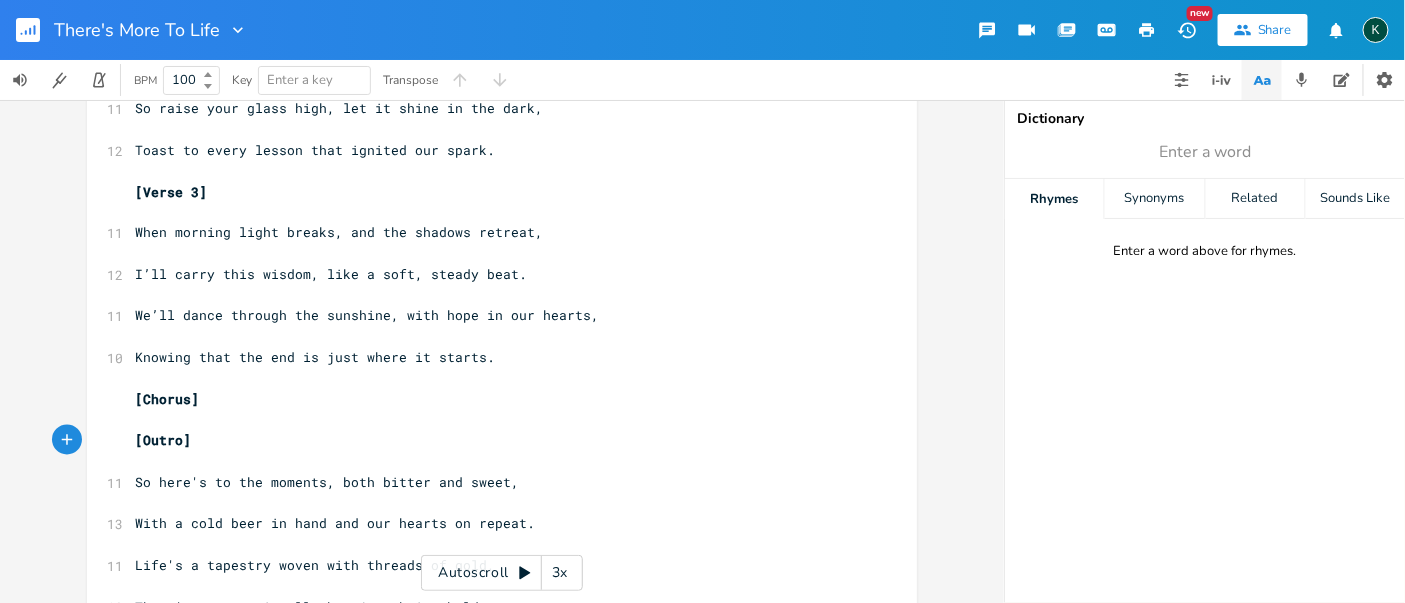 scroll, scrollTop: 825, scrollLeft: 0, axis: vertical 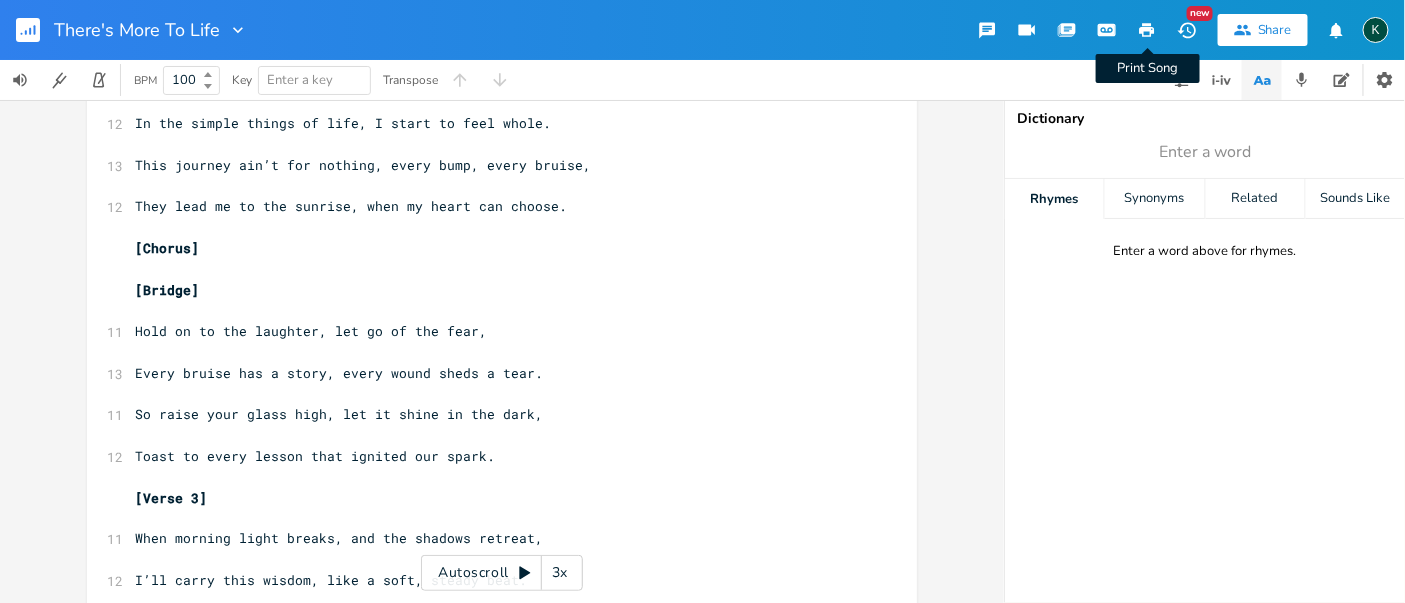 click 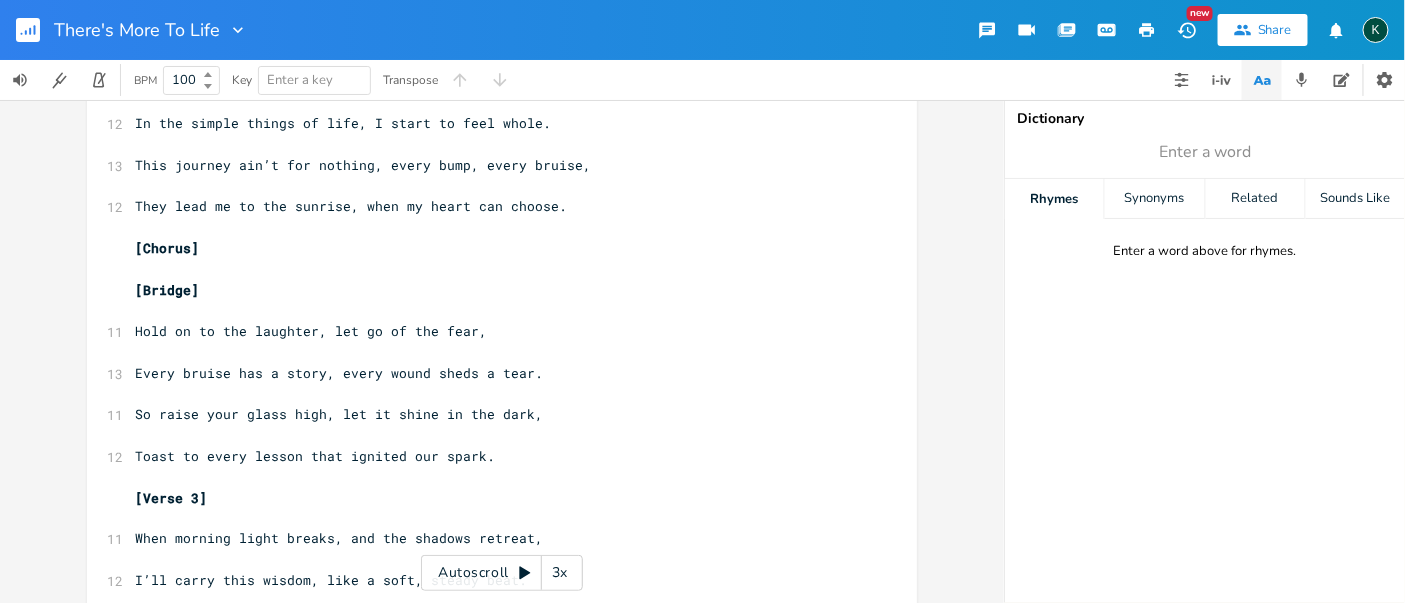scroll, scrollTop: 0, scrollLeft: 0, axis: both 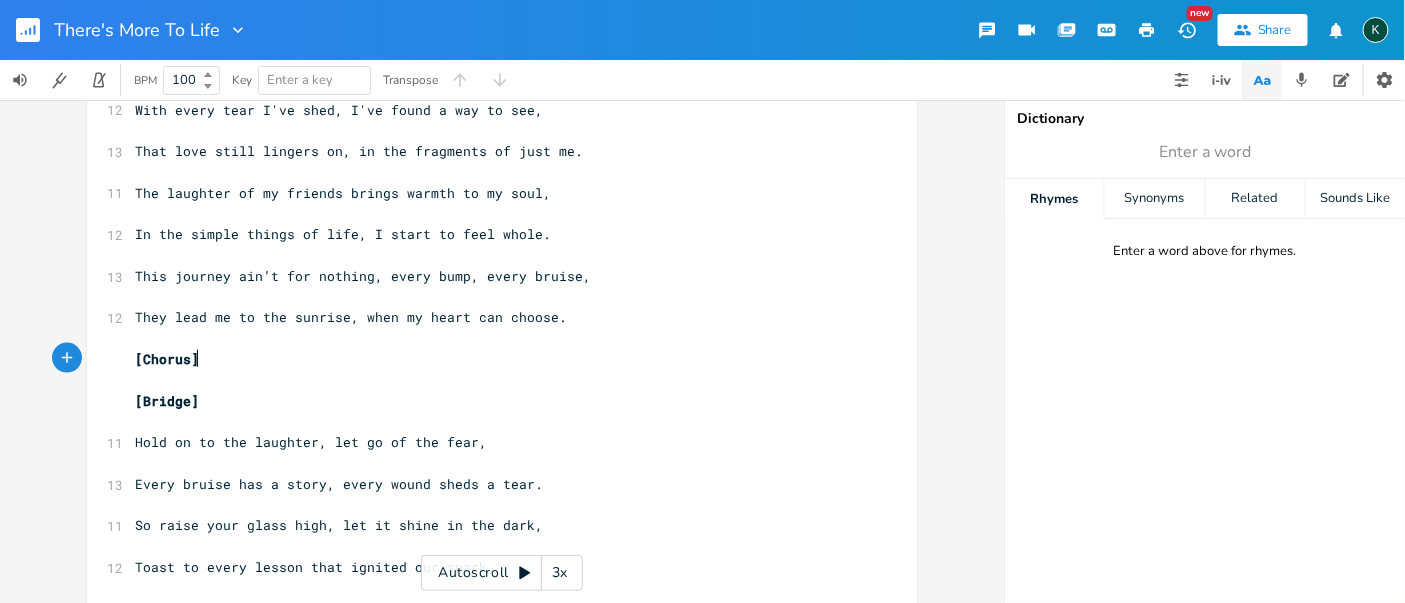 click on "[Chorus]" at bounding box center (492, 359) 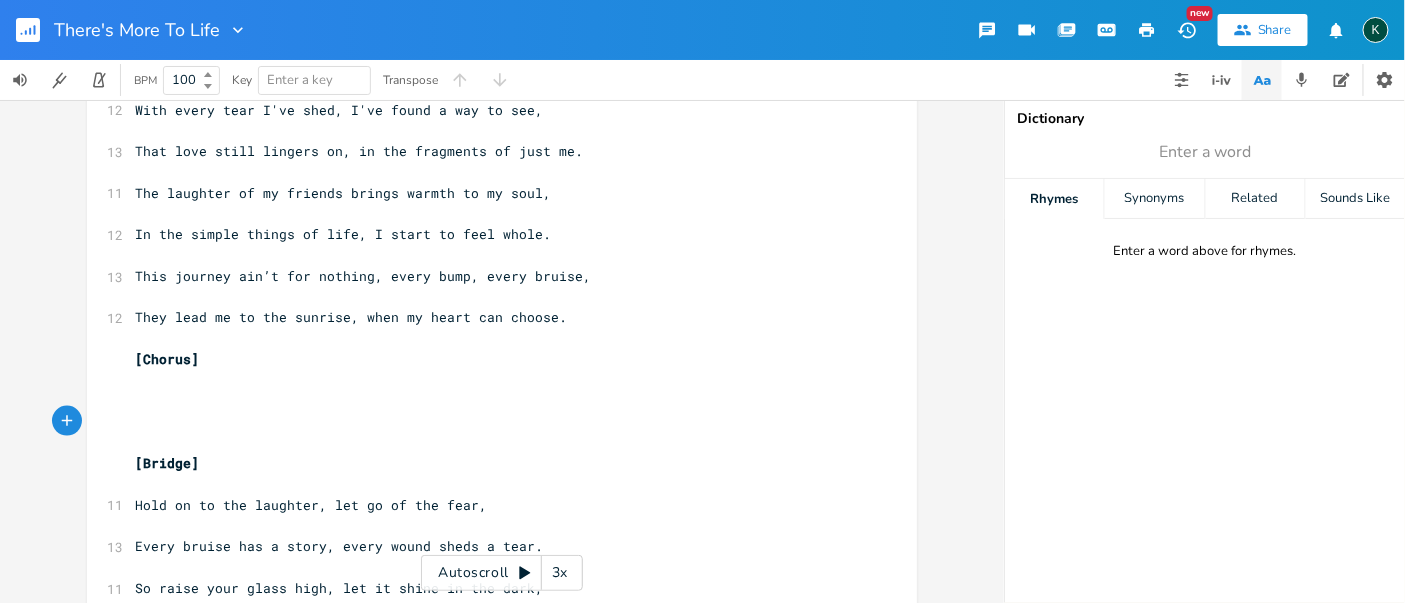 click 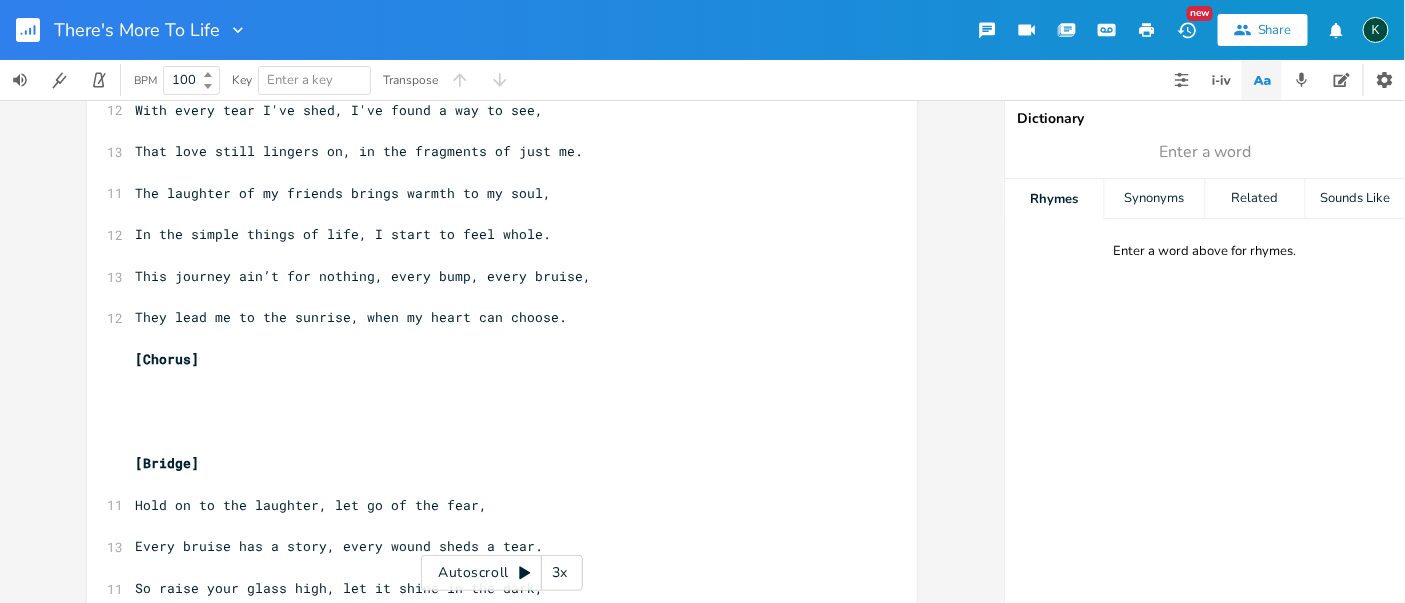 scroll, scrollTop: 0, scrollLeft: 0, axis: both 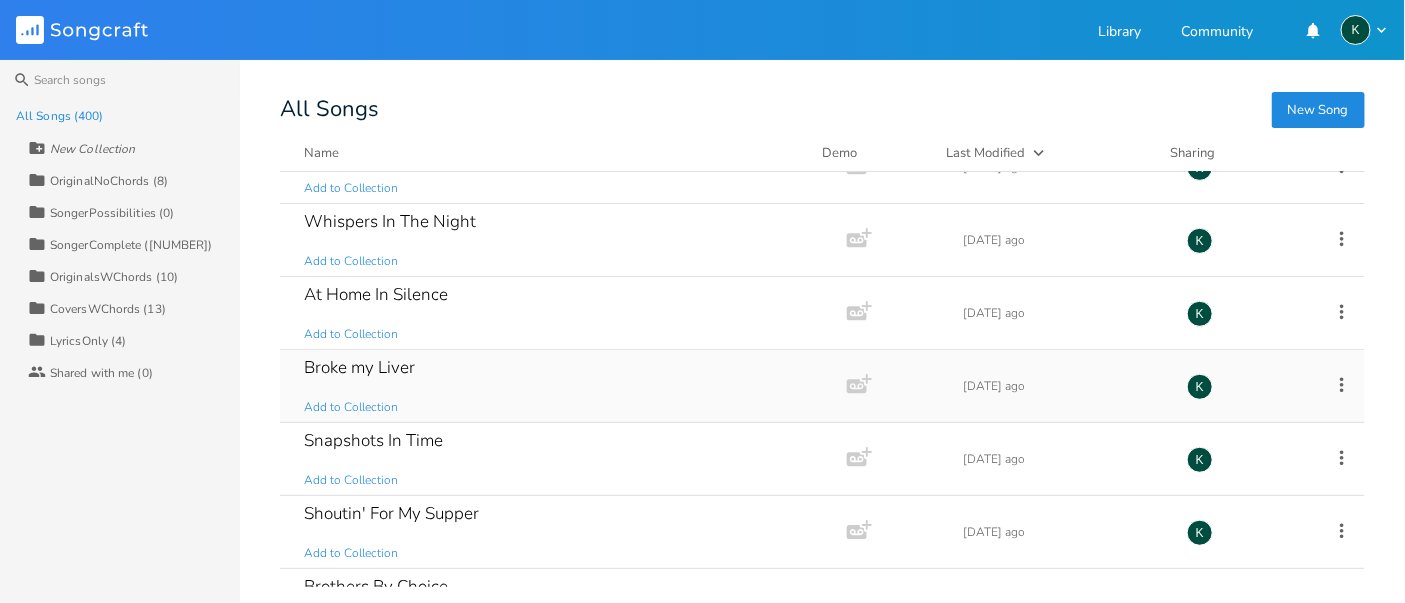 click on "Broke my Liver" at bounding box center [359, 367] 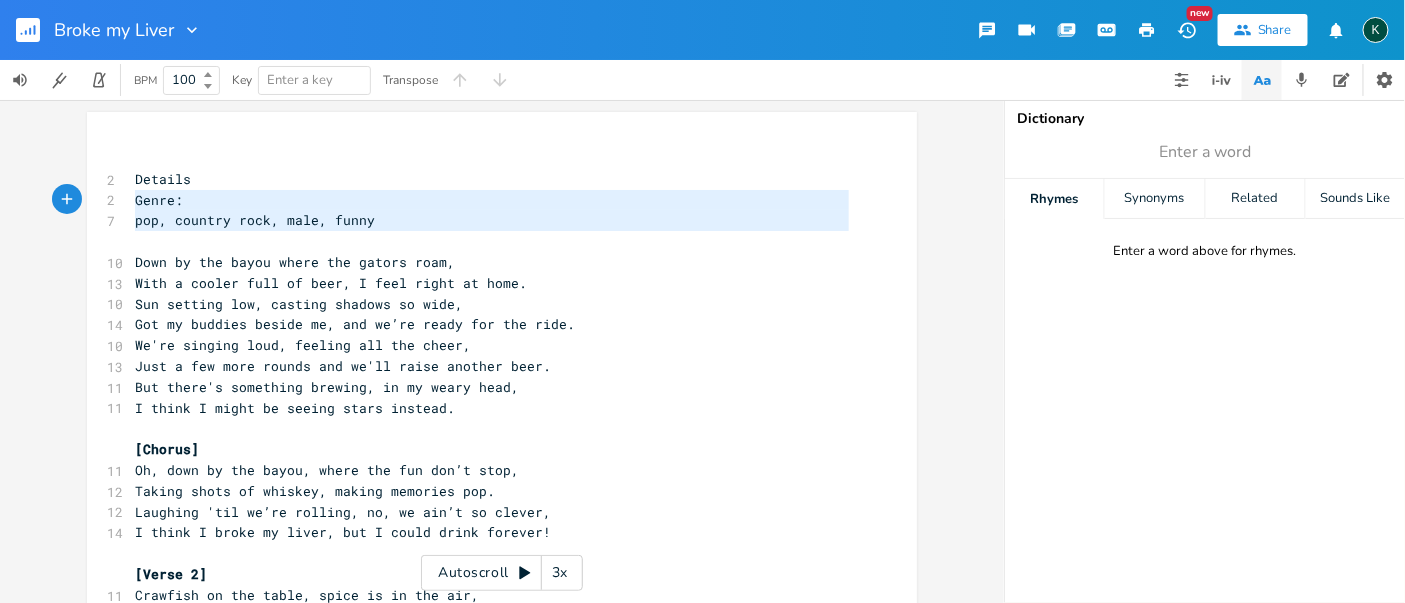 type on "Details
Genre:
pop, country rock, [GENDER], funny" 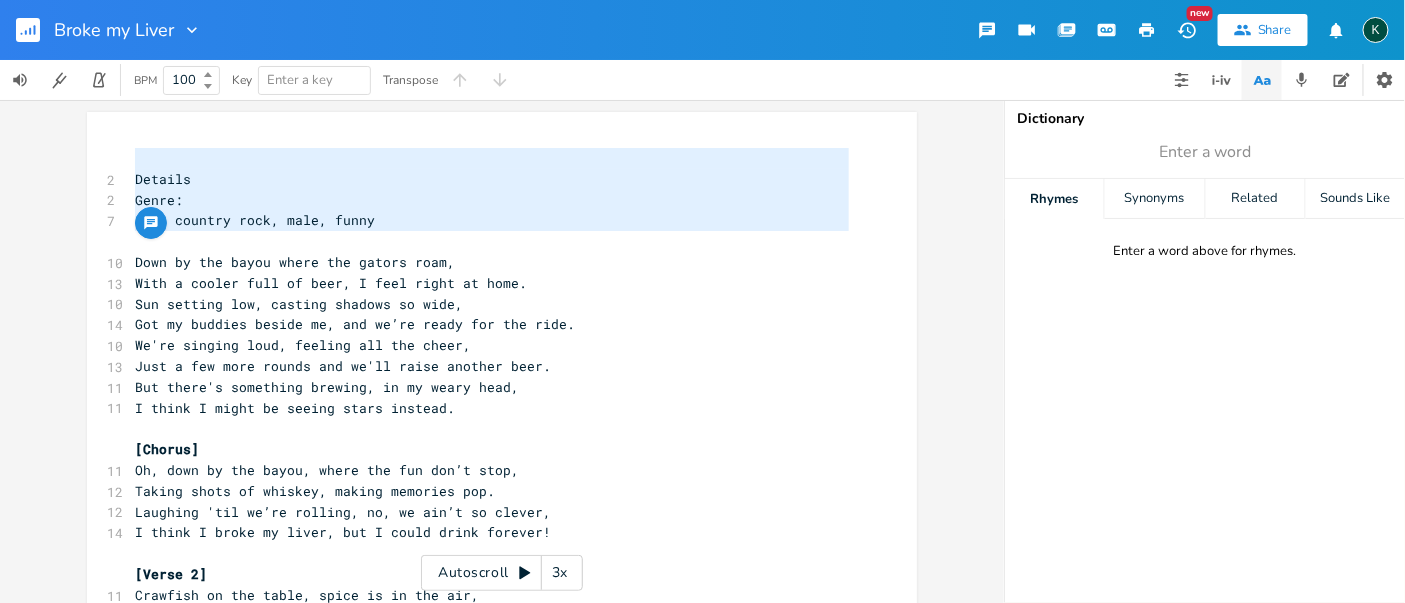 drag, startPoint x: 425, startPoint y: 240, endPoint x: 97, endPoint y: 162, distance: 337.14685 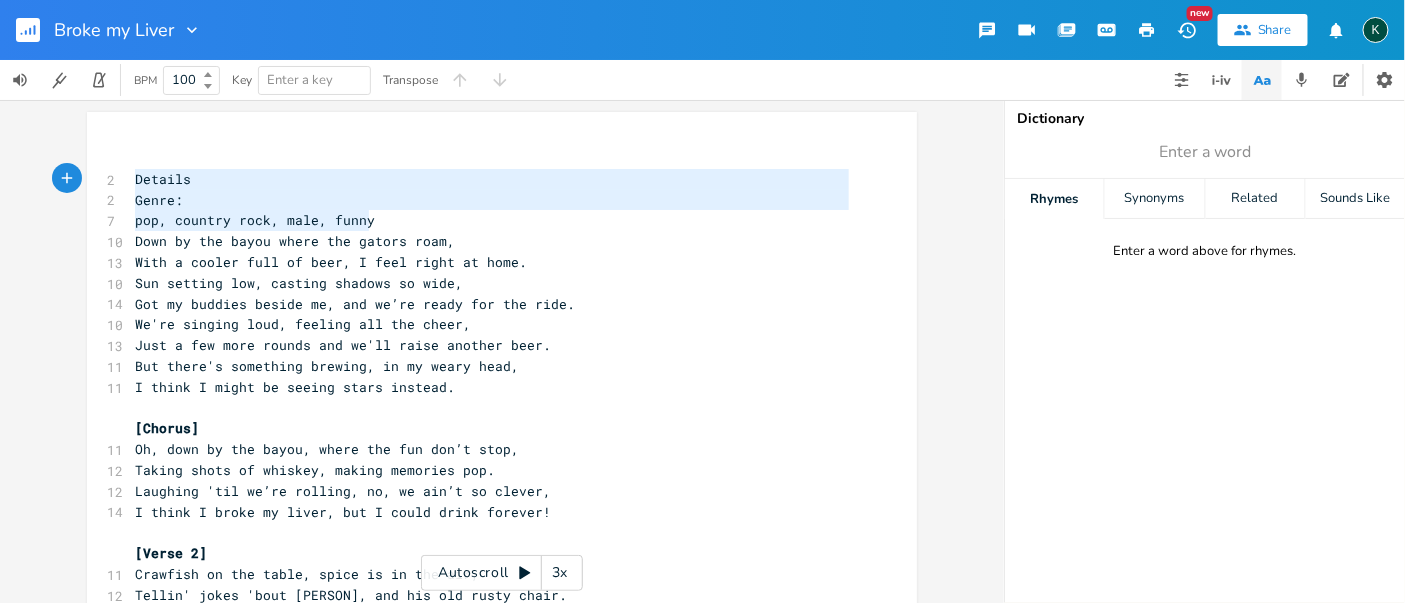 type on "Details
Genre:
pop, country rock, [GENDER], funny" 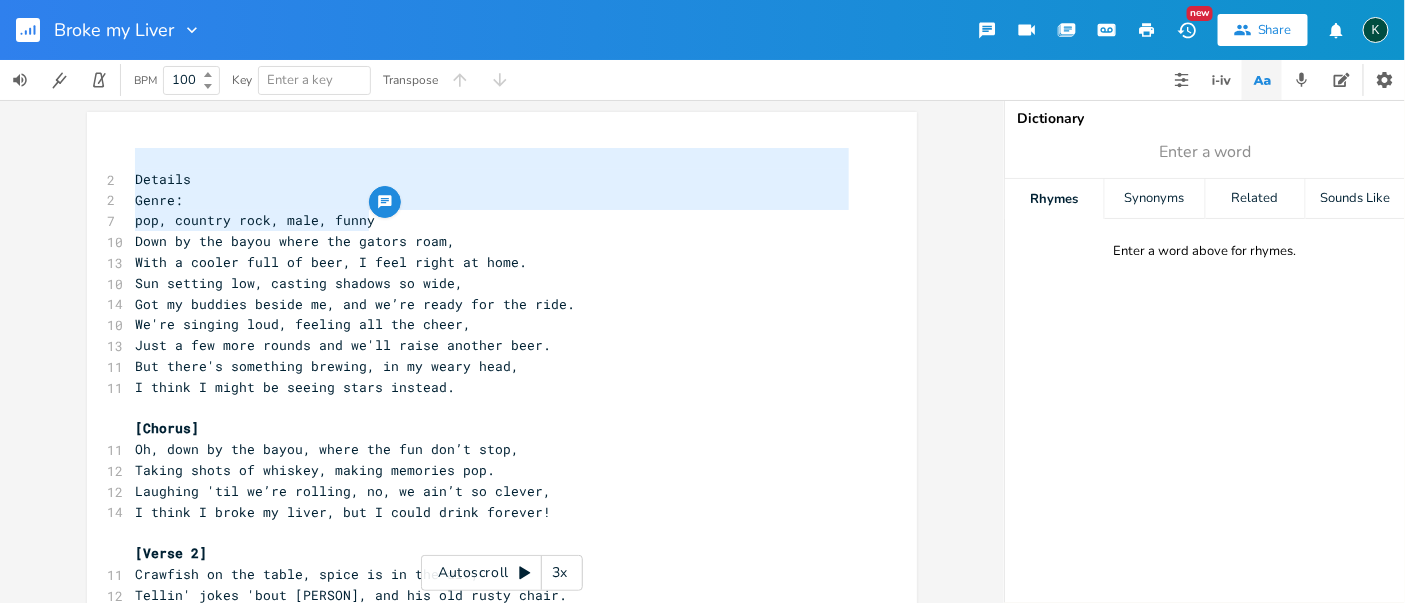 drag, startPoint x: 371, startPoint y: 218, endPoint x: 62, endPoint y: 156, distance: 315.1587 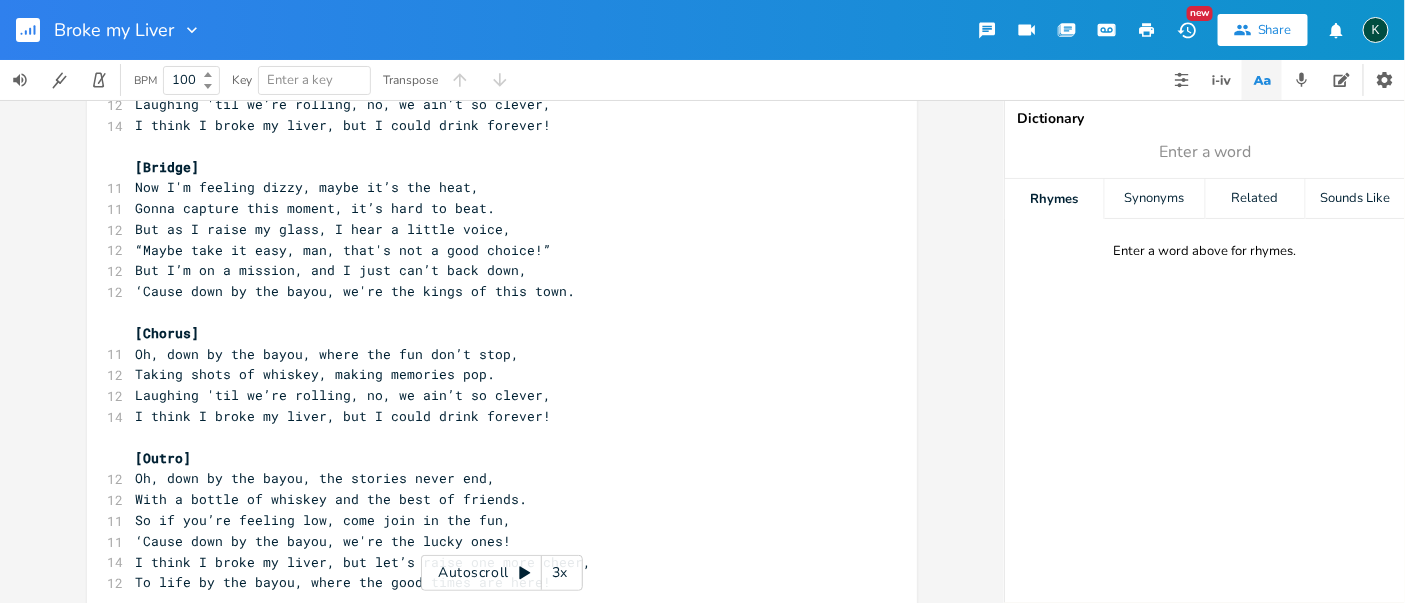 scroll, scrollTop: 686, scrollLeft: 0, axis: vertical 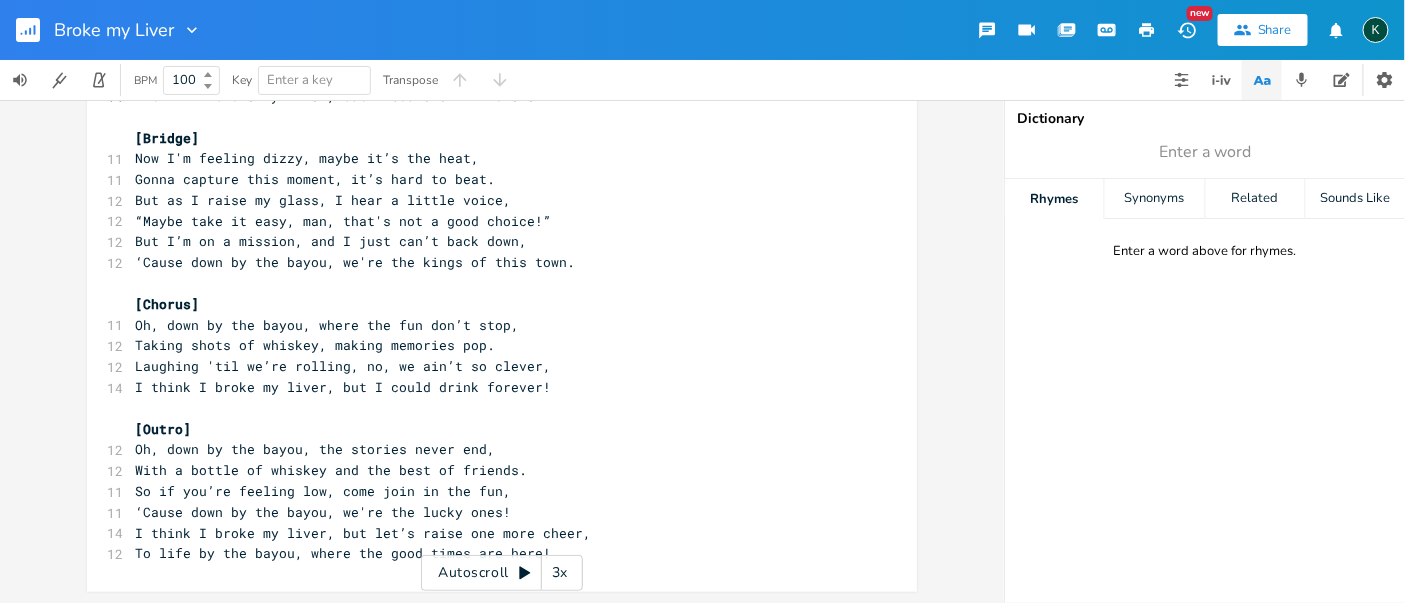 click 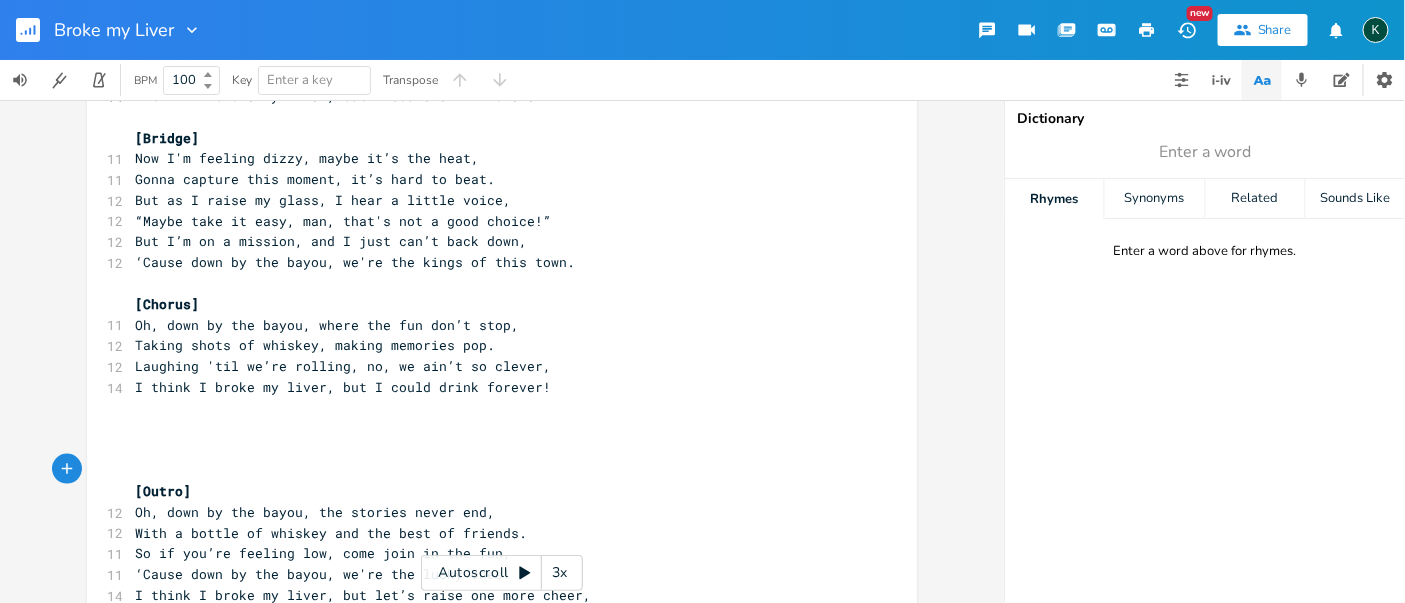 click 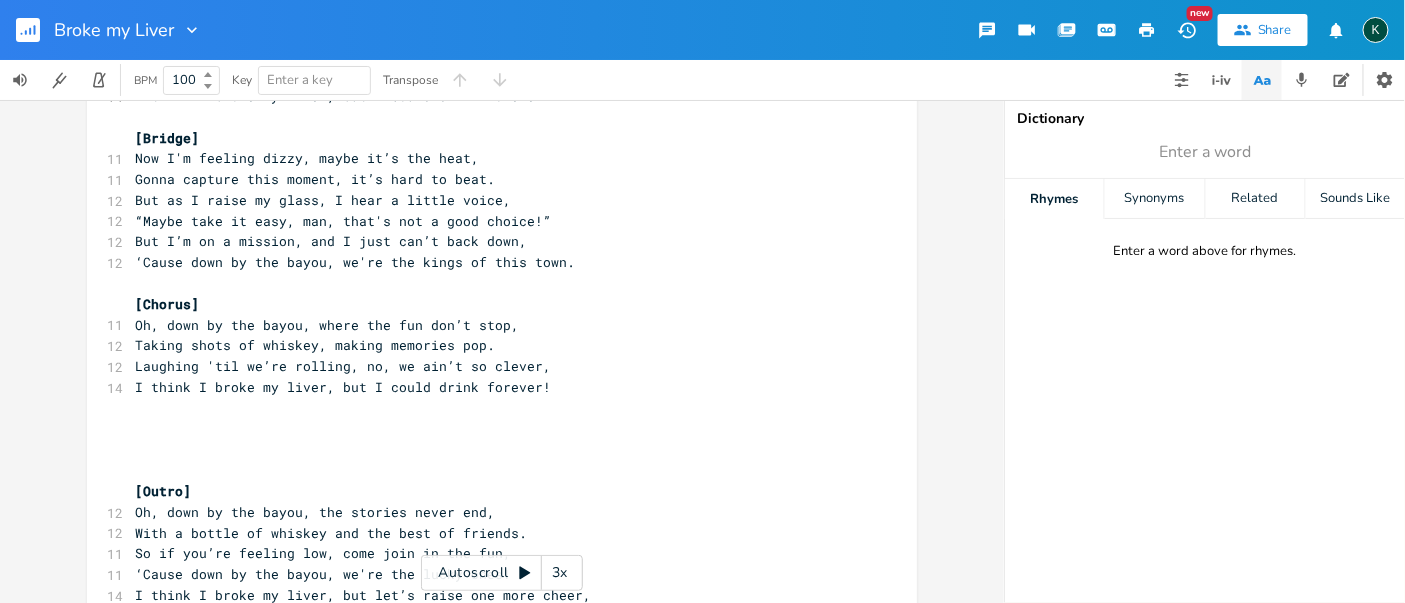 click on "Down by the bayou where the gators roam," at bounding box center [492, -507] 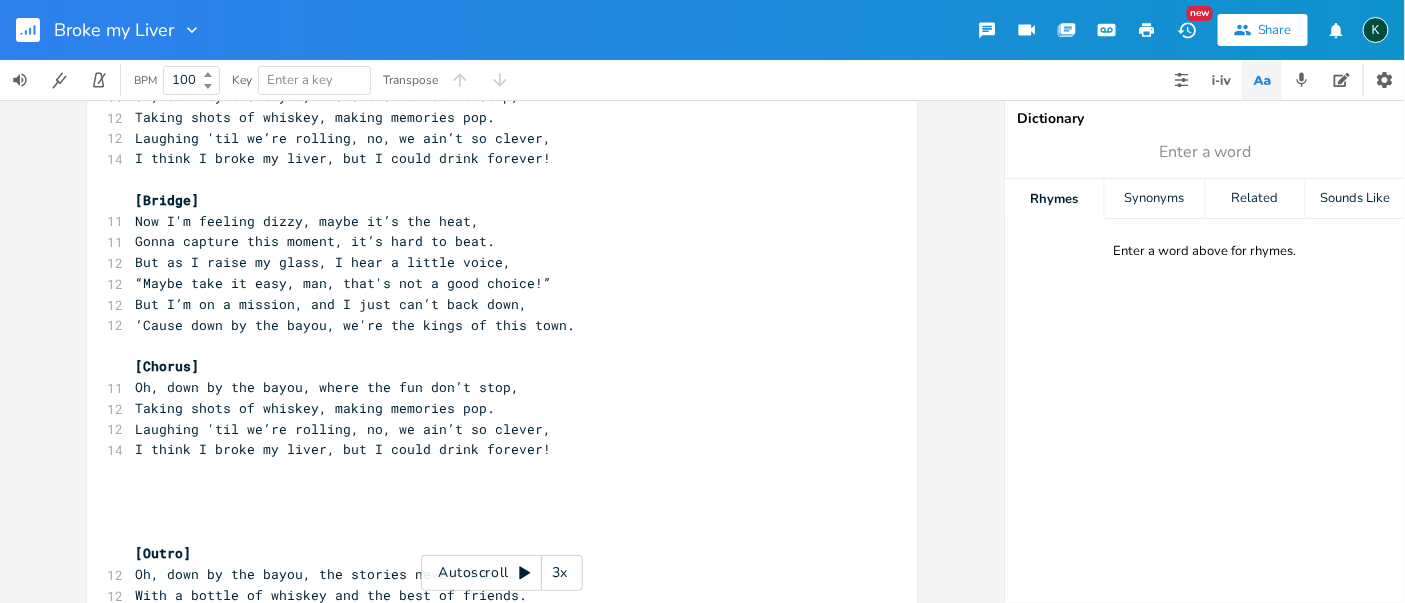 click on "​" at bounding box center [492, -528] 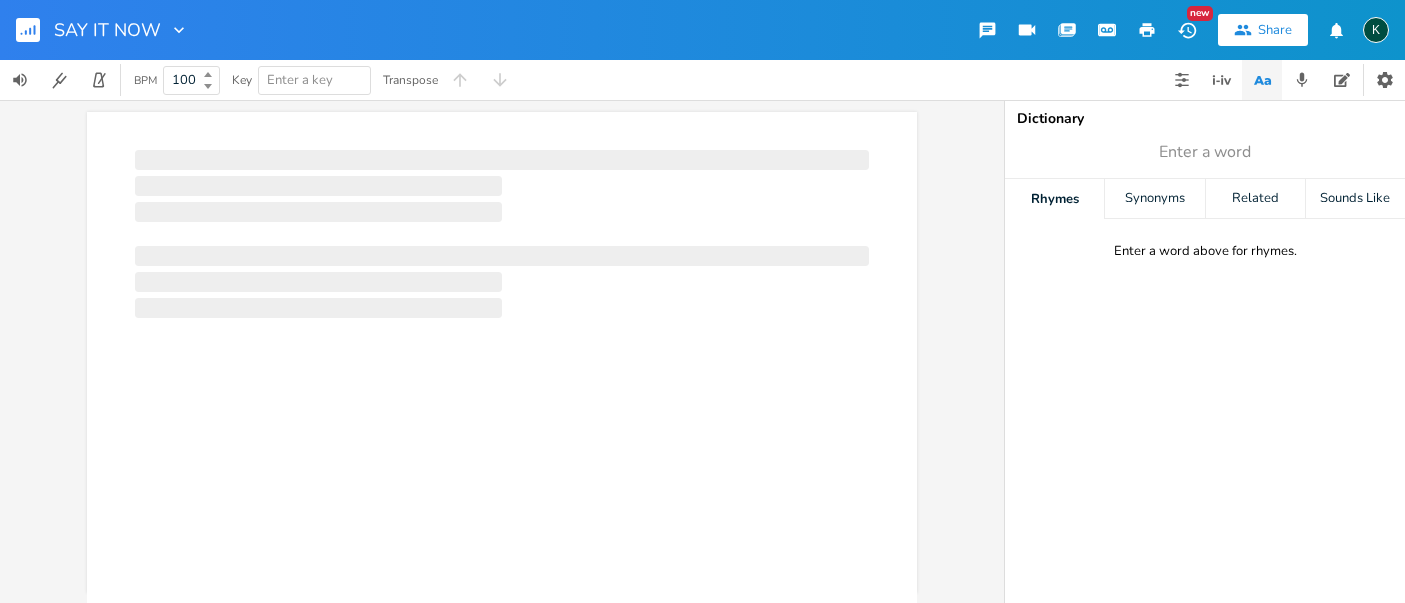 scroll, scrollTop: 0, scrollLeft: 0, axis: both 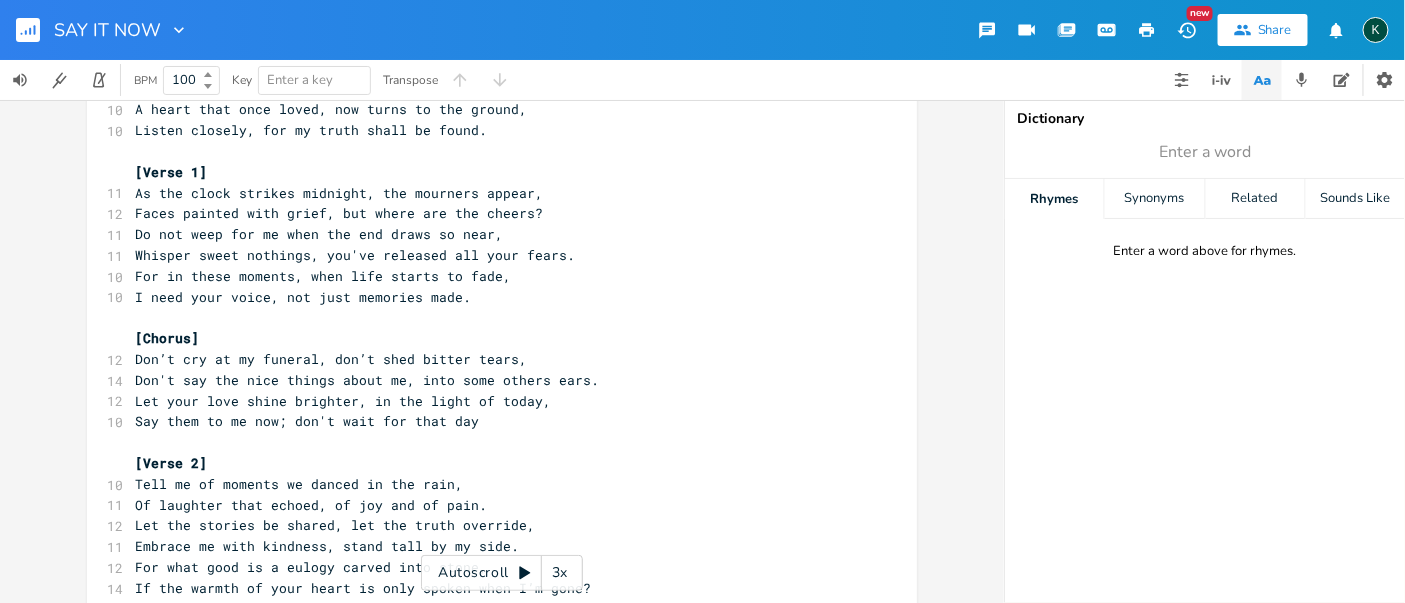 click 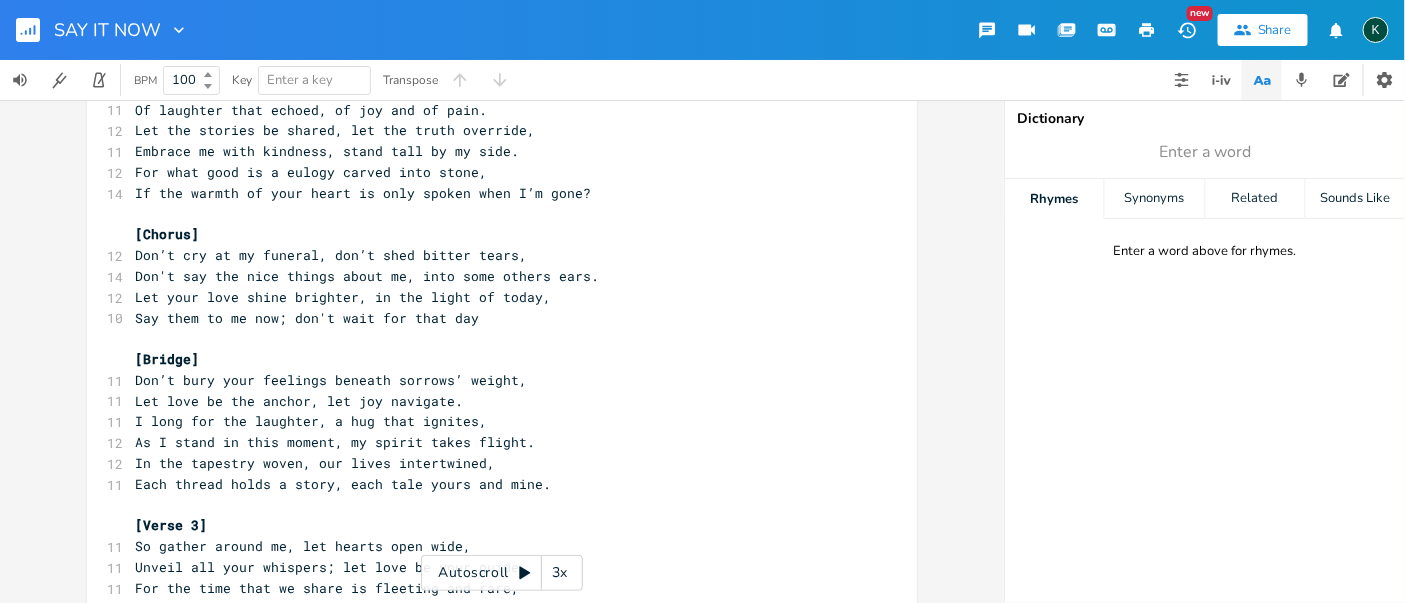 scroll, scrollTop: 666, scrollLeft: 0, axis: vertical 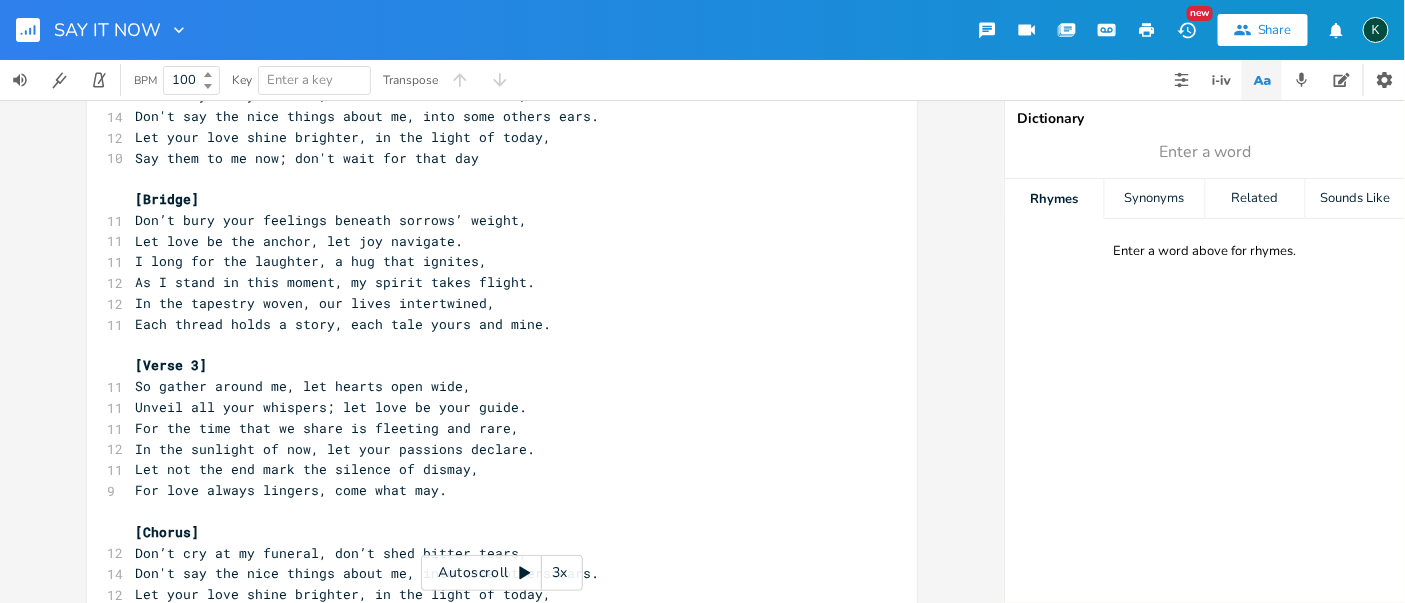 click on "​" at bounding box center [492, 345] 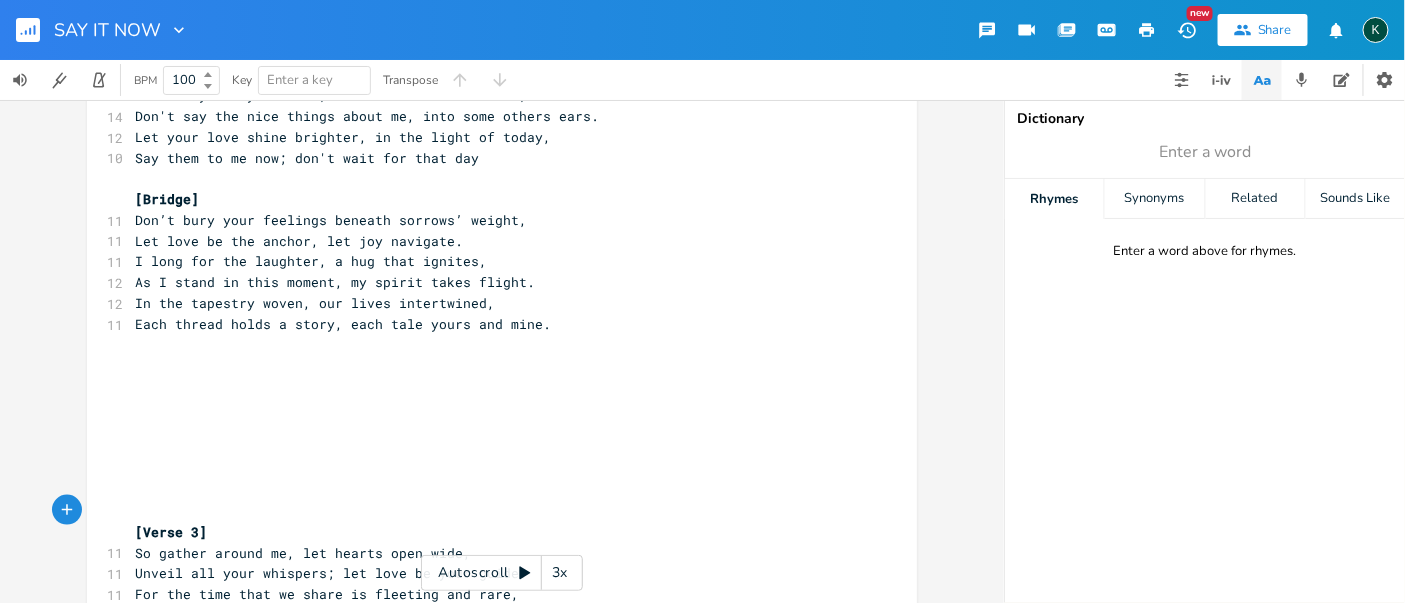 click 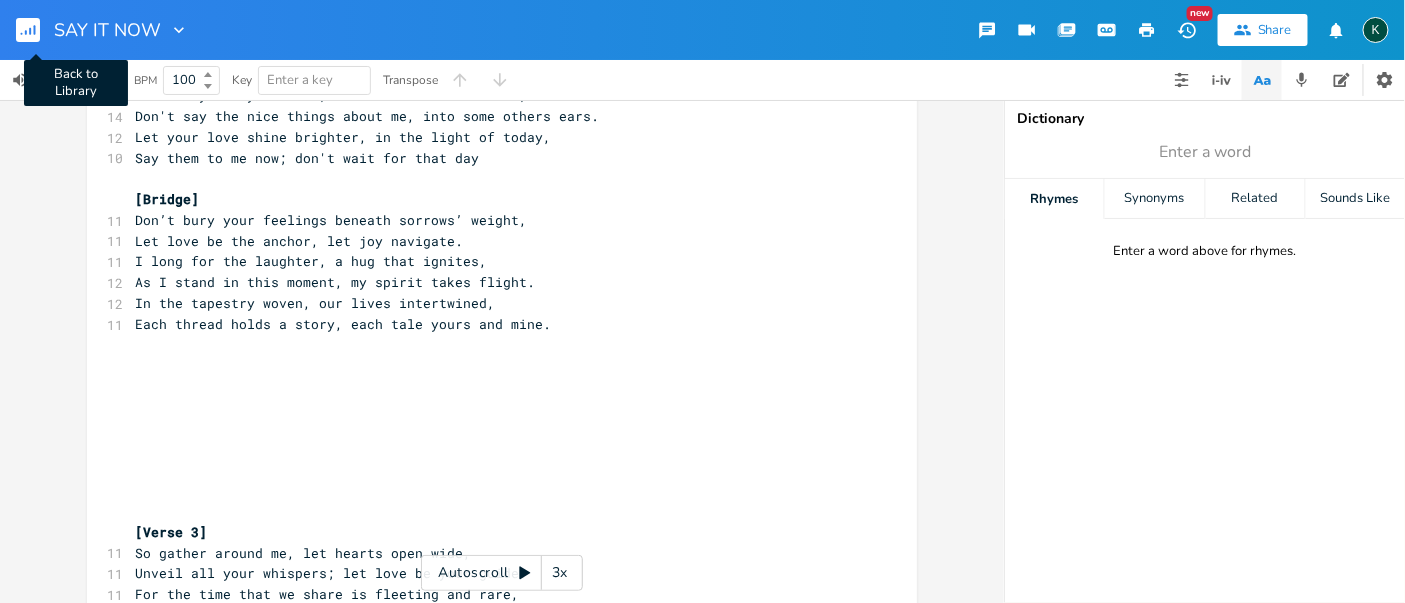 click 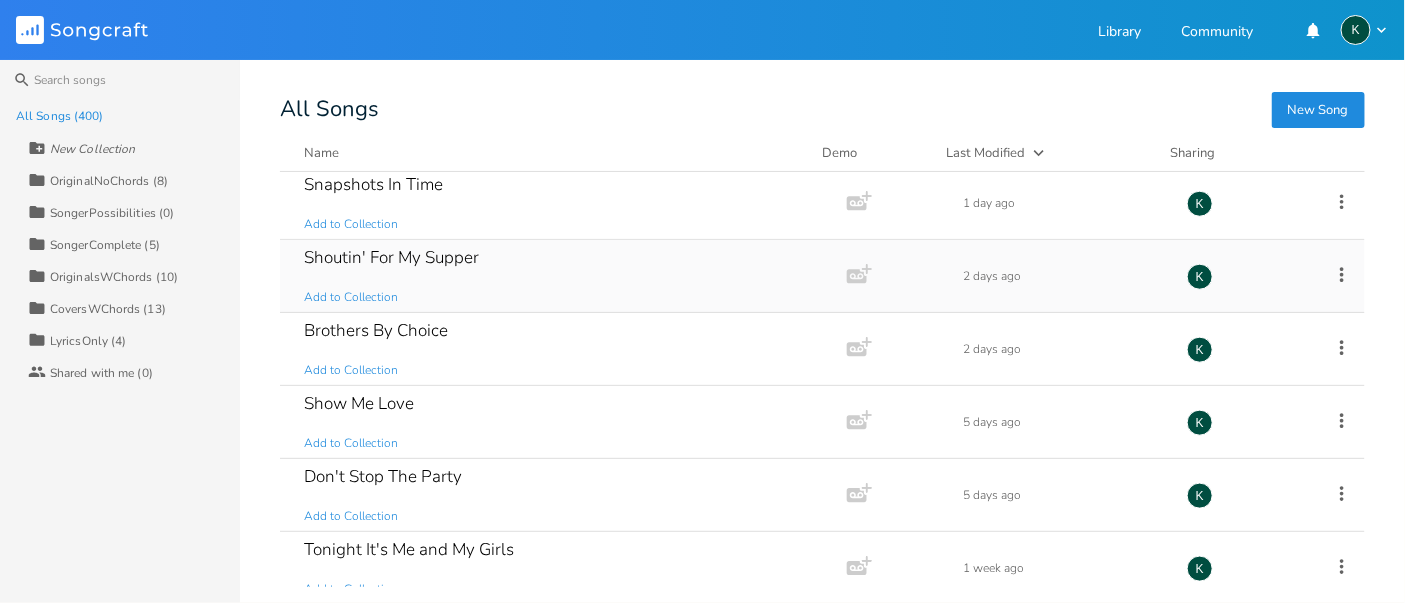 scroll, scrollTop: 666, scrollLeft: 0, axis: vertical 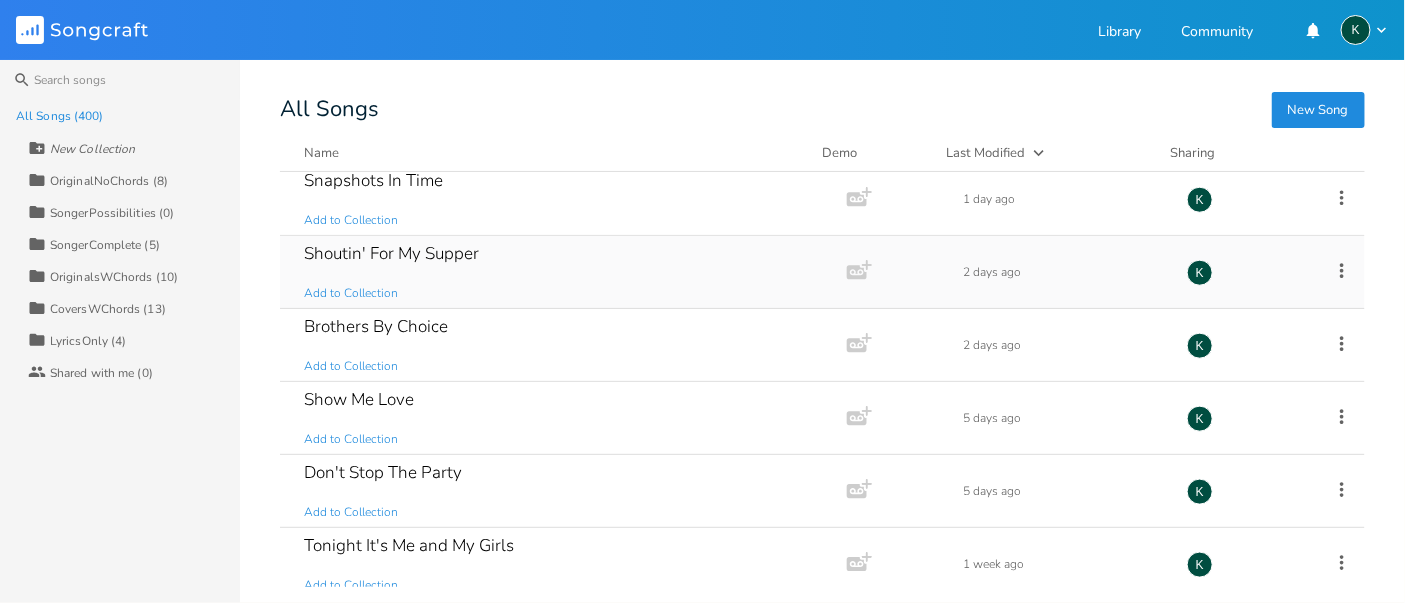 click on "Shoutin' For My Supper" at bounding box center (391, 253) 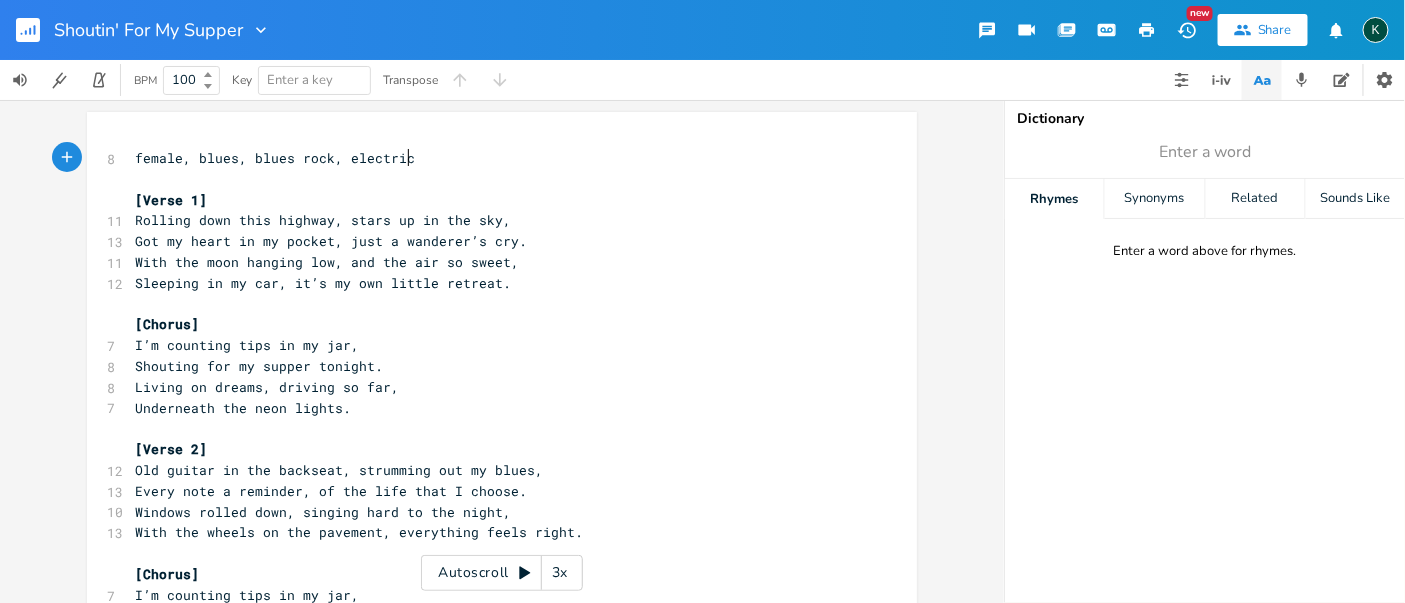 type on "female, blues, blues rock, electric" 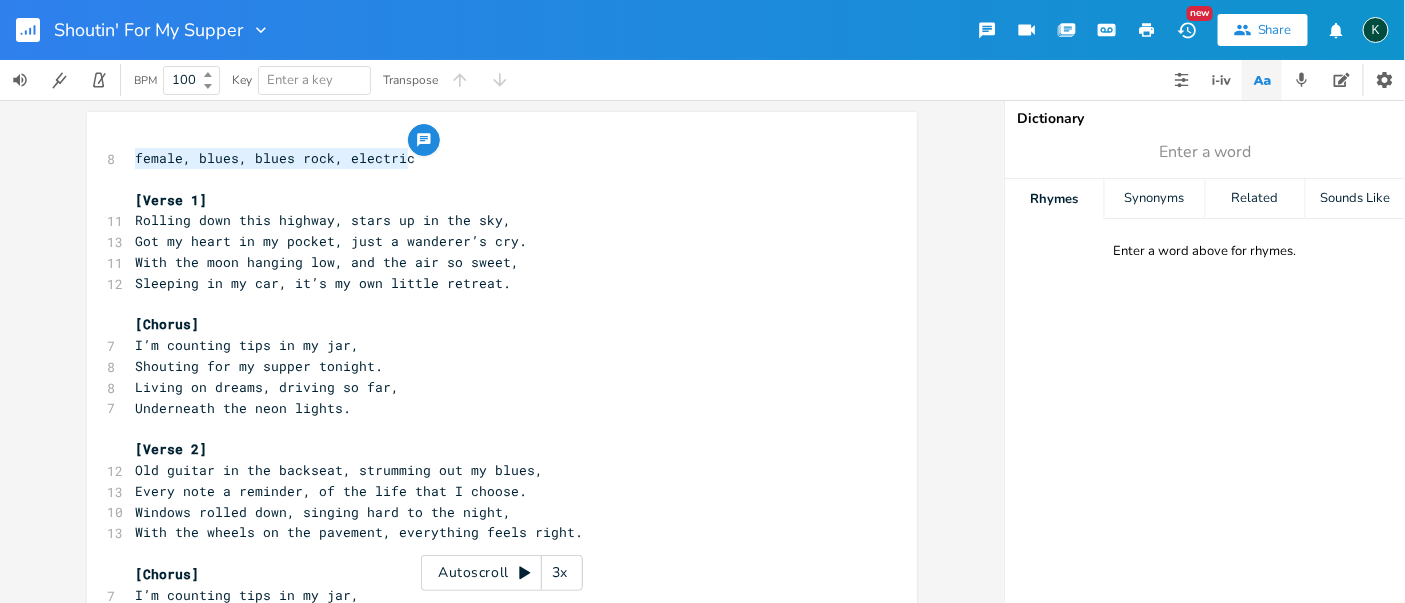 drag, startPoint x: 423, startPoint y: 157, endPoint x: 41, endPoint y: 131, distance: 382.8838 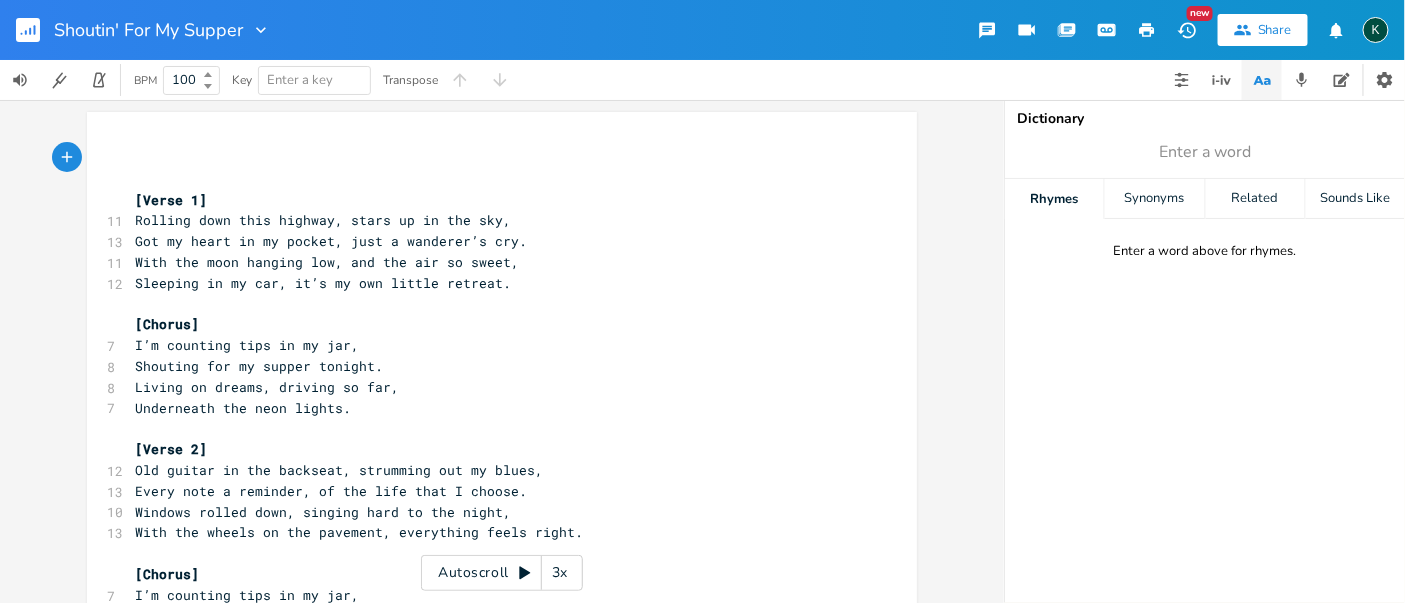 click 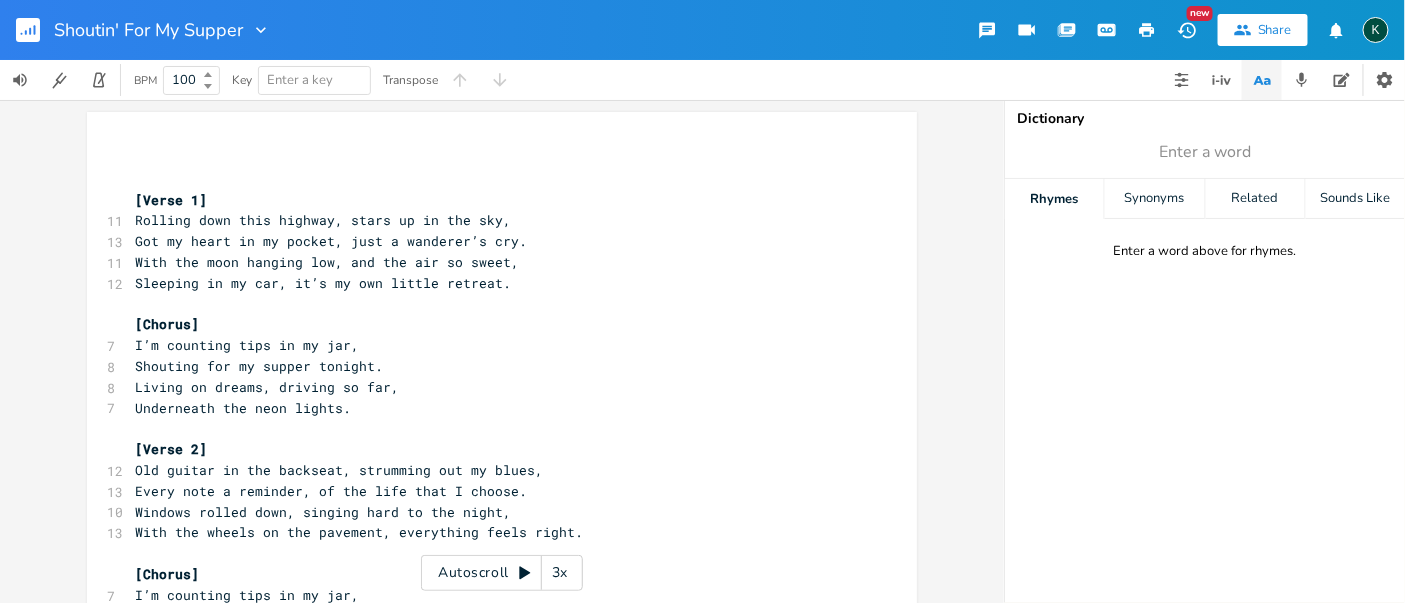 scroll, scrollTop: 0, scrollLeft: 0, axis: both 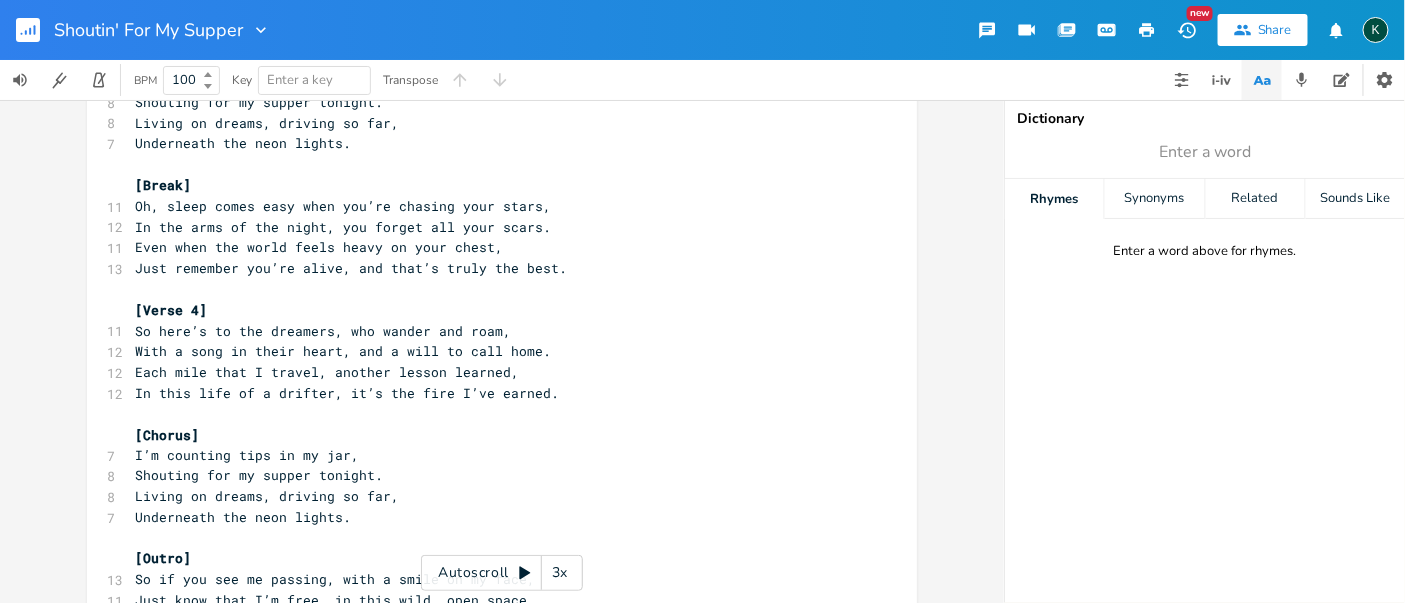 click on "​" at bounding box center (492, 164) 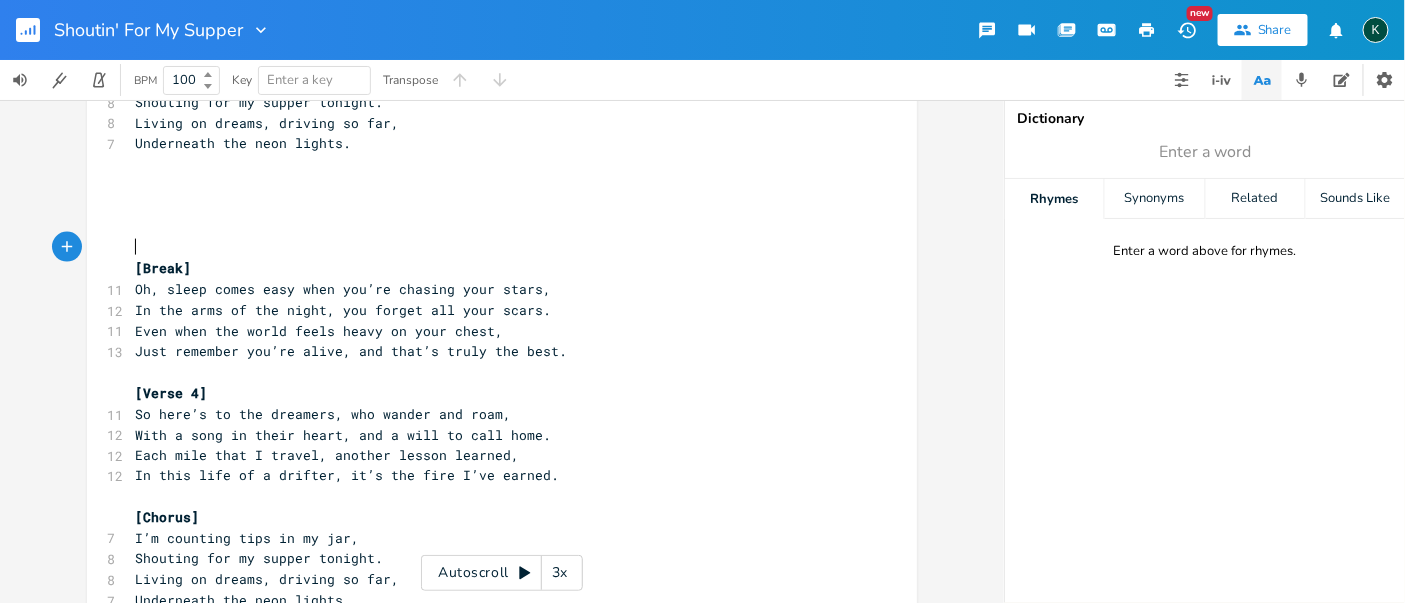 click 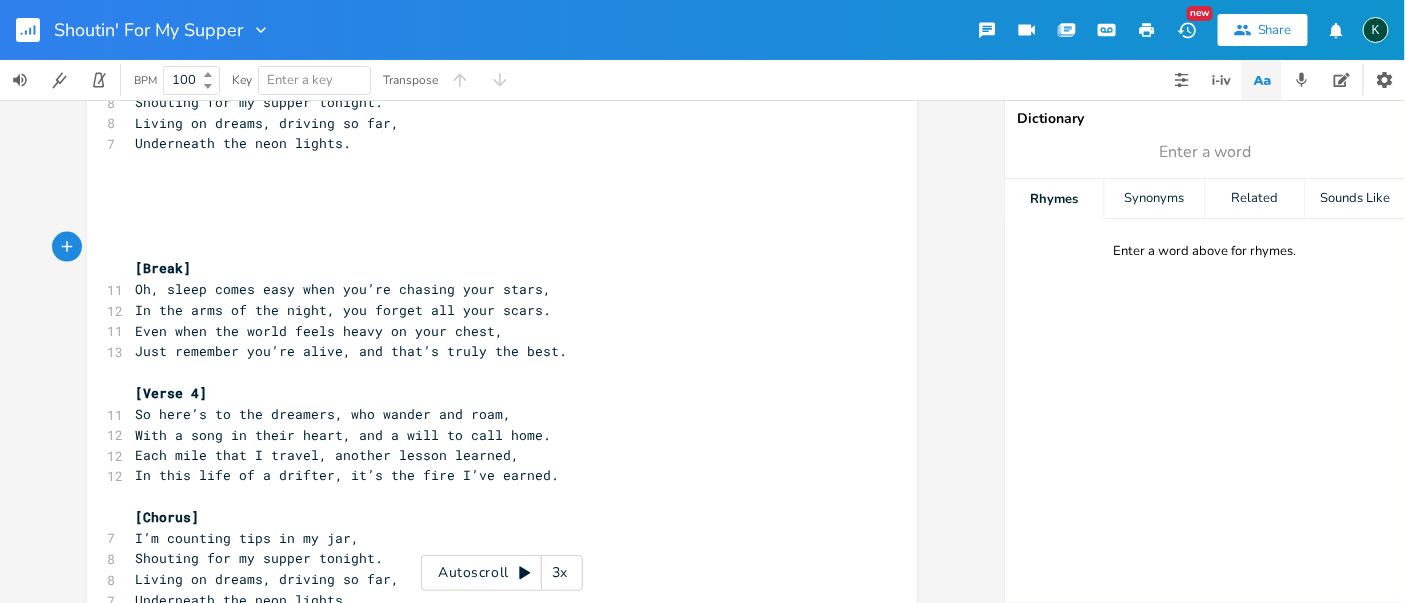 scroll, scrollTop: 0, scrollLeft: 0, axis: both 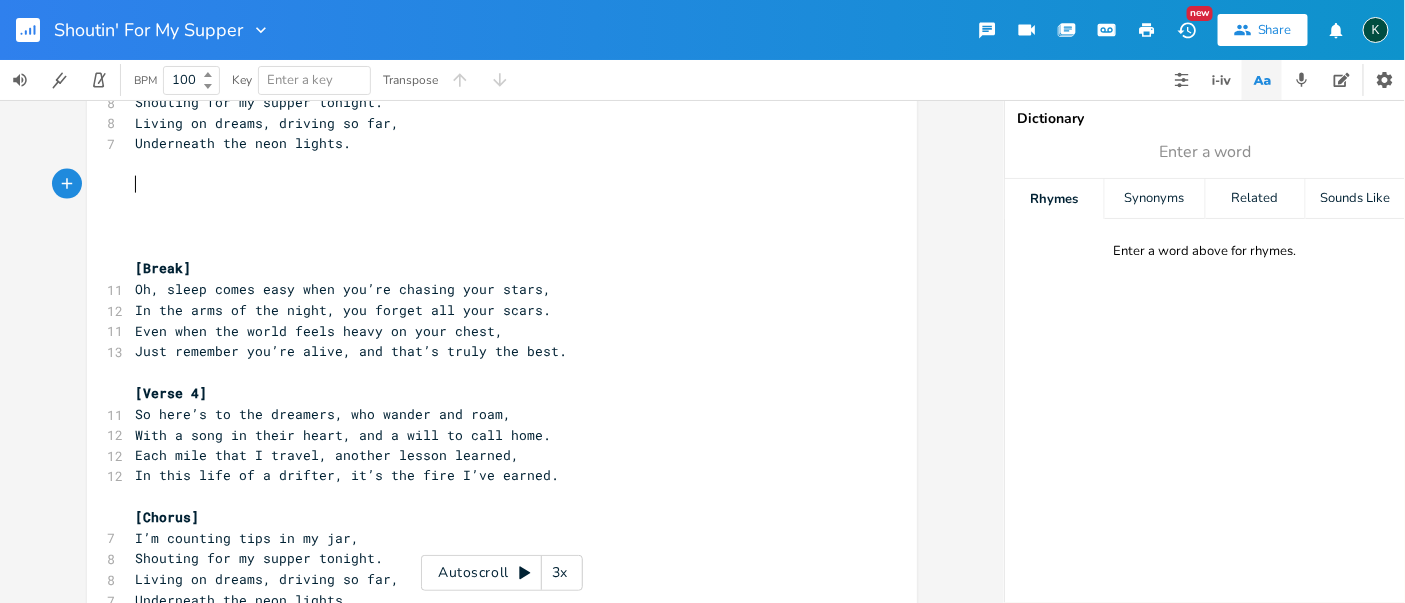 click on "​" at bounding box center [492, 185] 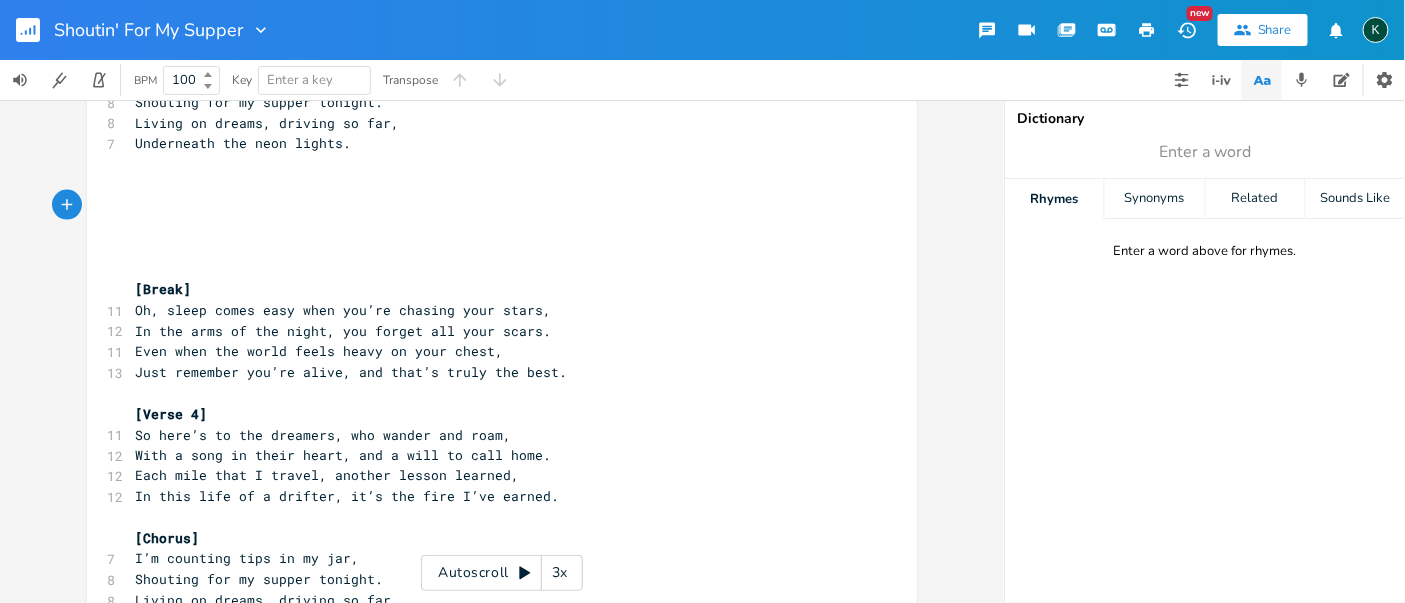 click at bounding box center (1147, 30) 